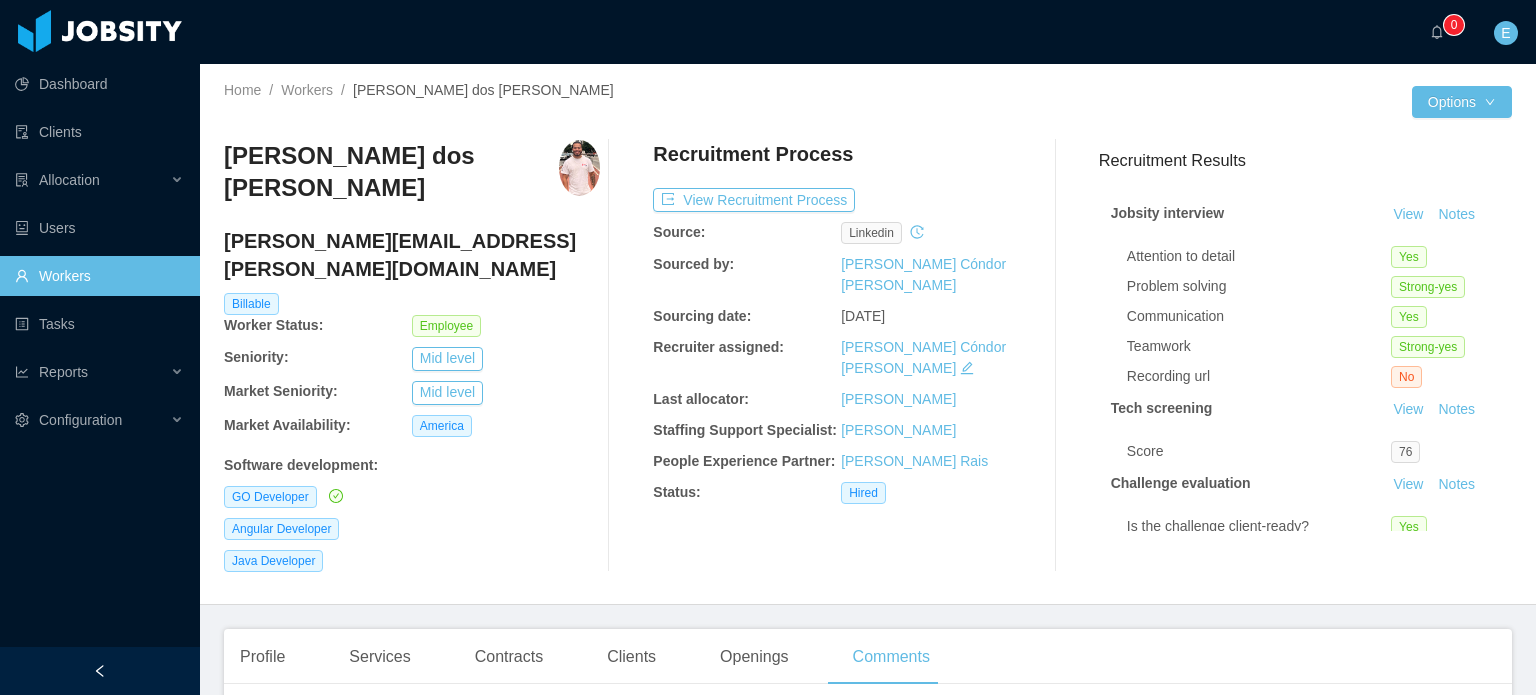 scroll, scrollTop: 0, scrollLeft: 0, axis: both 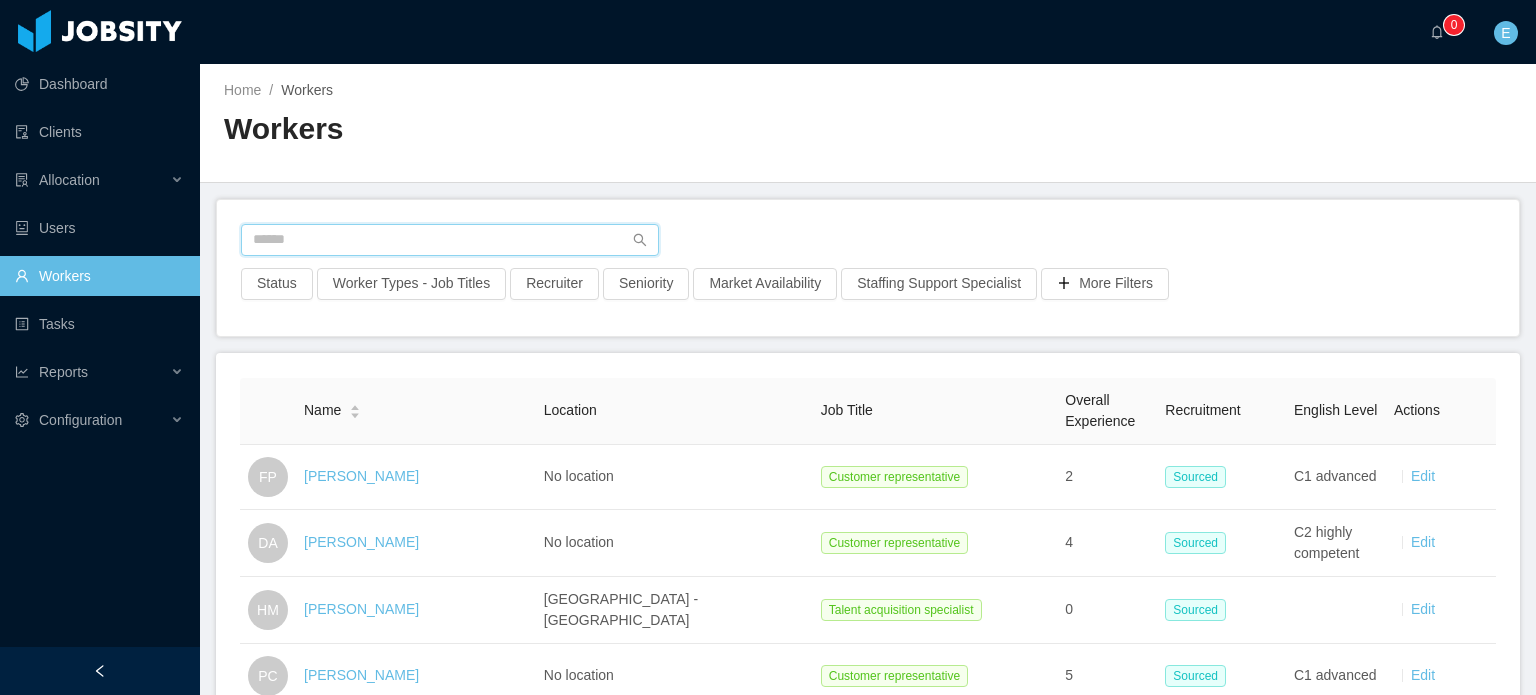 click at bounding box center (450, 240) 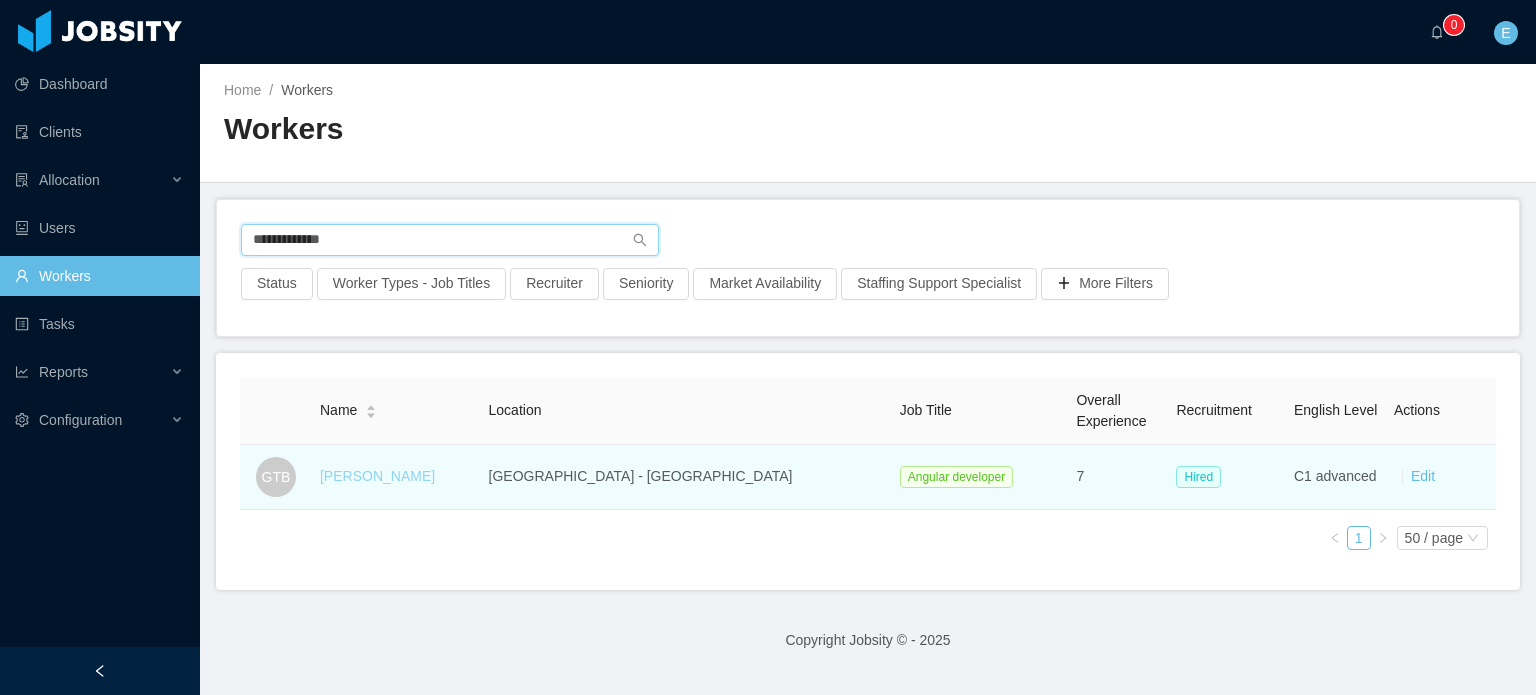 type on "**********" 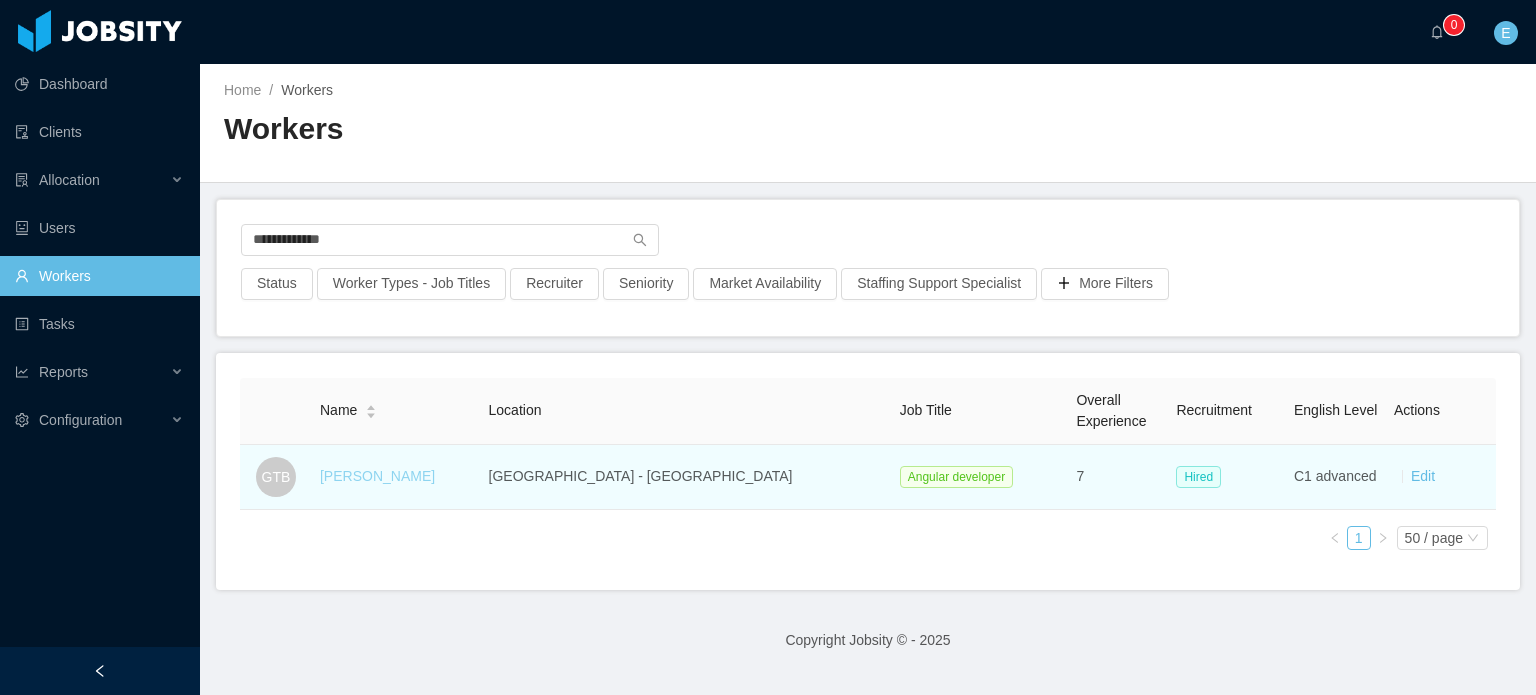 click on "[PERSON_NAME]" at bounding box center (377, 476) 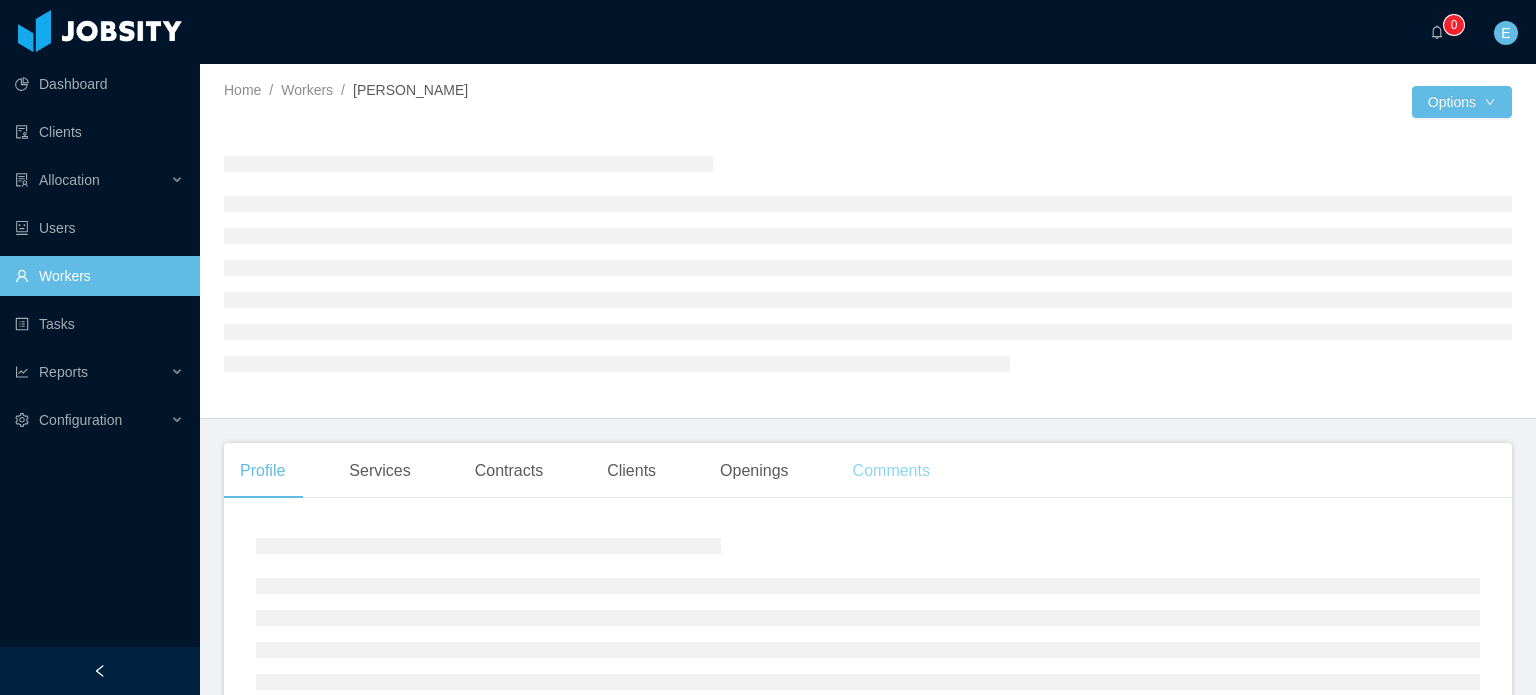 click on "Comments" at bounding box center (891, 471) 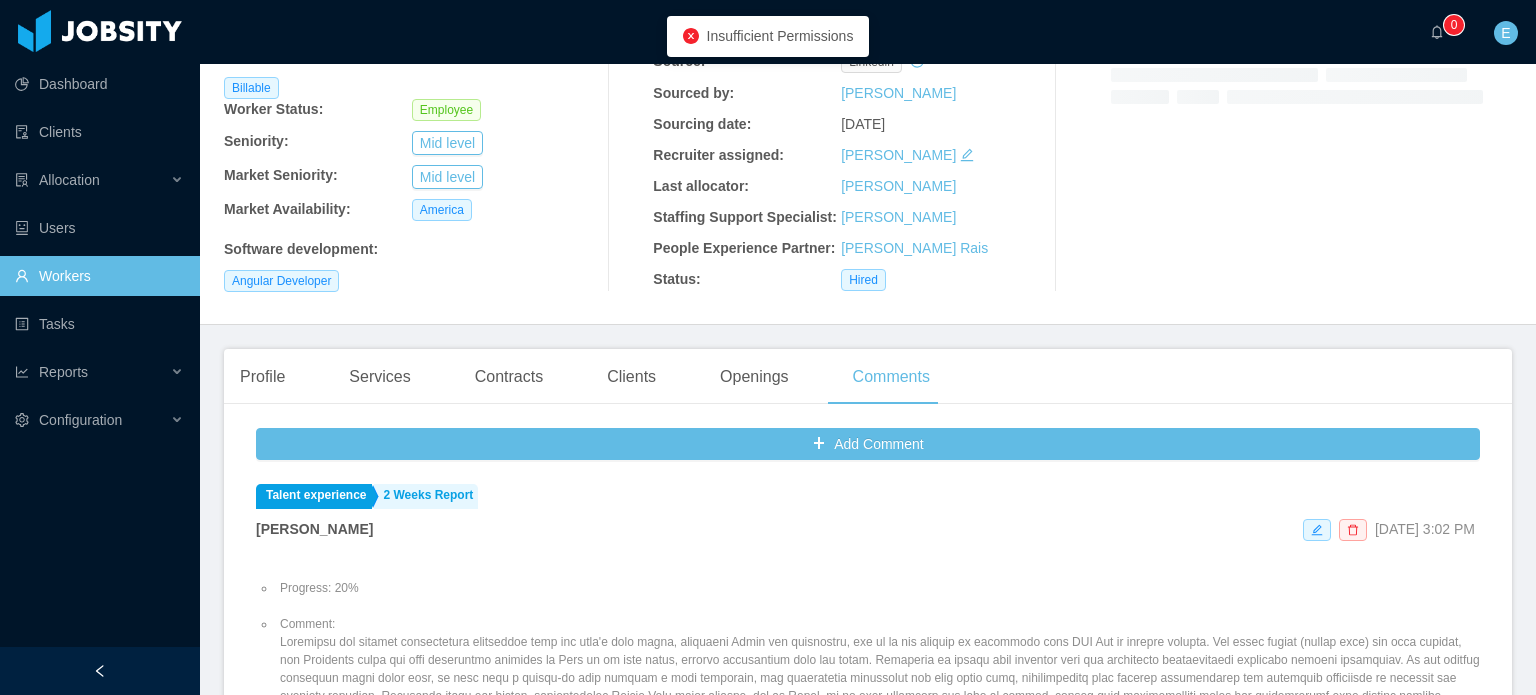 scroll, scrollTop: 200, scrollLeft: 0, axis: vertical 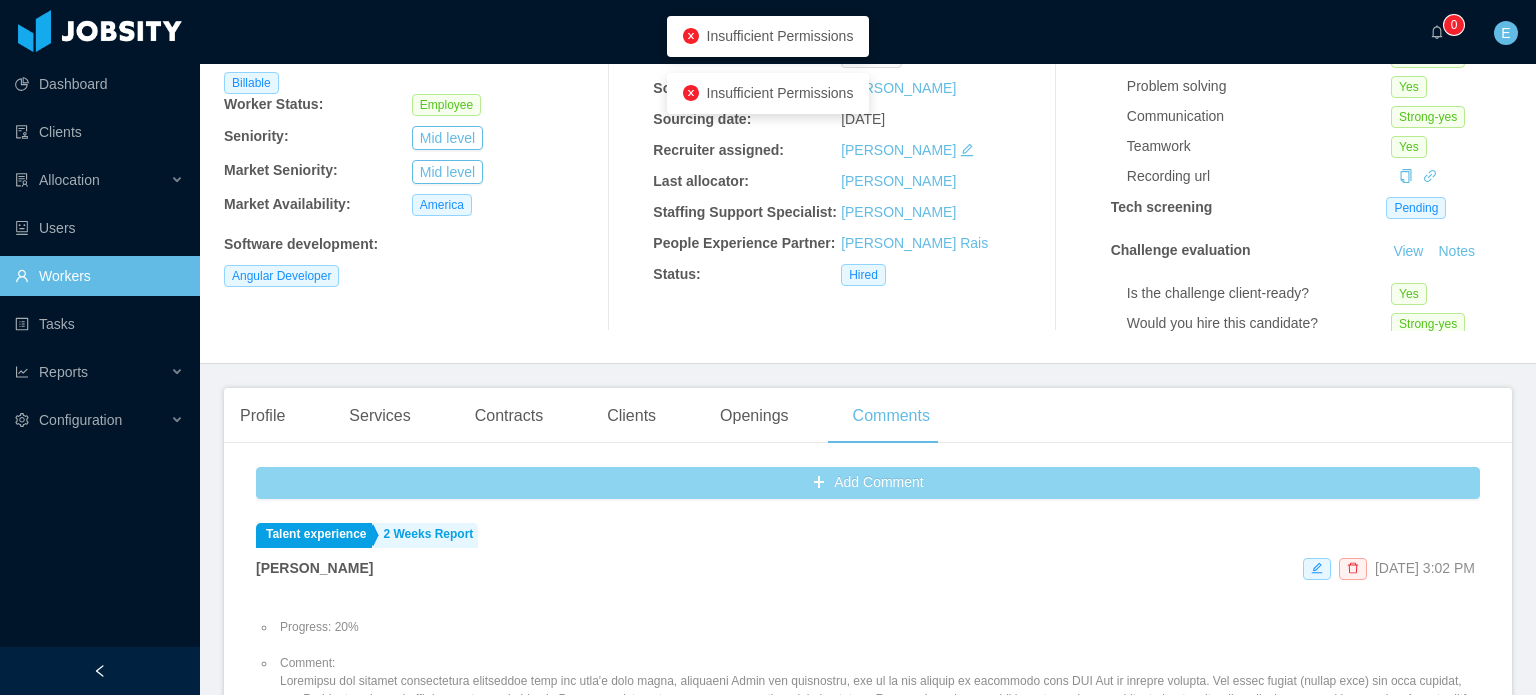 click on "Add Comment" at bounding box center [868, 483] 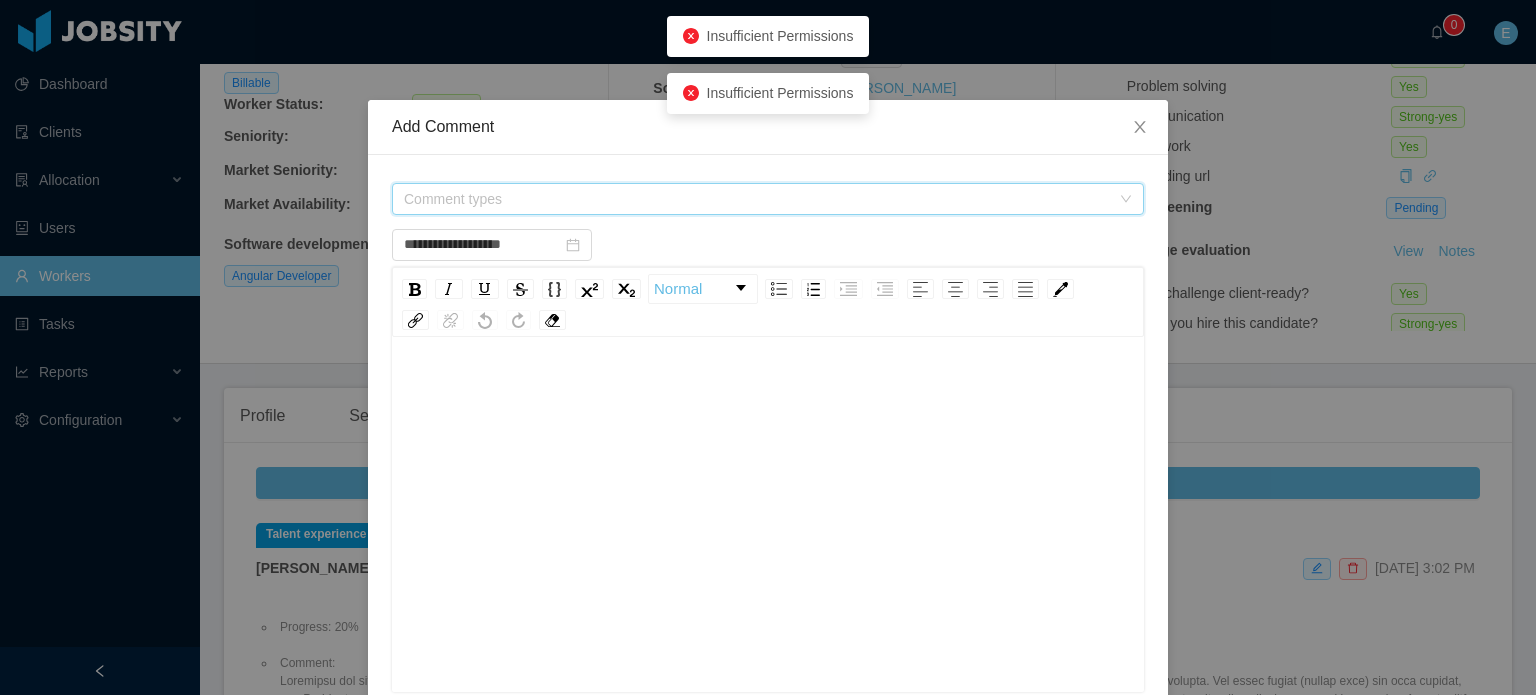 click on "Comment types" at bounding box center (757, 199) 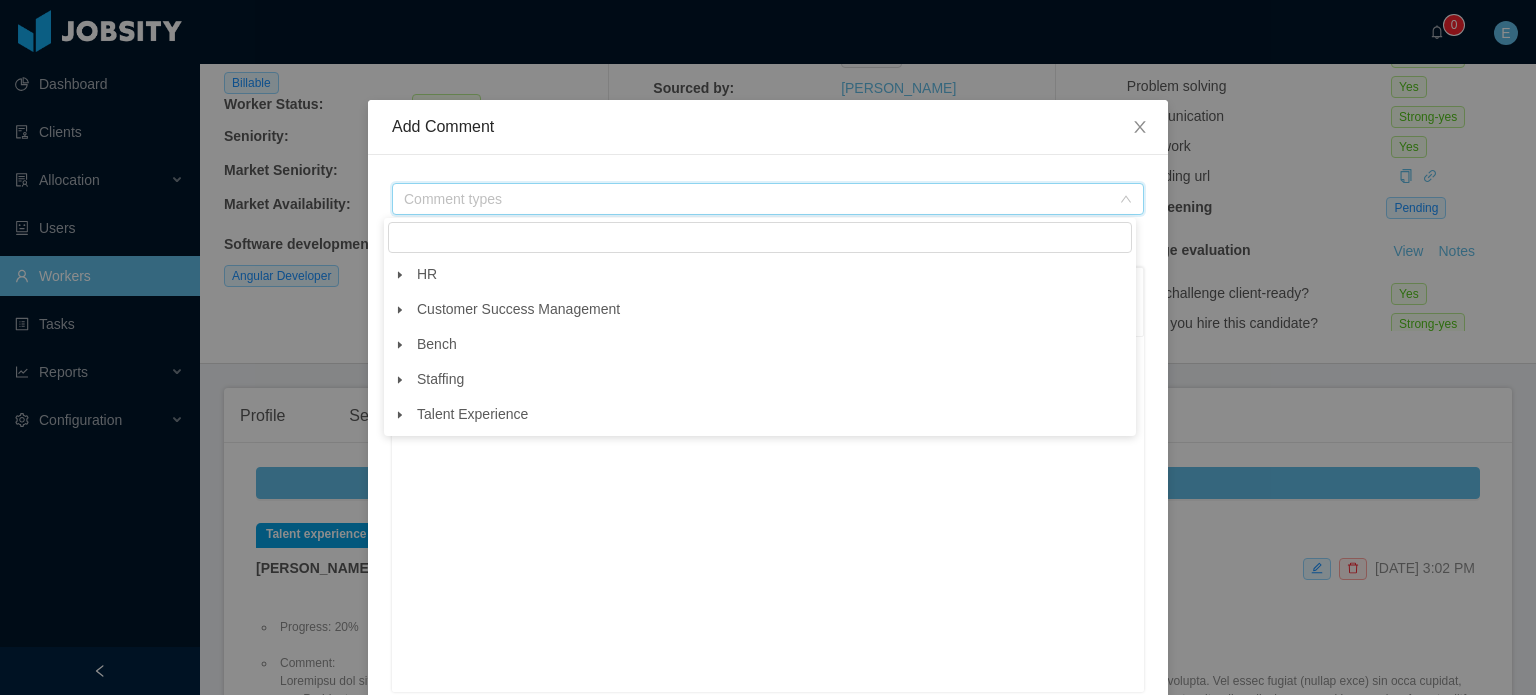 drag, startPoint x: 396, startPoint y: 418, endPoint x: 404, endPoint y: 427, distance: 12.0415945 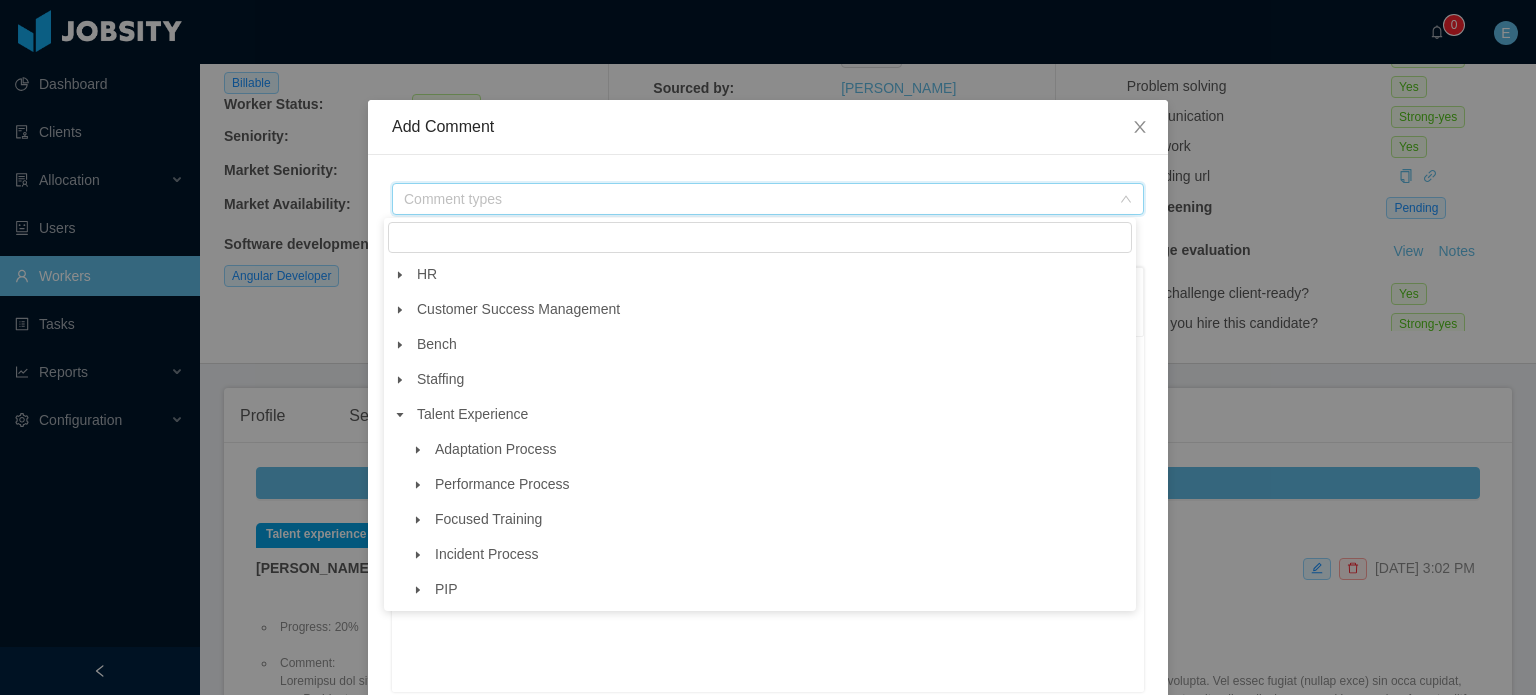 click at bounding box center (418, 450) 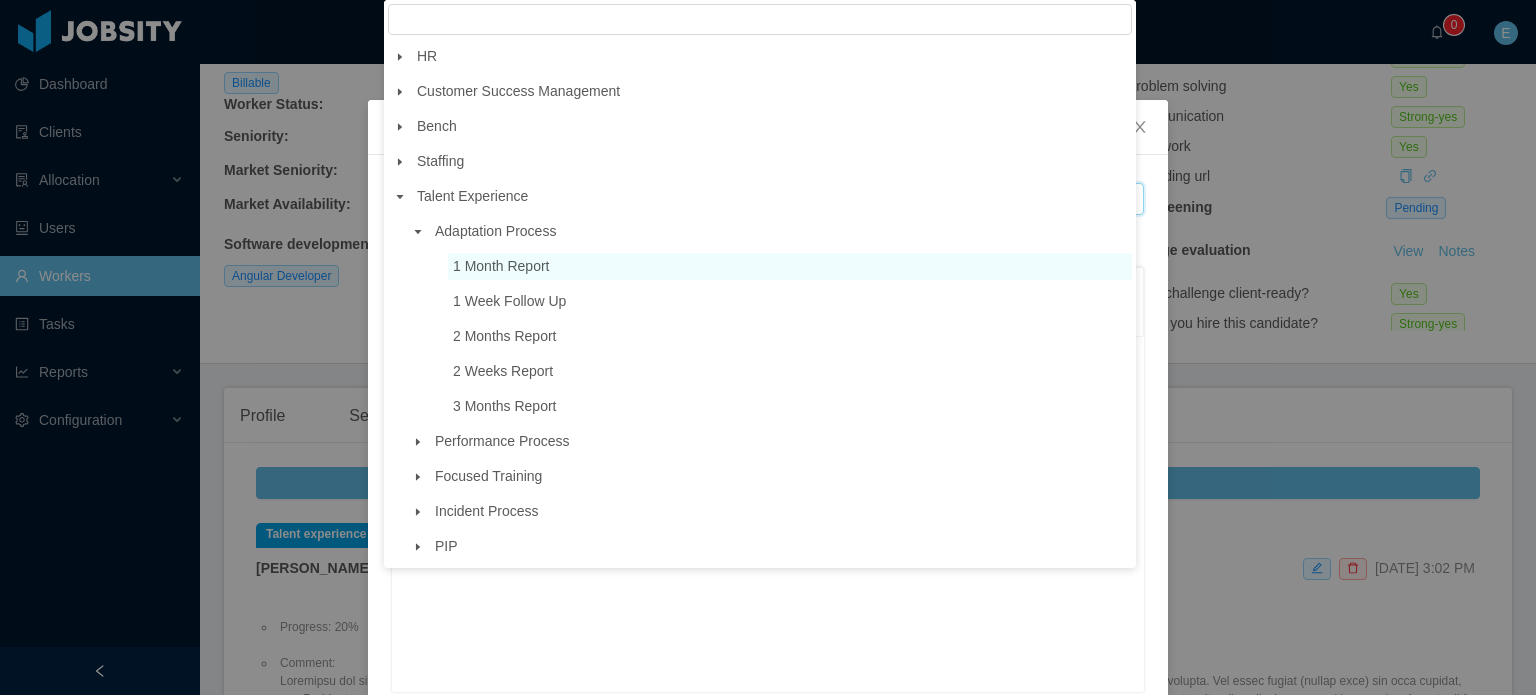 click on "1 Month Report" at bounding box center [501, 266] 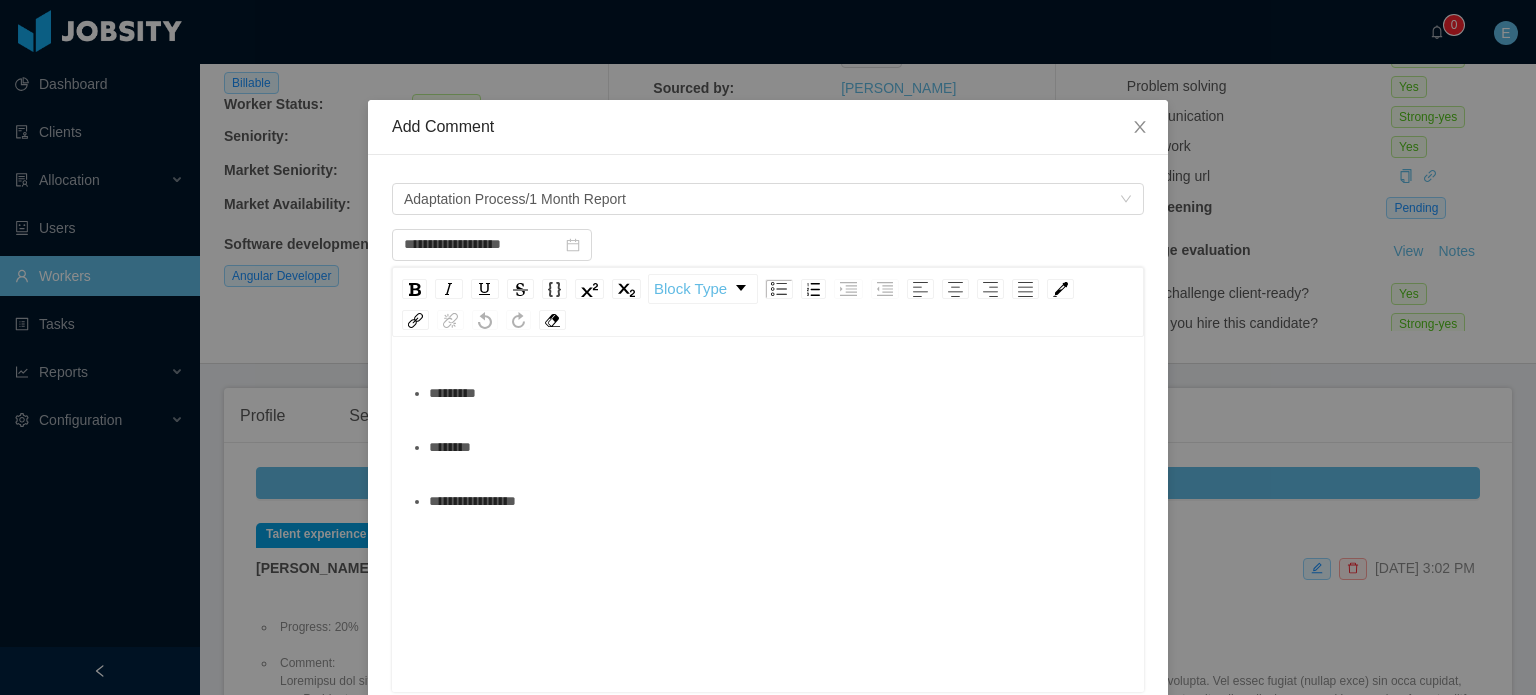 click on "********" at bounding box center [779, 447] 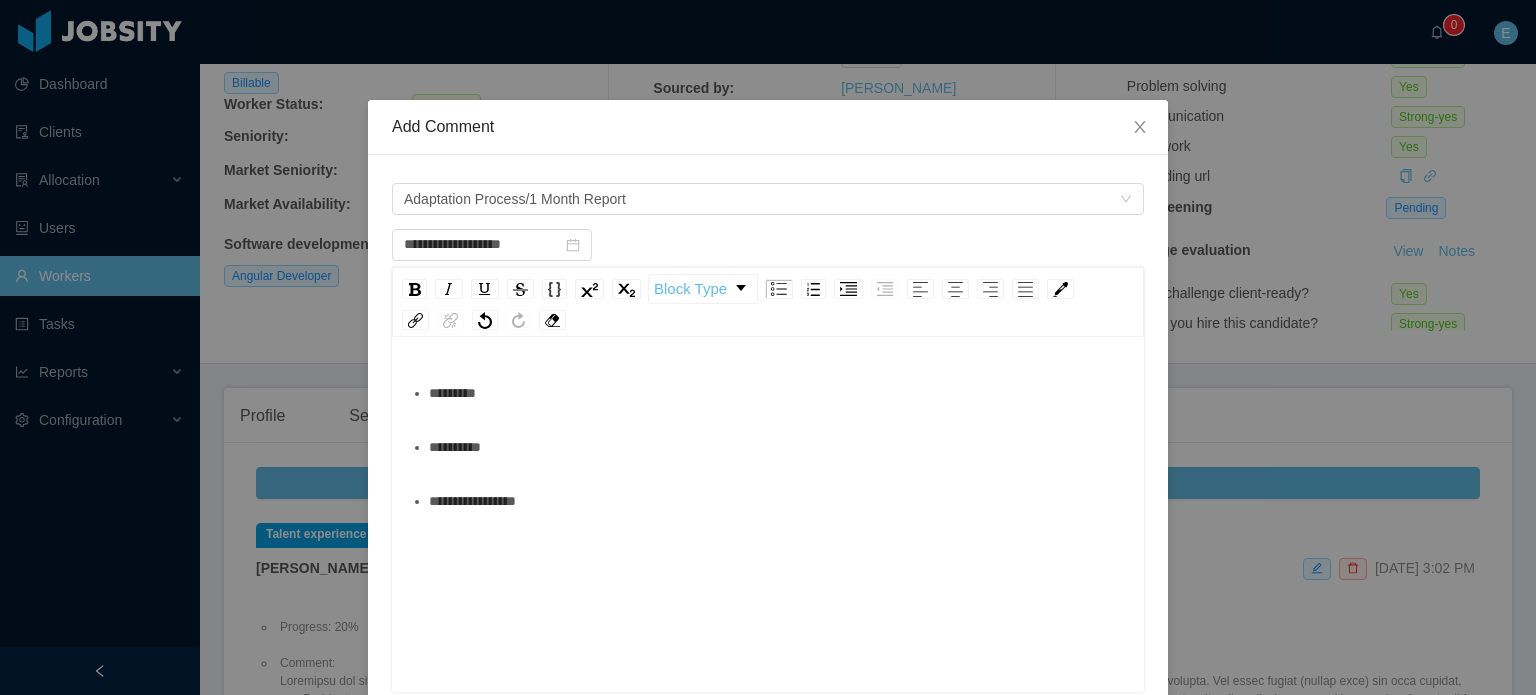 paste 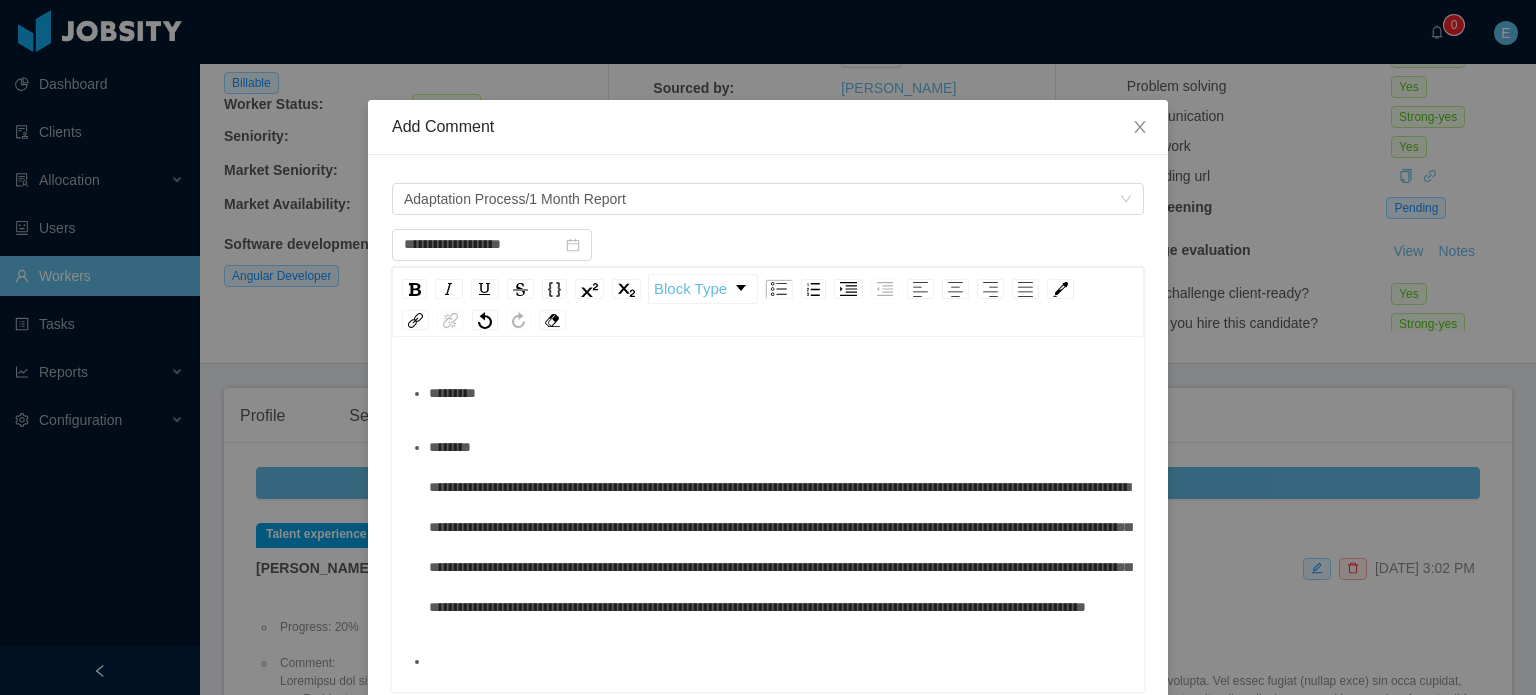 click on "*********" at bounding box center [779, 393] 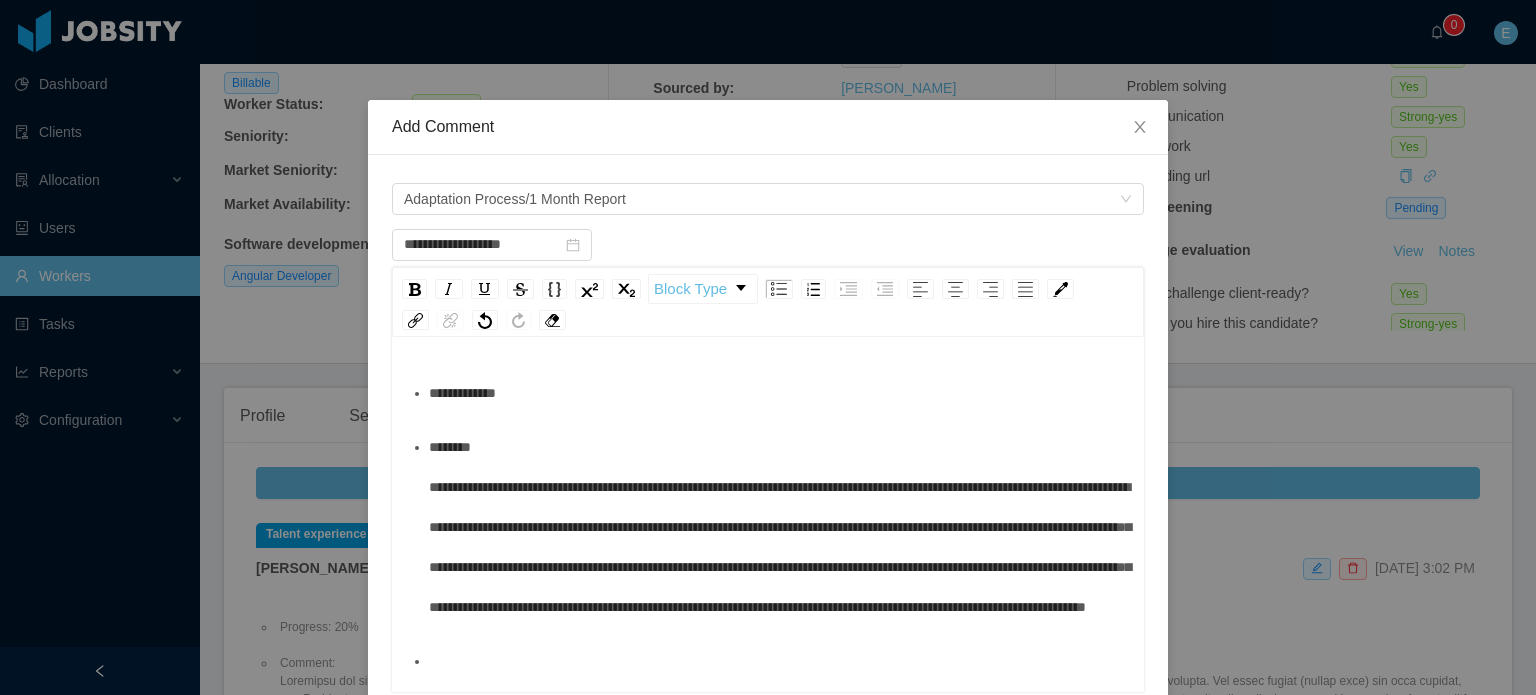 scroll, scrollTop: 144, scrollLeft: 0, axis: vertical 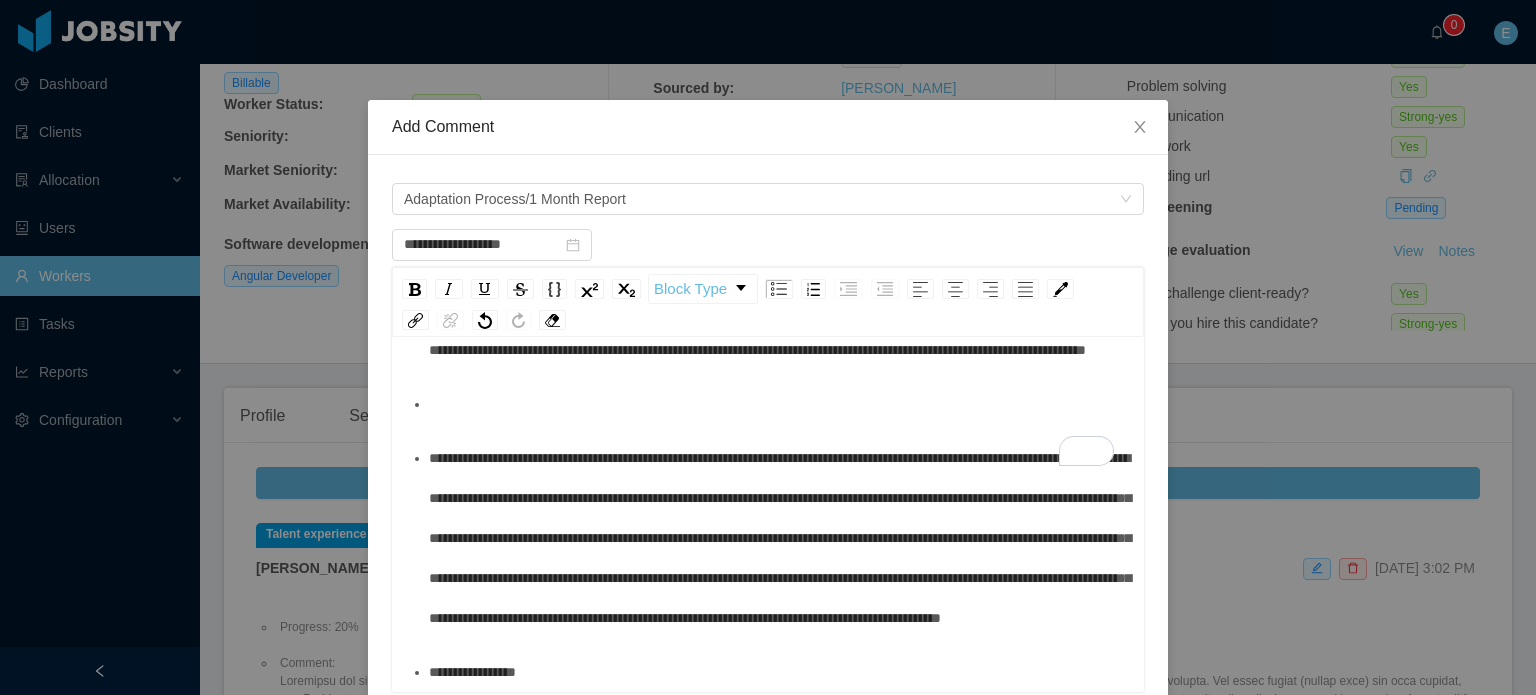 click on "**********" at bounding box center (779, 672) 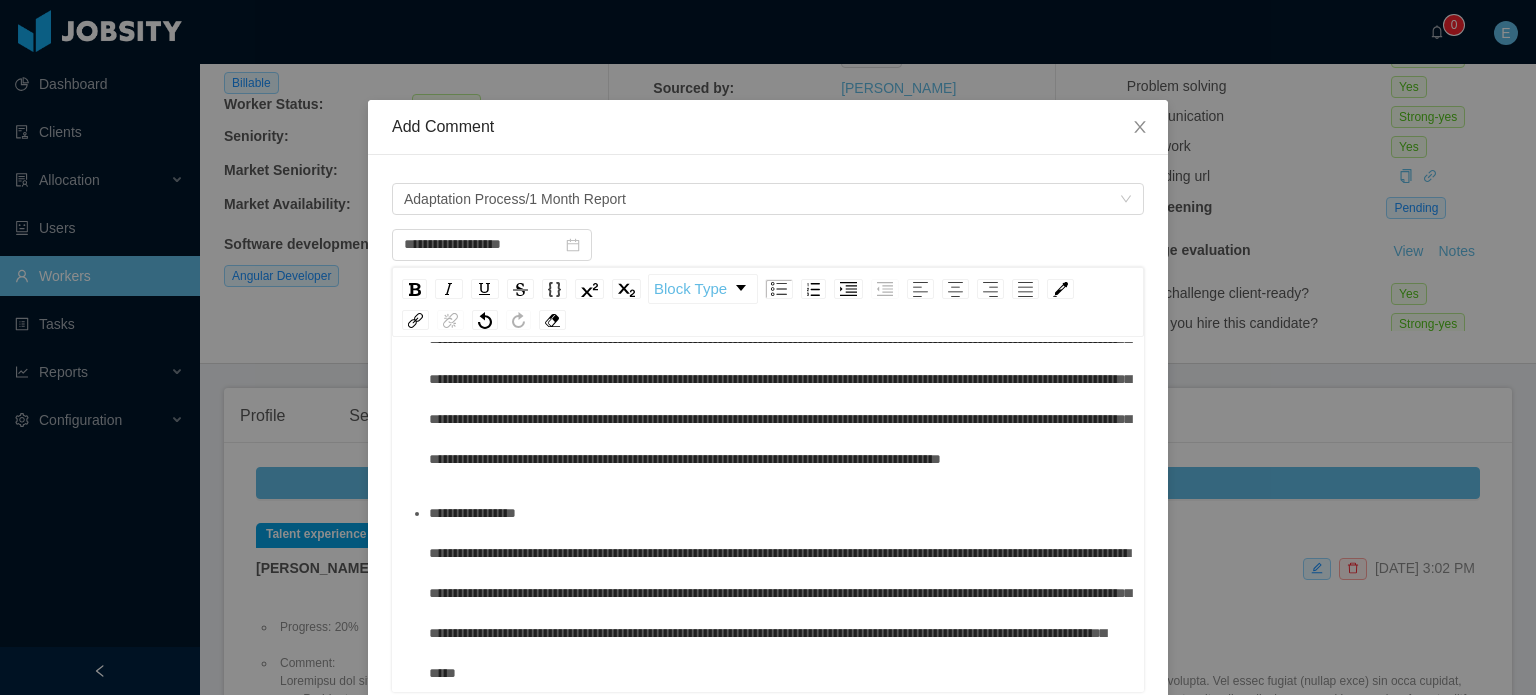 scroll, scrollTop: 592, scrollLeft: 0, axis: vertical 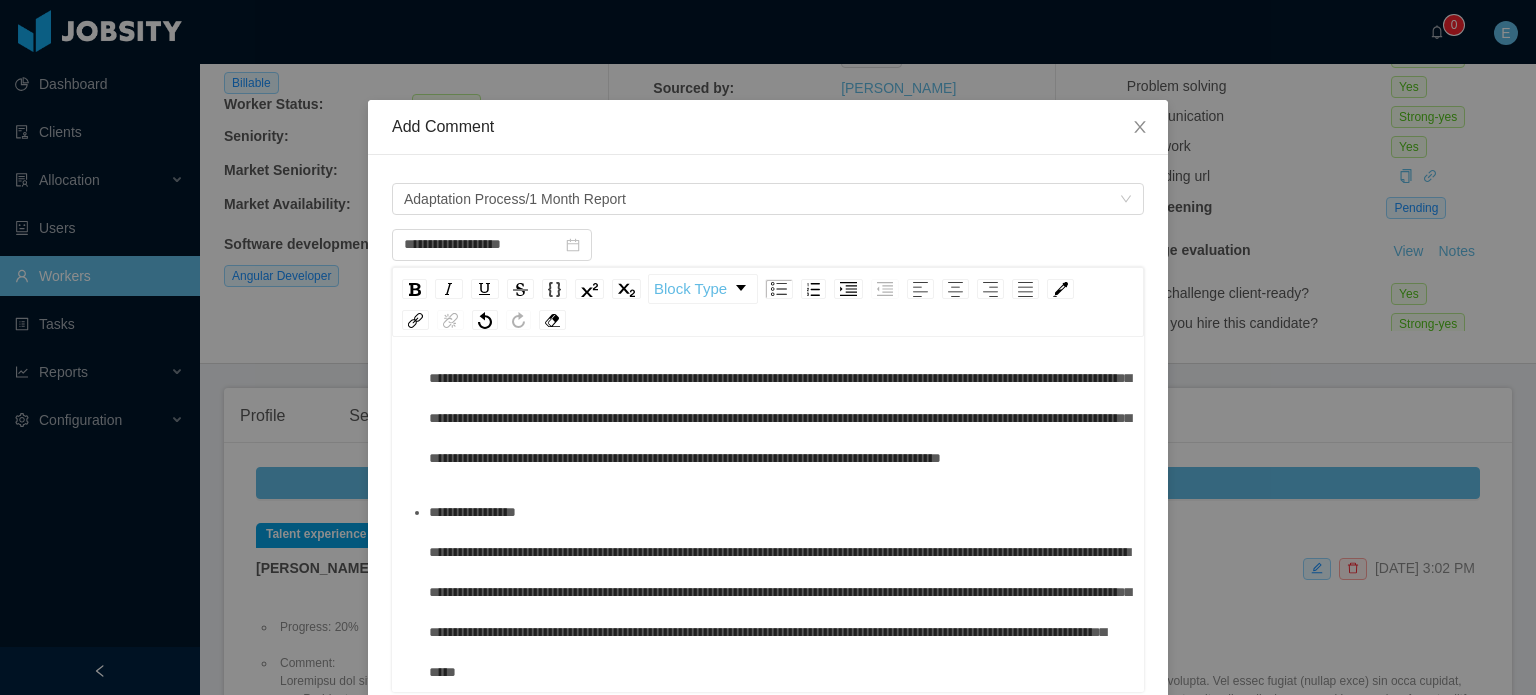 click on "**********" at bounding box center [780, 592] 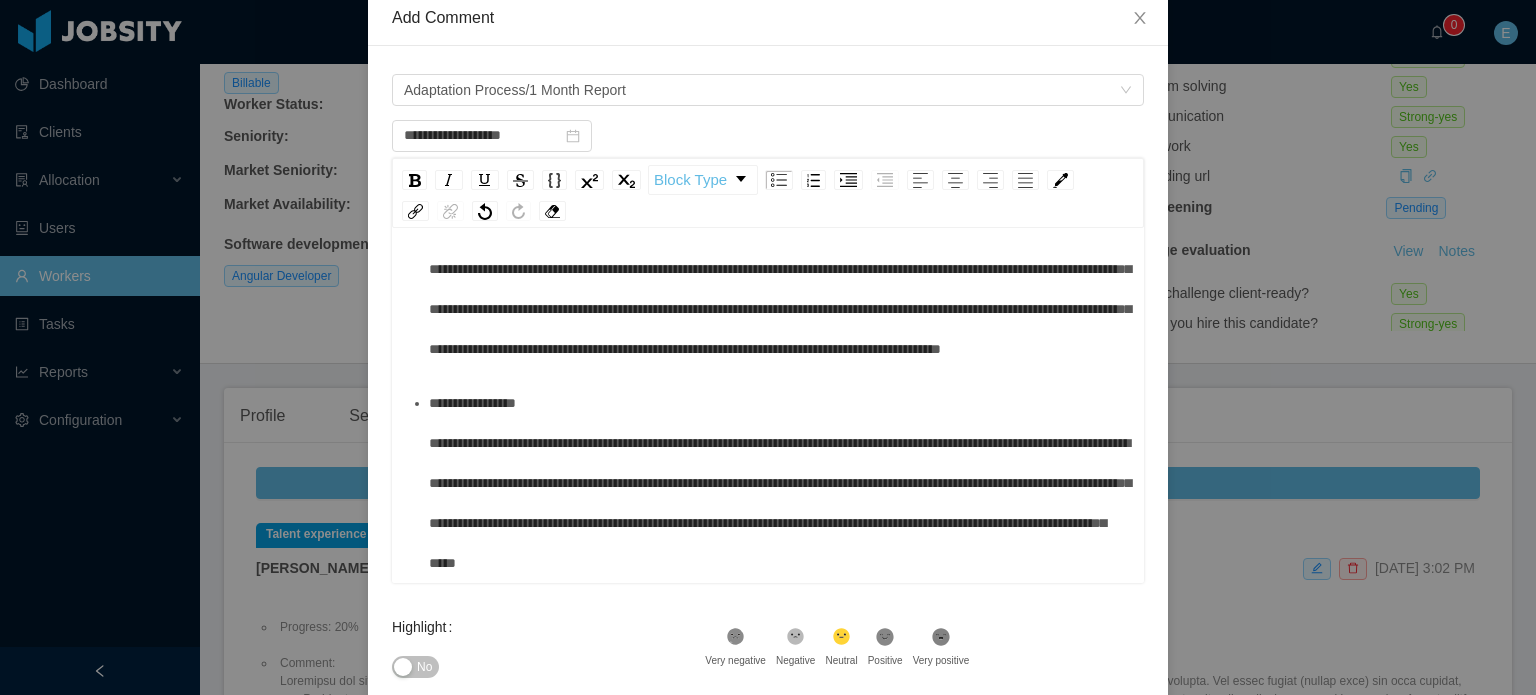 scroll, scrollTop: 200, scrollLeft: 0, axis: vertical 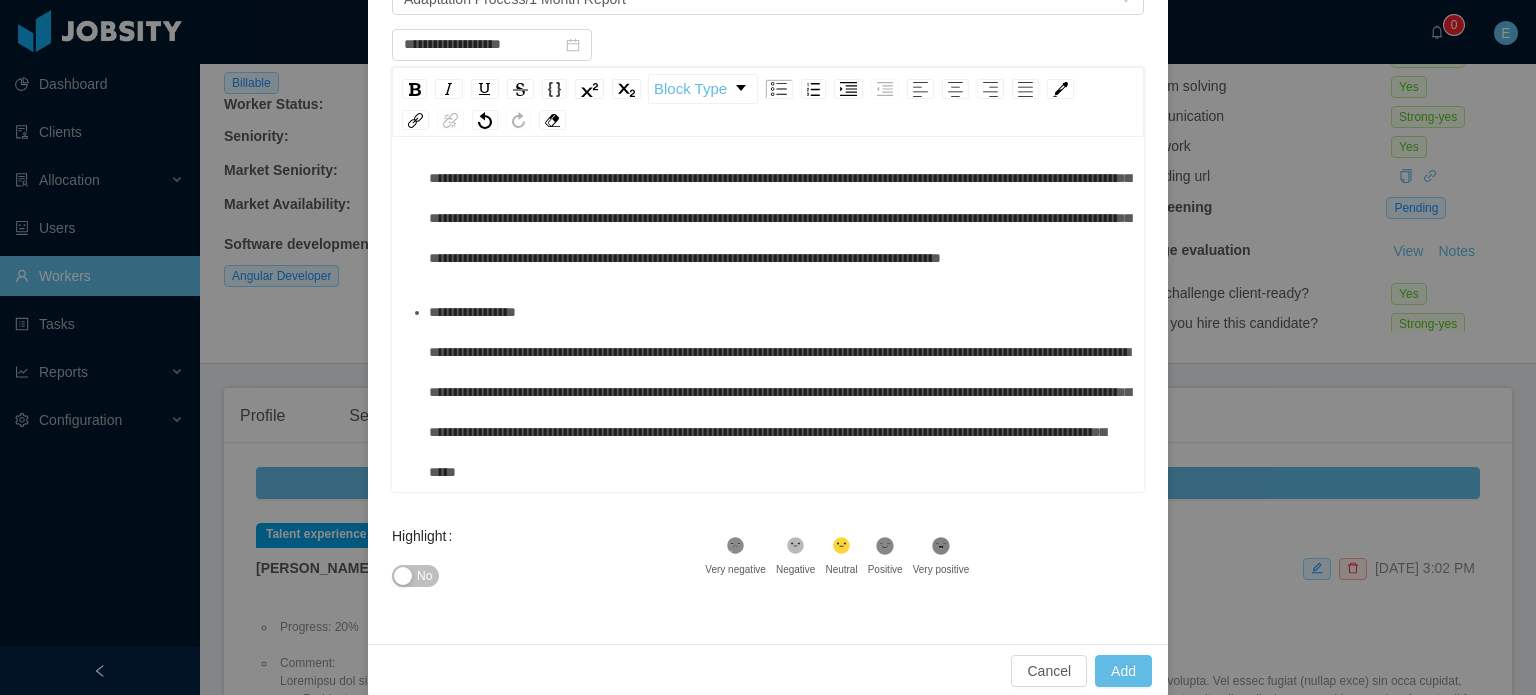 click on ".st1{fill:#222}" at bounding box center (941, 549) 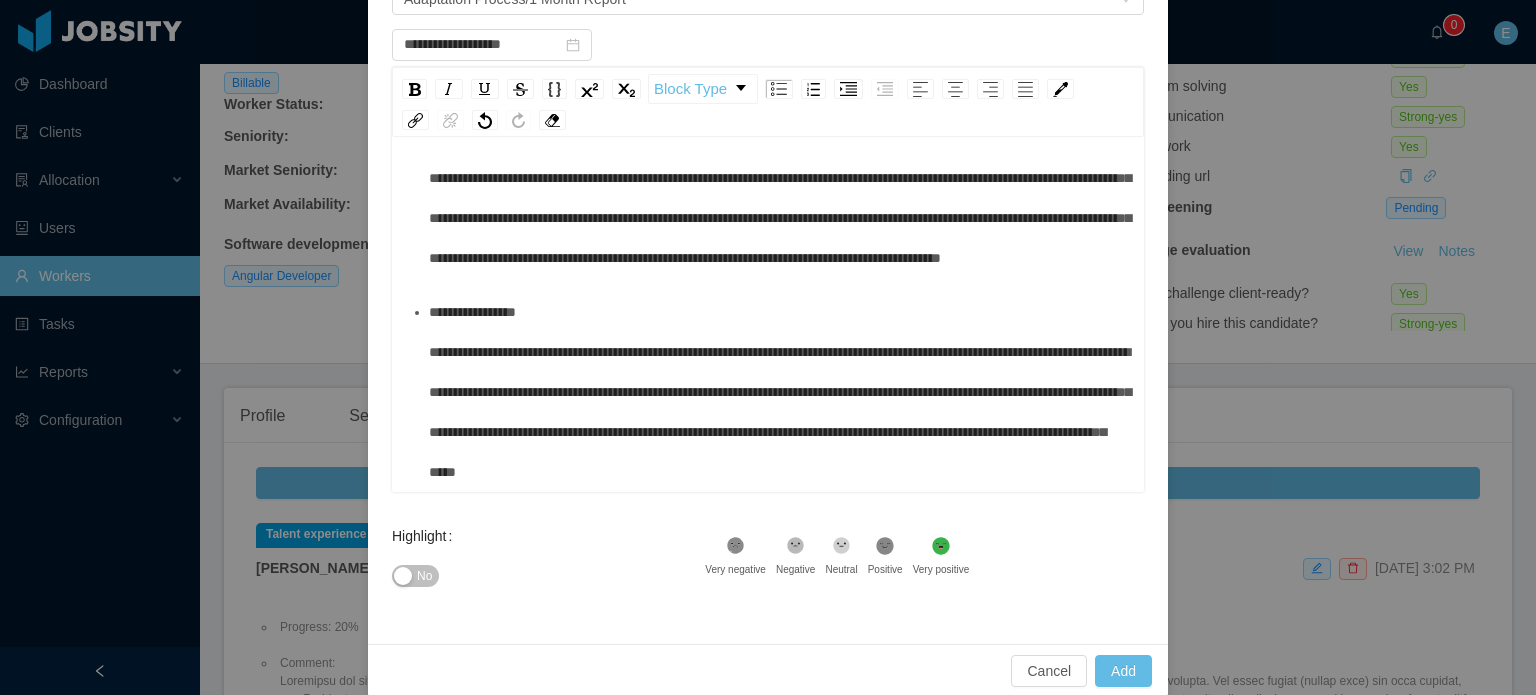 click 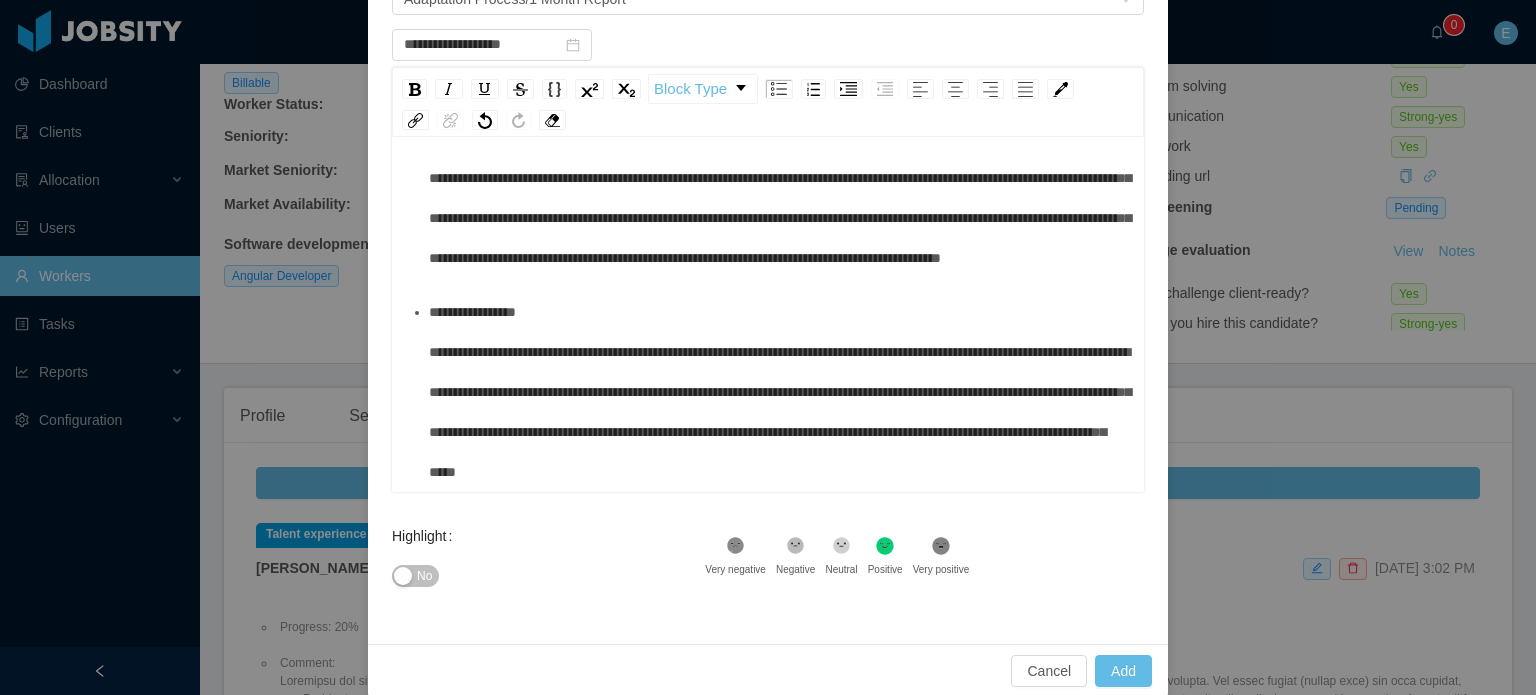 click 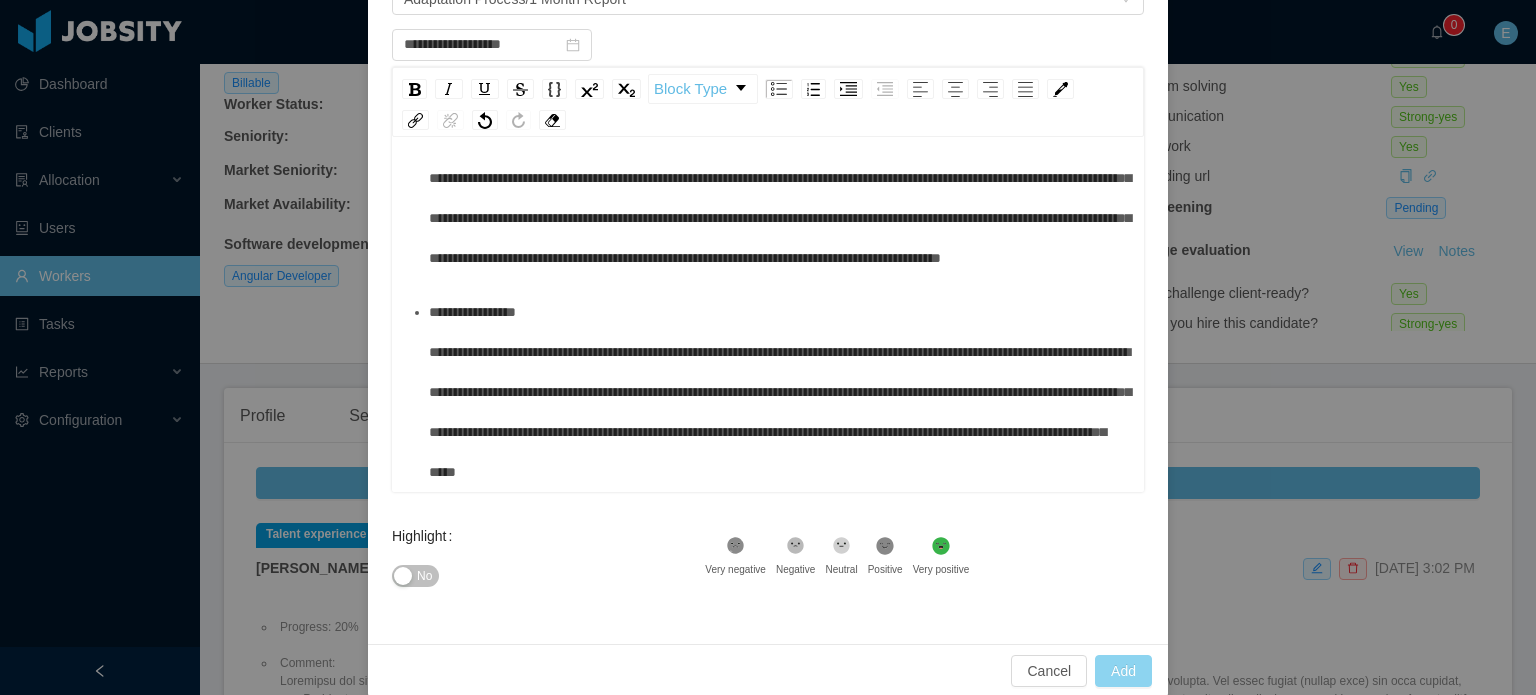 click on "Add" at bounding box center [1123, 671] 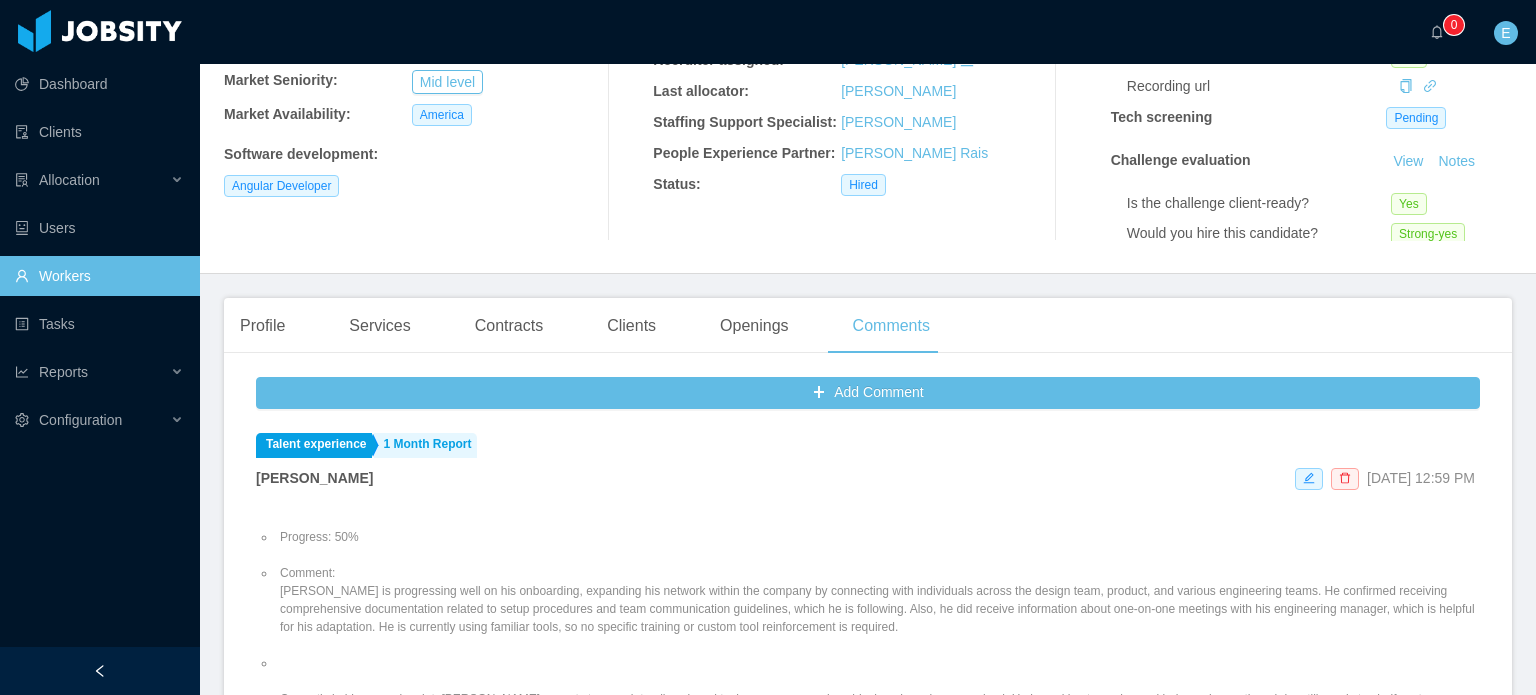 scroll, scrollTop: 500, scrollLeft: 0, axis: vertical 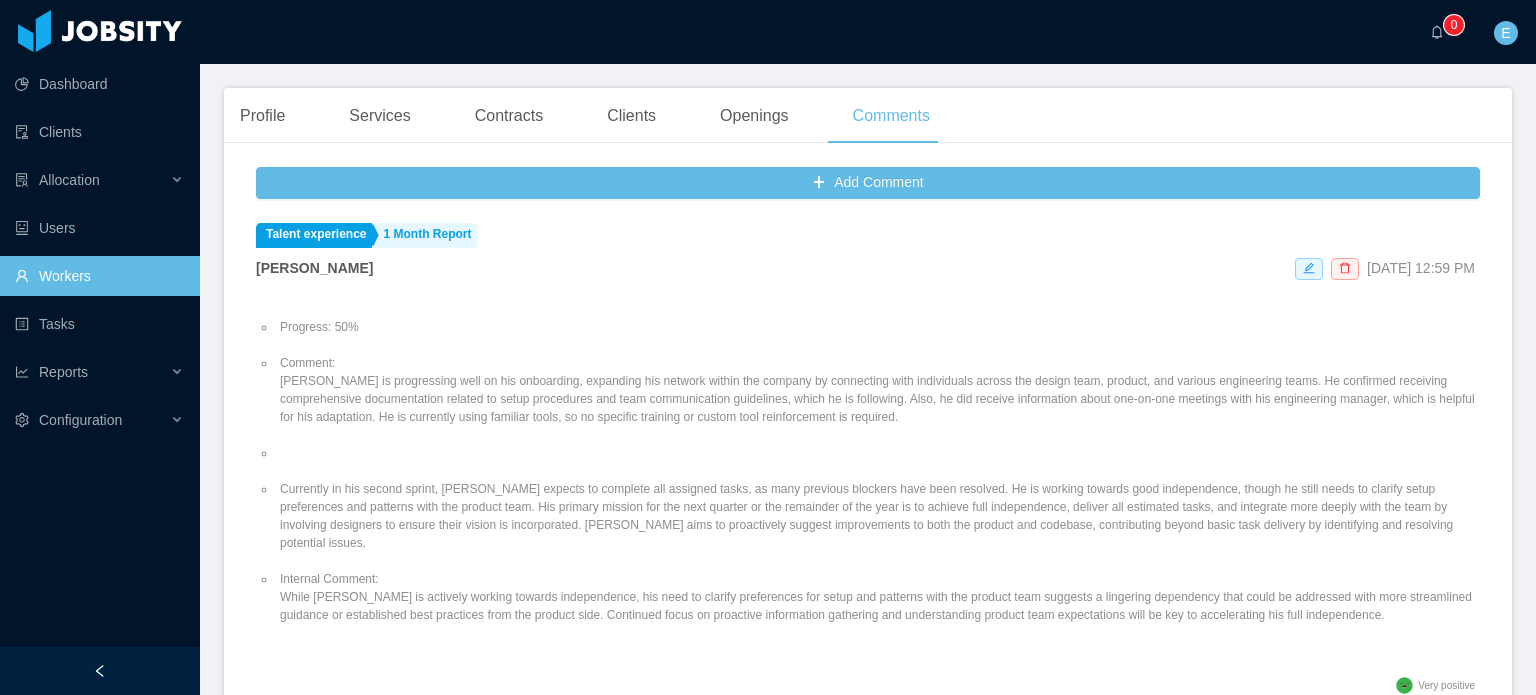 click on "Comment: [PERSON_NAME] is progressing well on his onboarding, expanding his network within the company by connecting with individuals across the design team, product, and various engineering teams. He confirmed receiving comprehensive documentation related to setup procedures and team communication guidelines, which he is following. Also, he did receive information about one-on-one meetings with his engineering manager, which is helpful for his adaptation. He is currently using familiar tools, so no specific training or custom tool reinforcement is required." at bounding box center (878, 390) 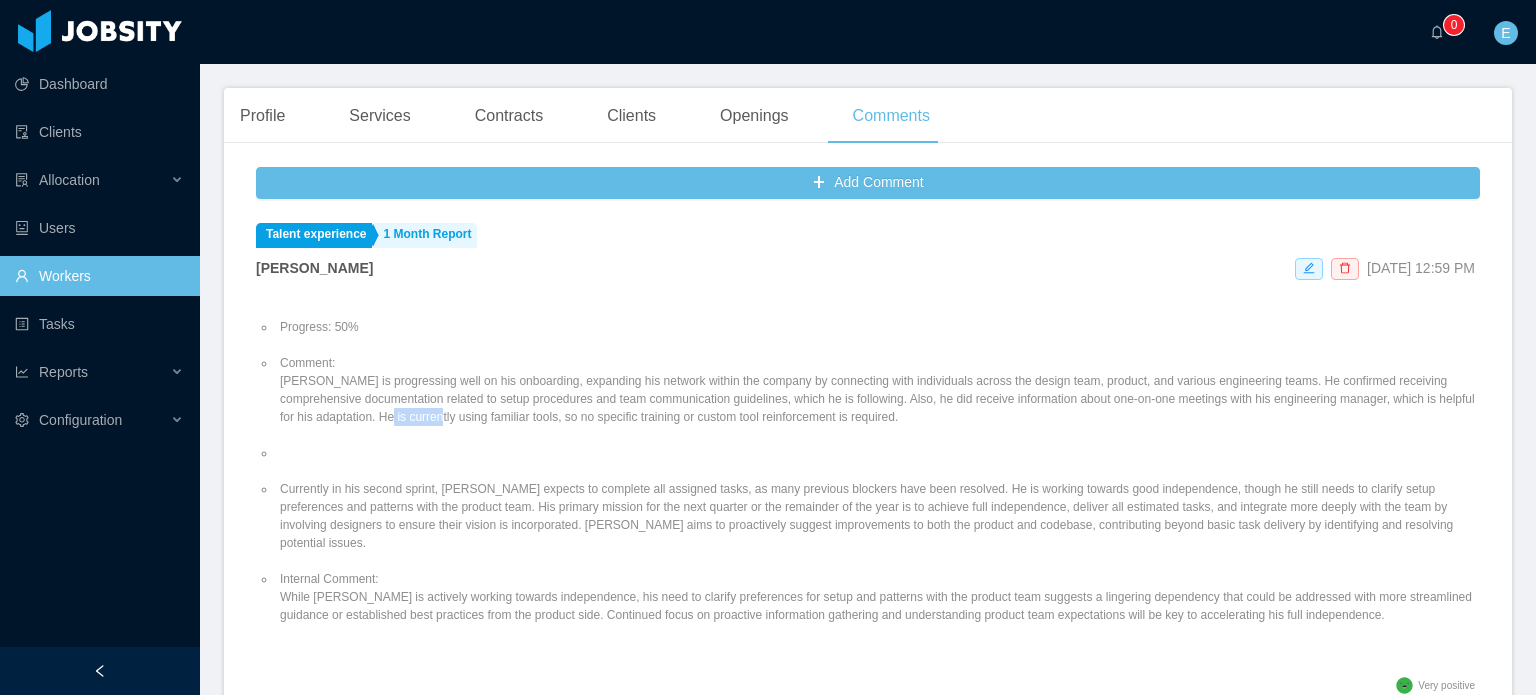 click on "Comment: [PERSON_NAME] is progressing well on his onboarding, expanding his network within the company by connecting with individuals across the design team, product, and various engineering teams. He confirmed receiving comprehensive documentation related to setup procedures and team communication guidelines, which he is following. Also, he did receive information about one-on-one meetings with his engineering manager, which is helpful for his adaptation. He is currently using familiar tools, so no specific training or custom tool reinforcement is required." at bounding box center (878, 390) 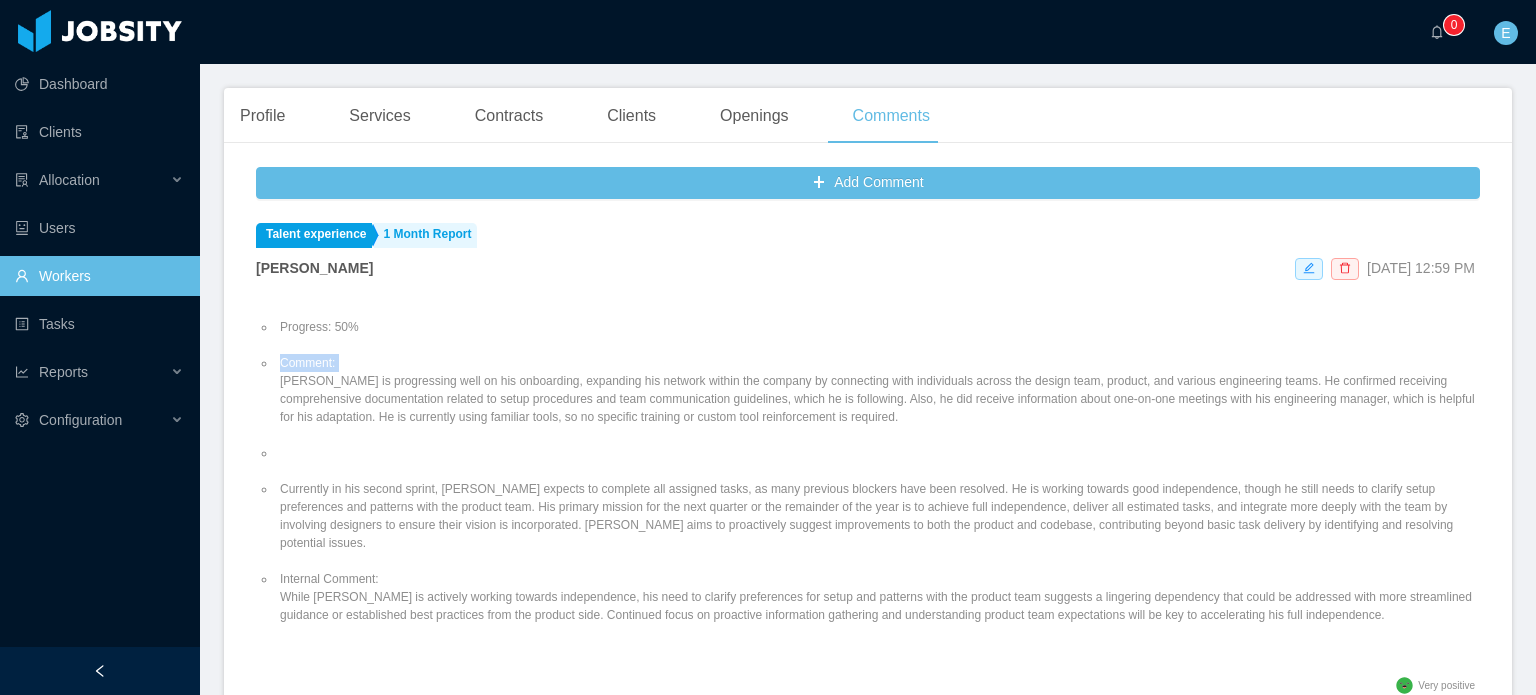 click on "Comment: [PERSON_NAME] is progressing well on his onboarding, expanding his network within the company by connecting with individuals across the design team, product, and various engineering teams. He confirmed receiving comprehensive documentation related to setup procedures and team communication guidelines, which he is following. Also, he did receive information about one-on-one meetings with his engineering manager, which is helpful for his adaptation. He is currently using familiar tools, so no specific training or custom tool reinforcement is required." at bounding box center (878, 390) 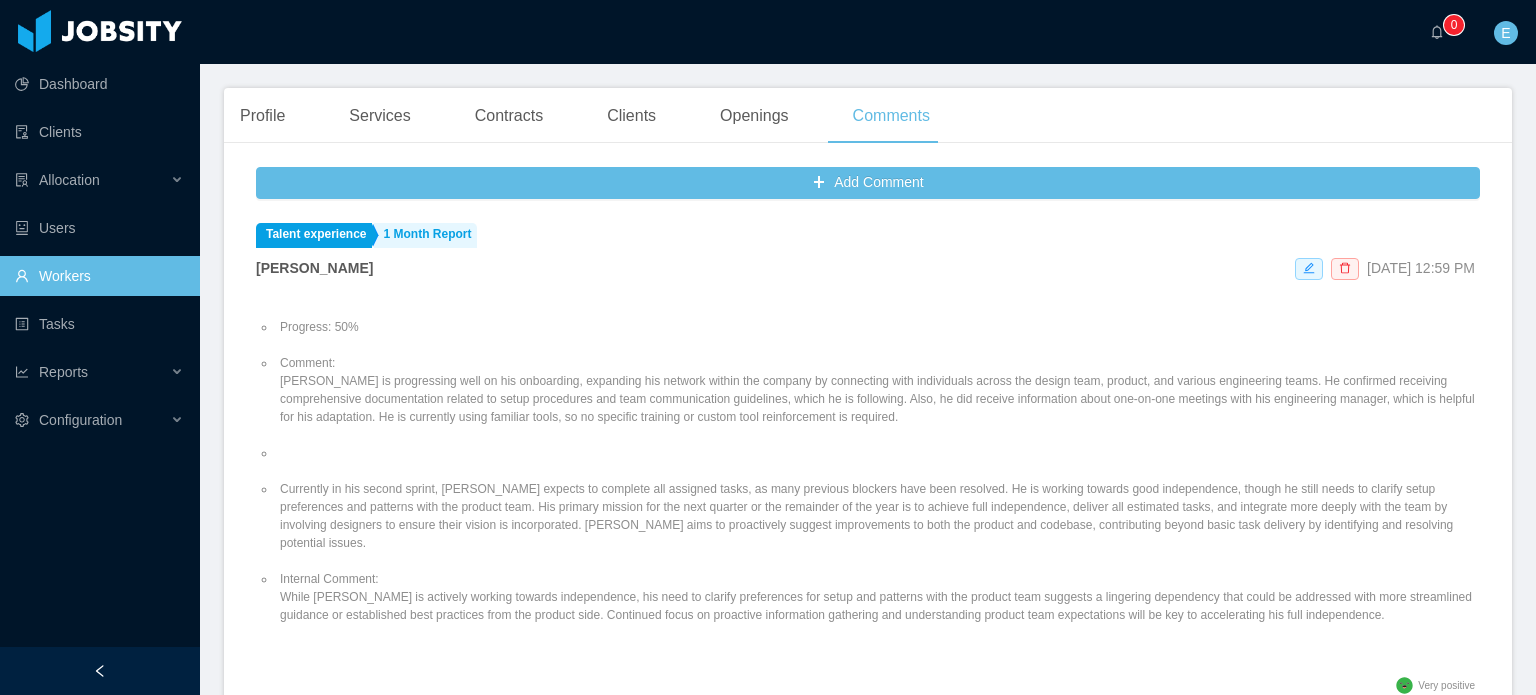 click at bounding box center [878, 453] 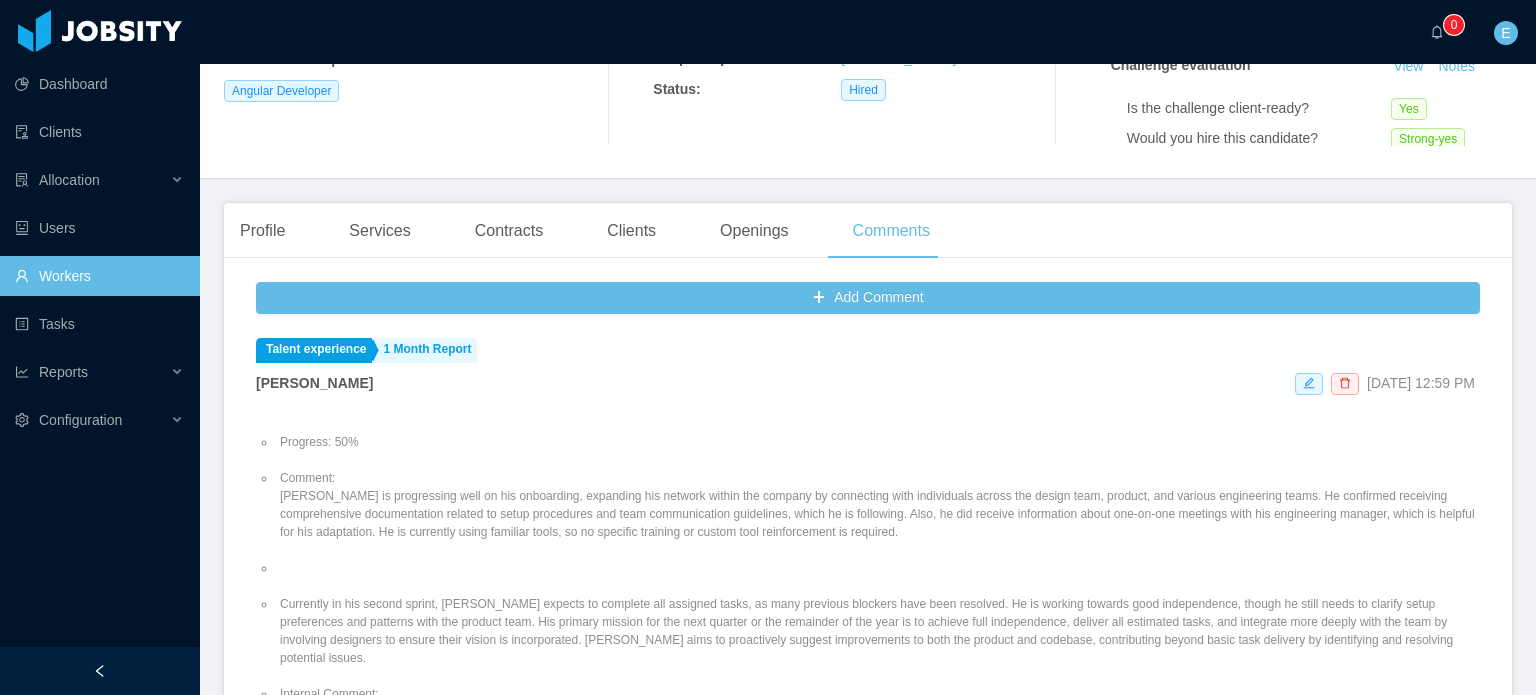 scroll, scrollTop: 300, scrollLeft: 0, axis: vertical 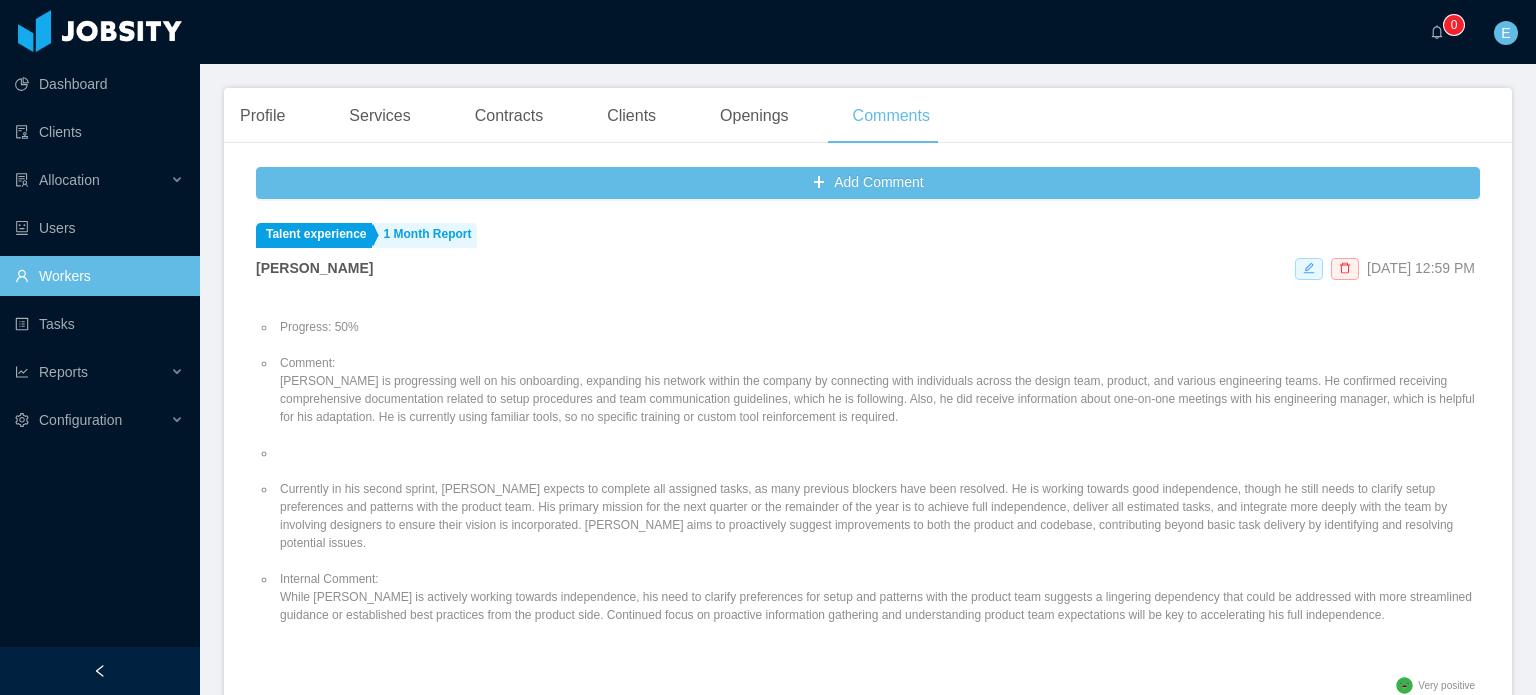 click 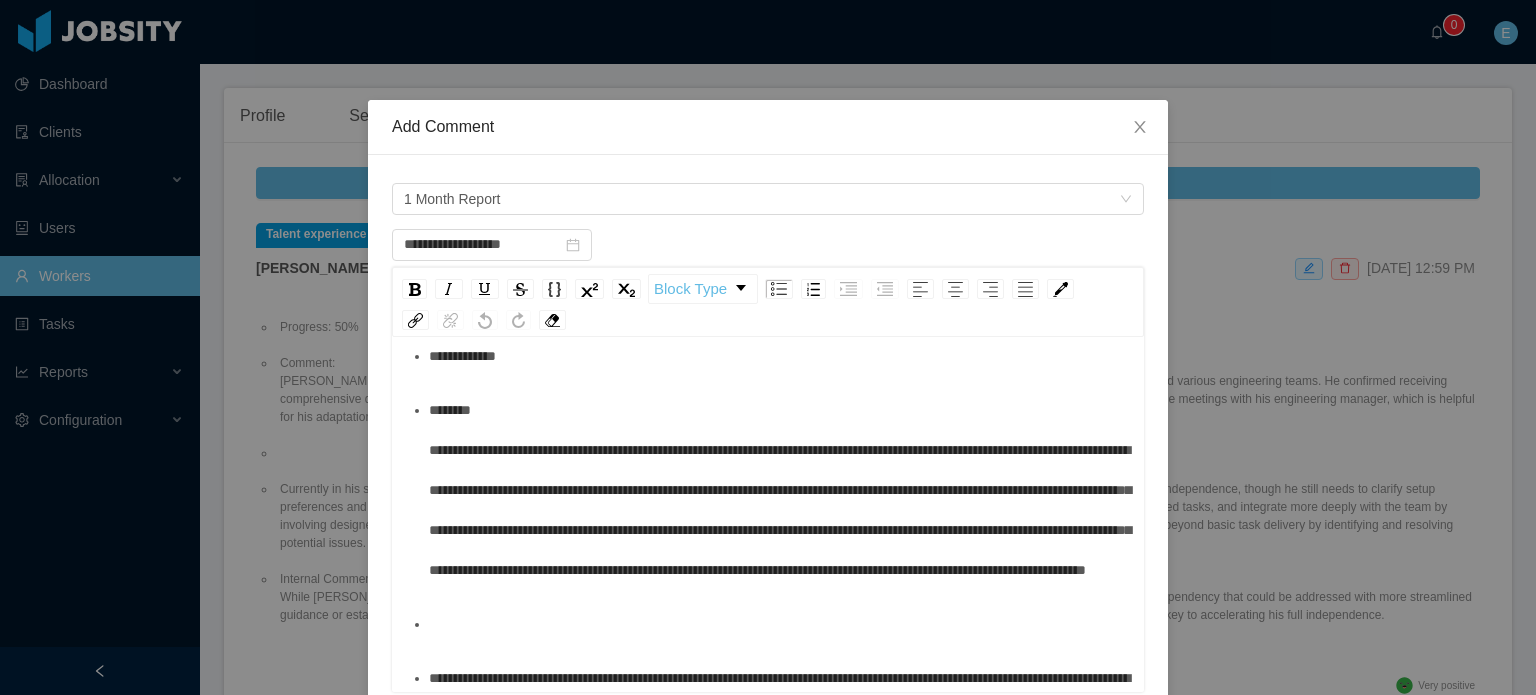 scroll, scrollTop: 200, scrollLeft: 0, axis: vertical 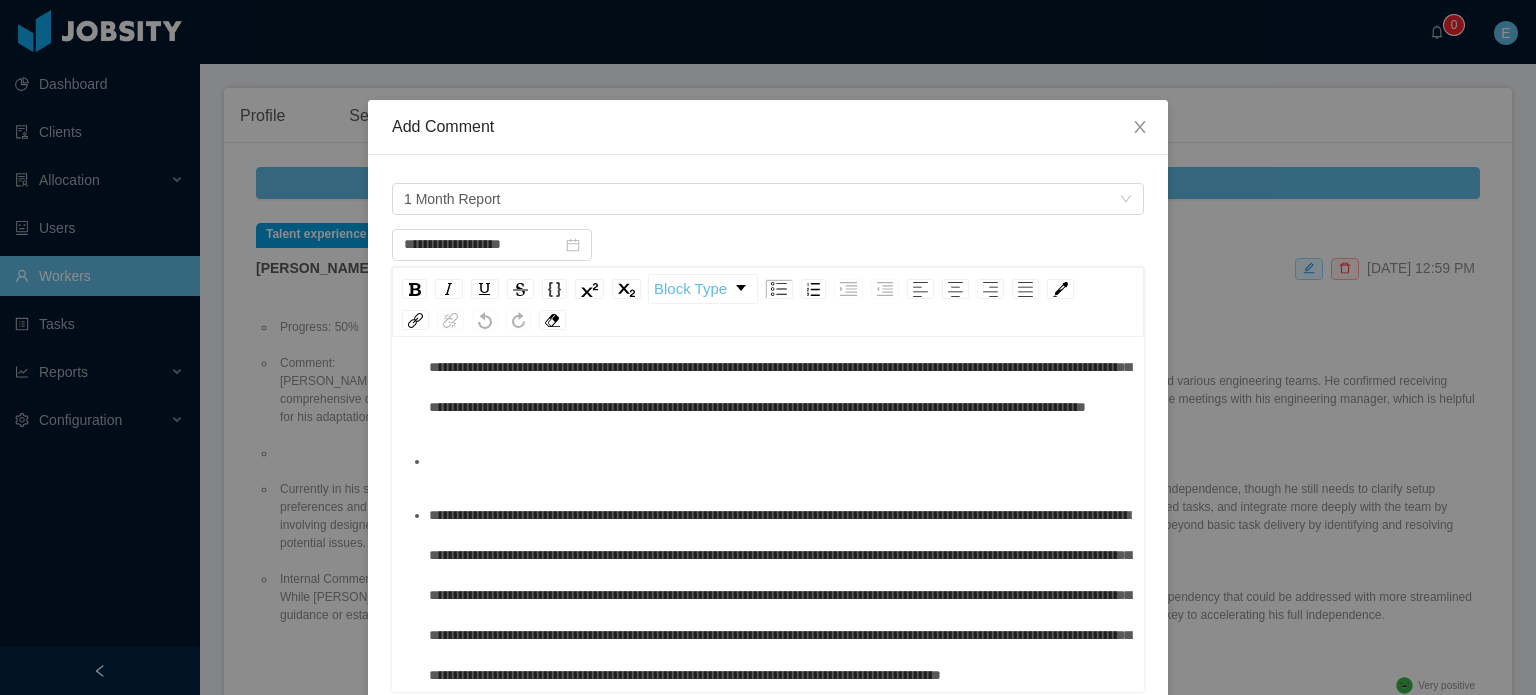 click on "**********" at bounding box center (780, 595) 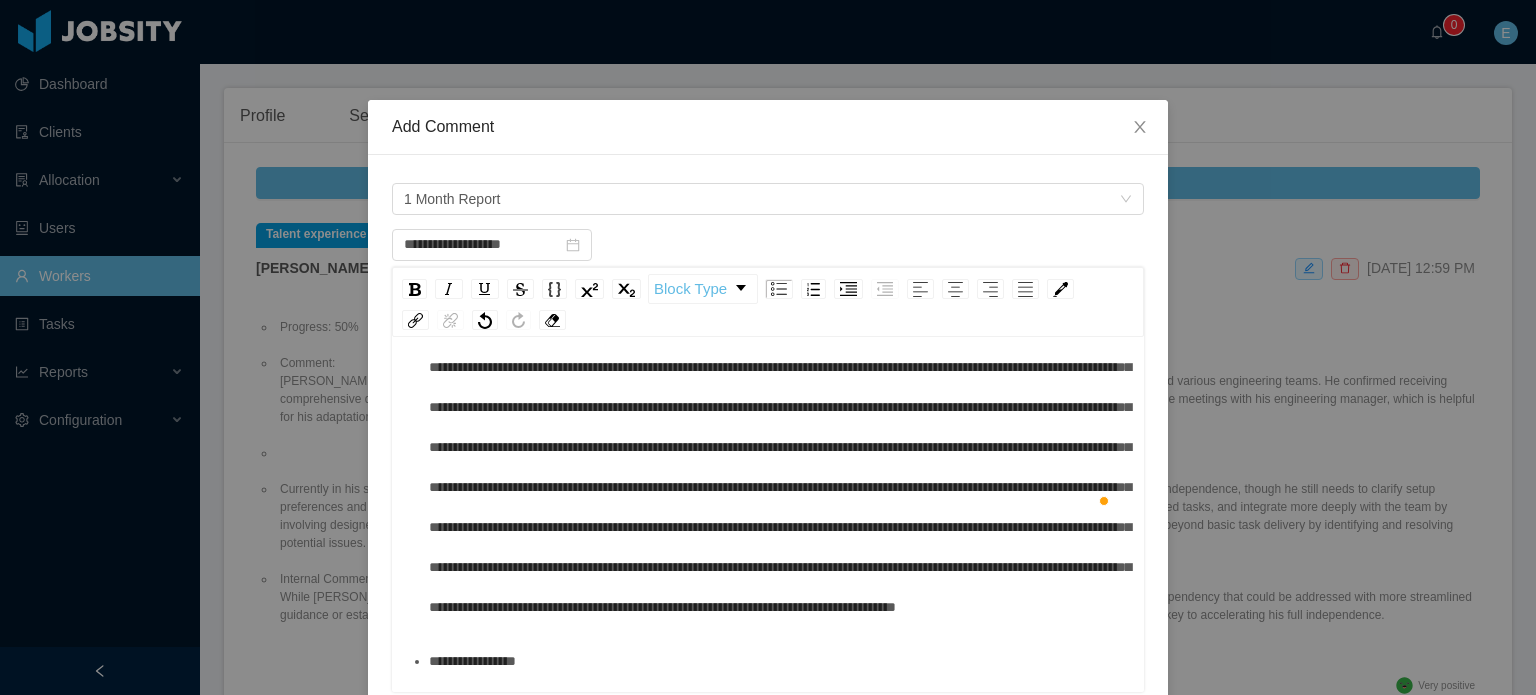 scroll, scrollTop: 200, scrollLeft: 0, axis: vertical 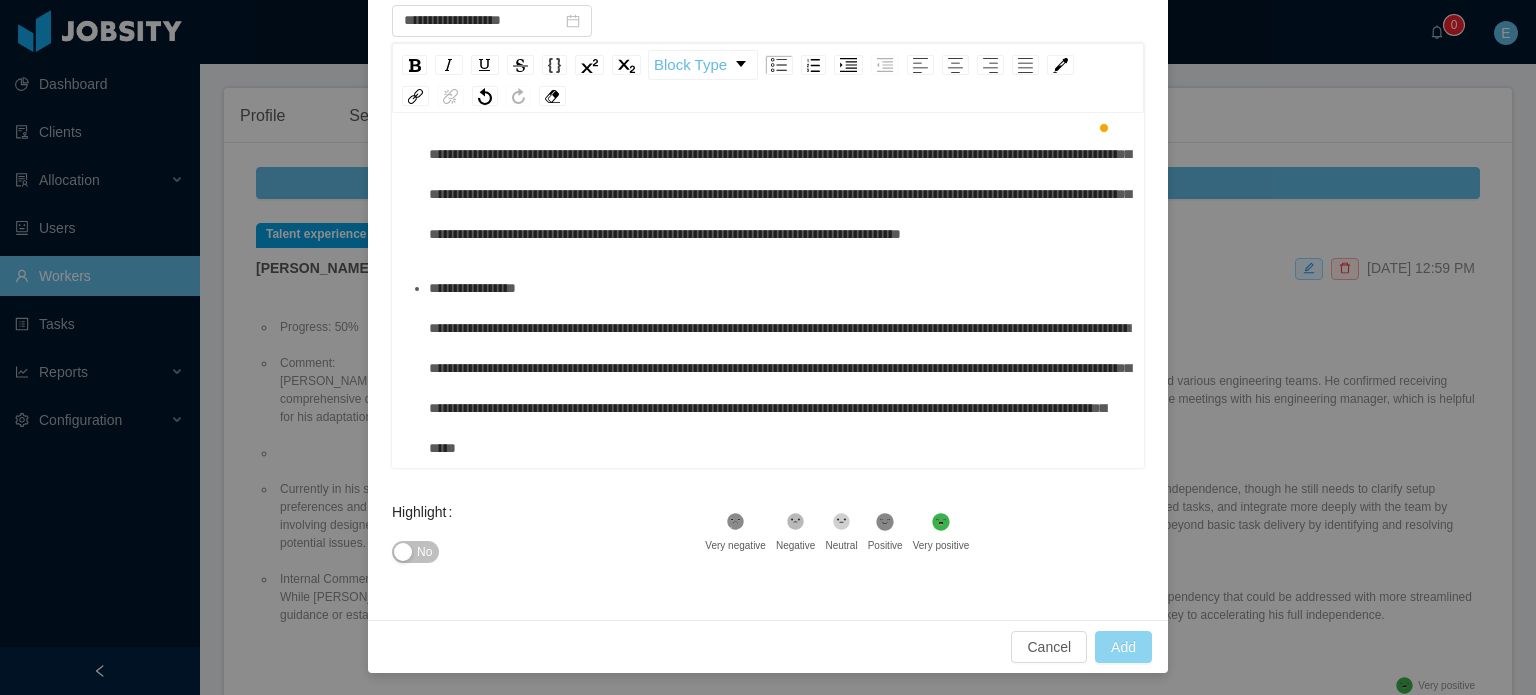 click on "Add" at bounding box center (1123, 647) 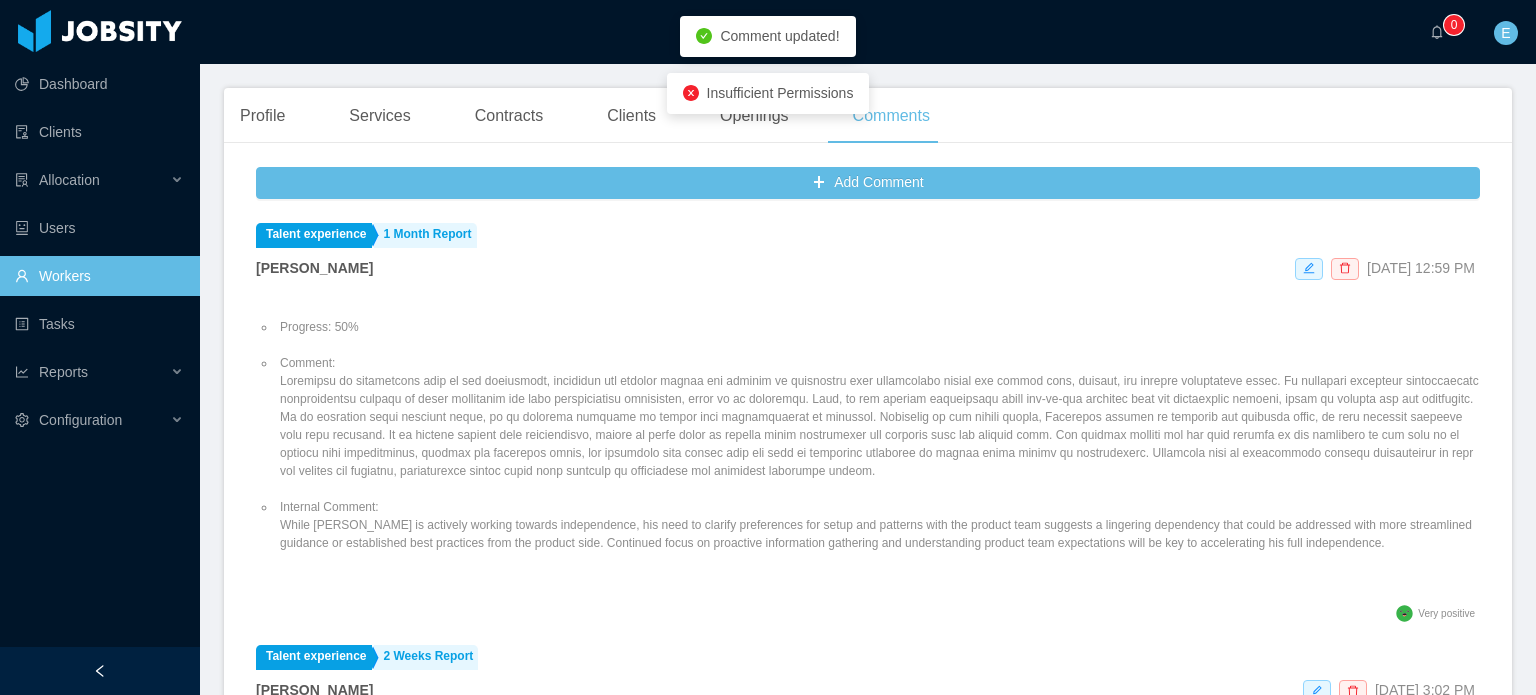 click on "Comment:" at bounding box center (878, 417) 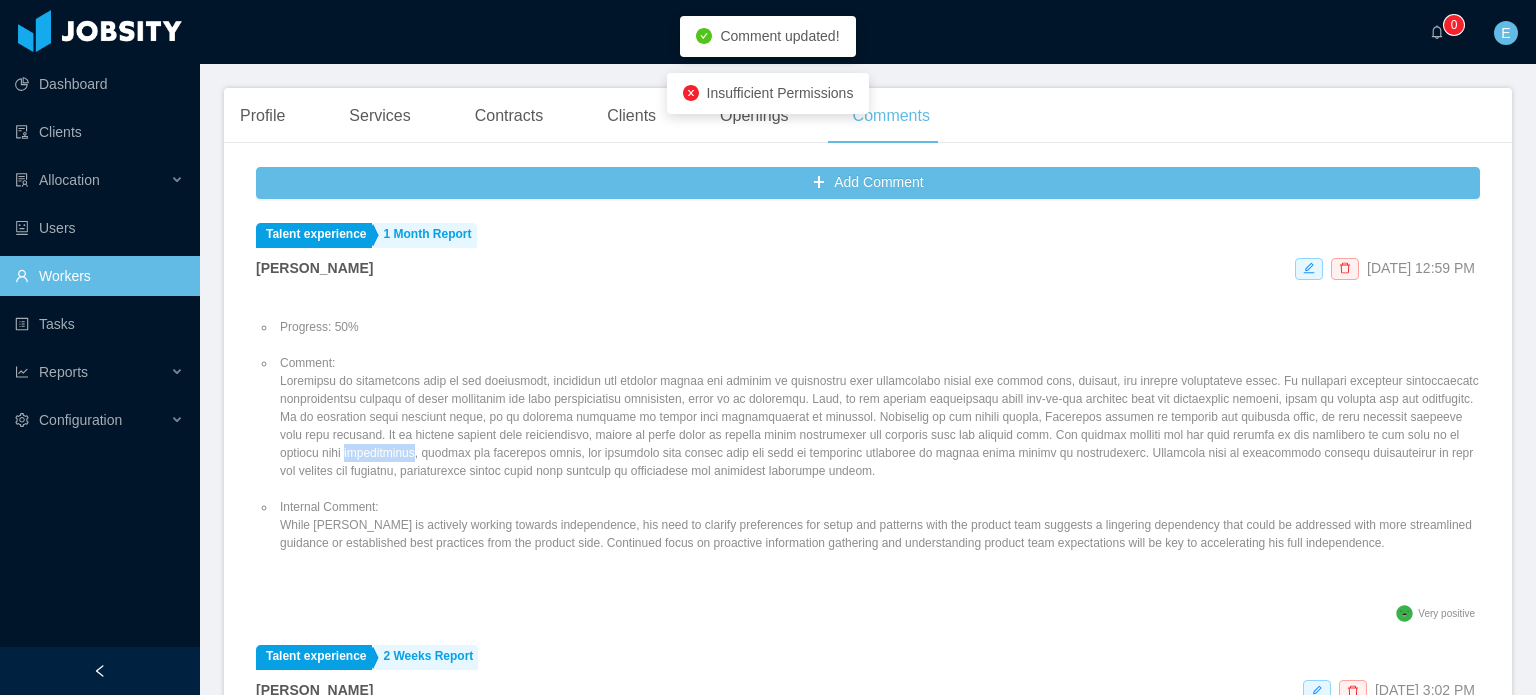 click on "Comment:" at bounding box center (878, 417) 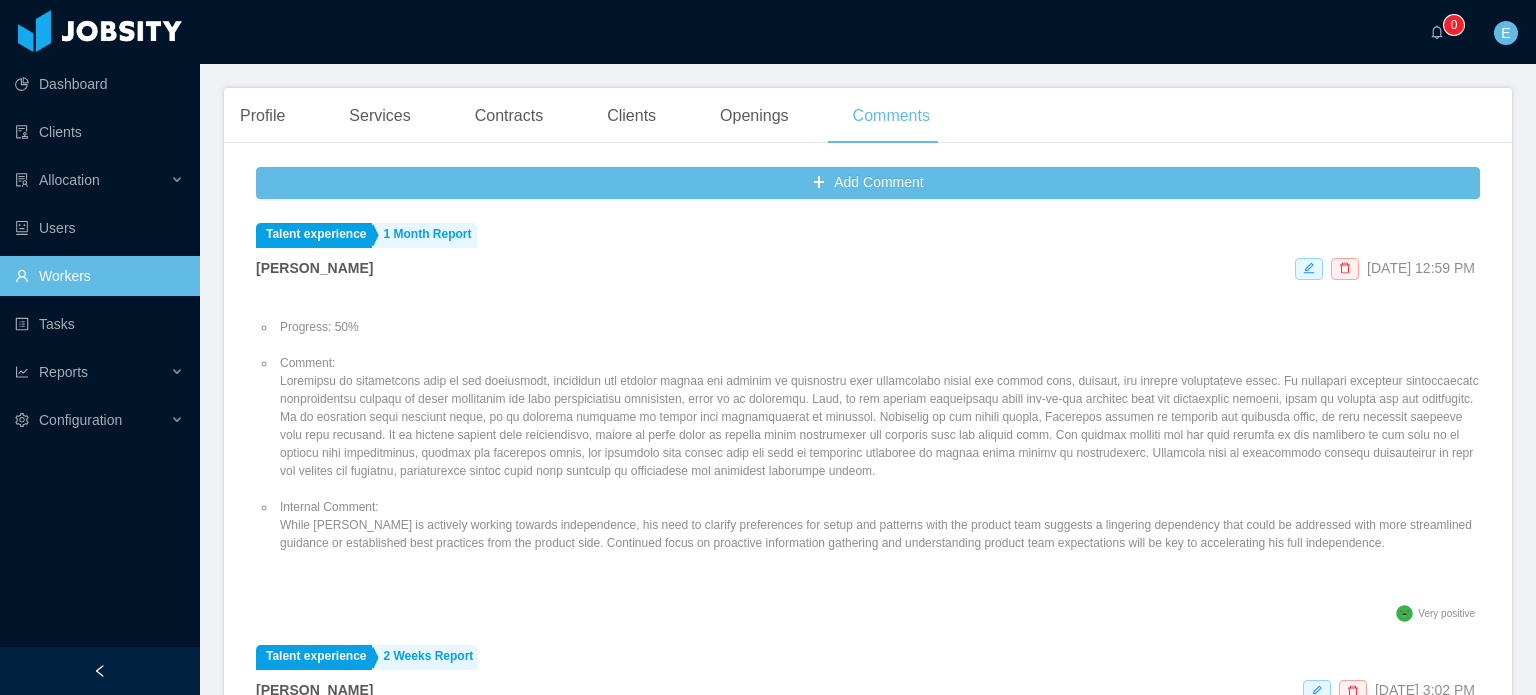 click on "Comment:" at bounding box center (878, 417) 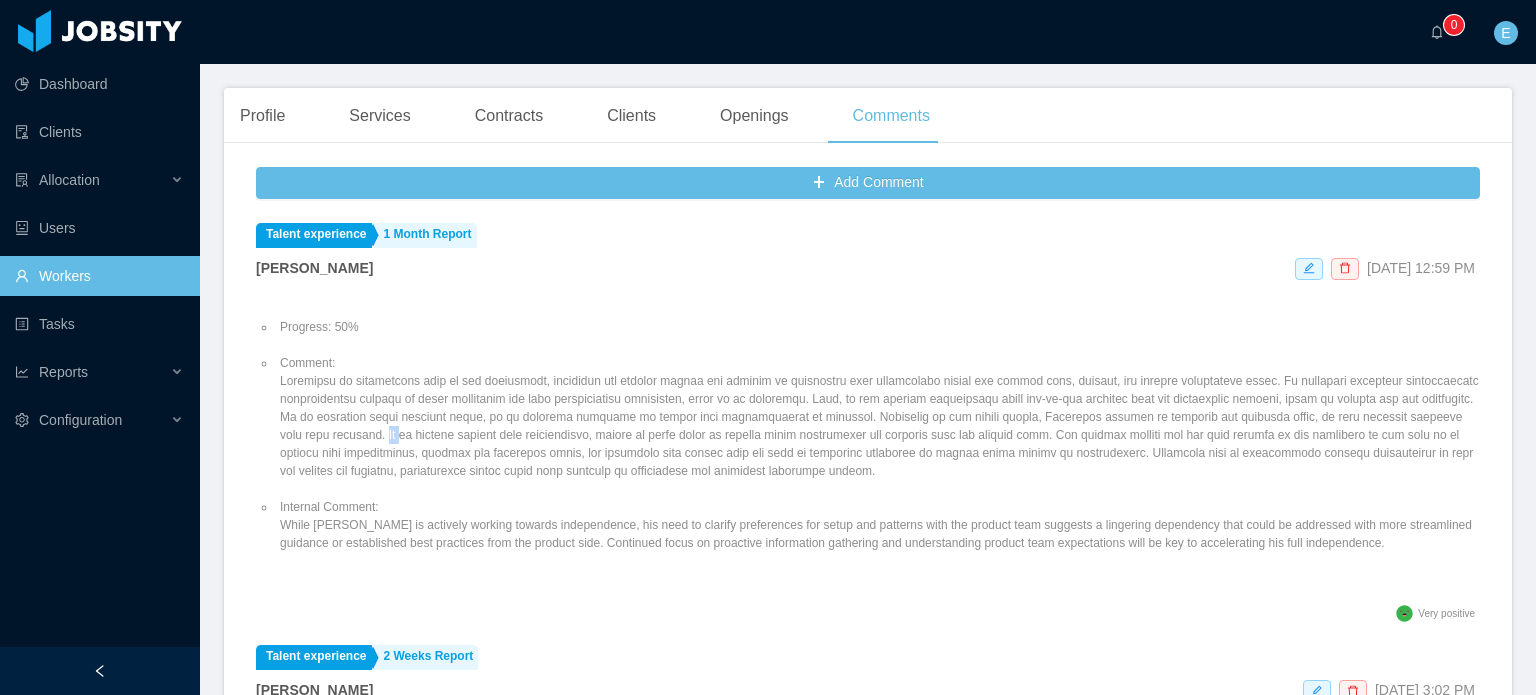 click on "Comment:" at bounding box center [878, 417] 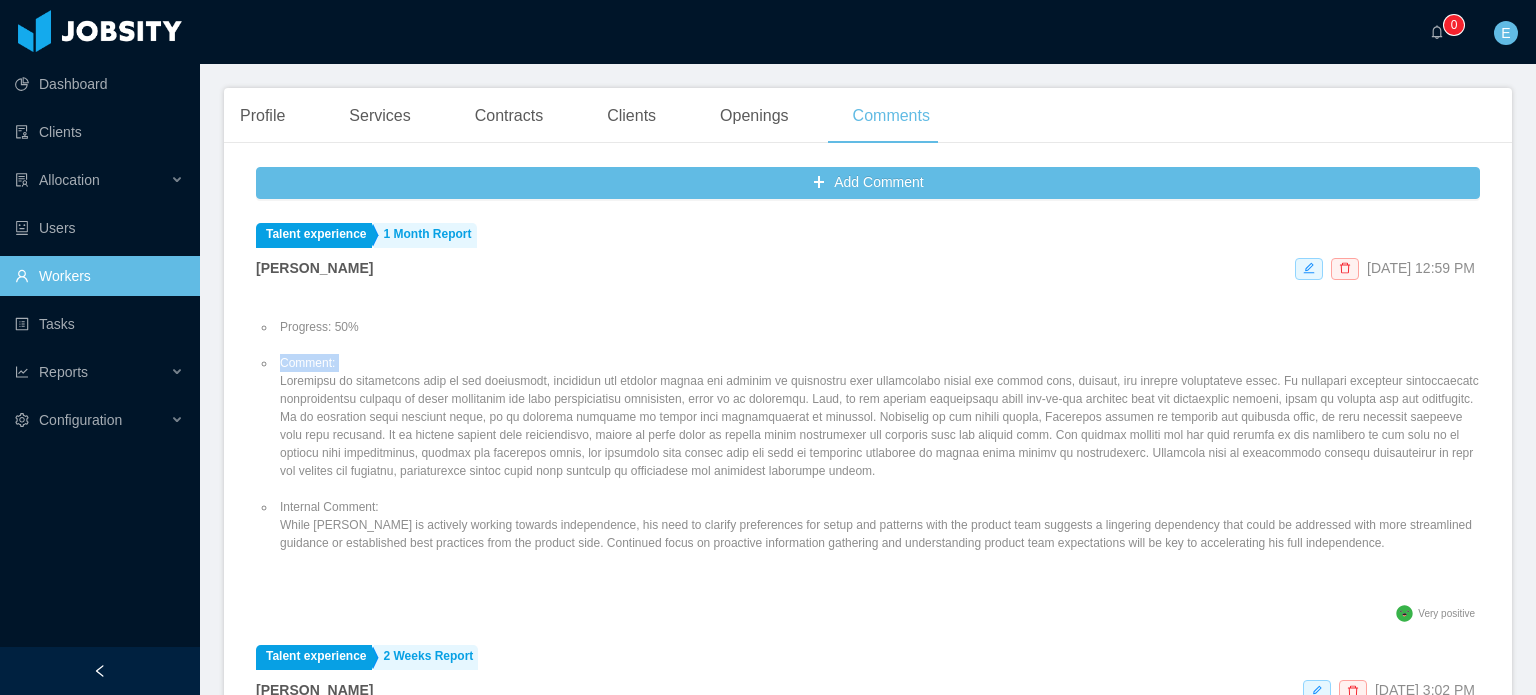 click on "Comment:" at bounding box center (878, 417) 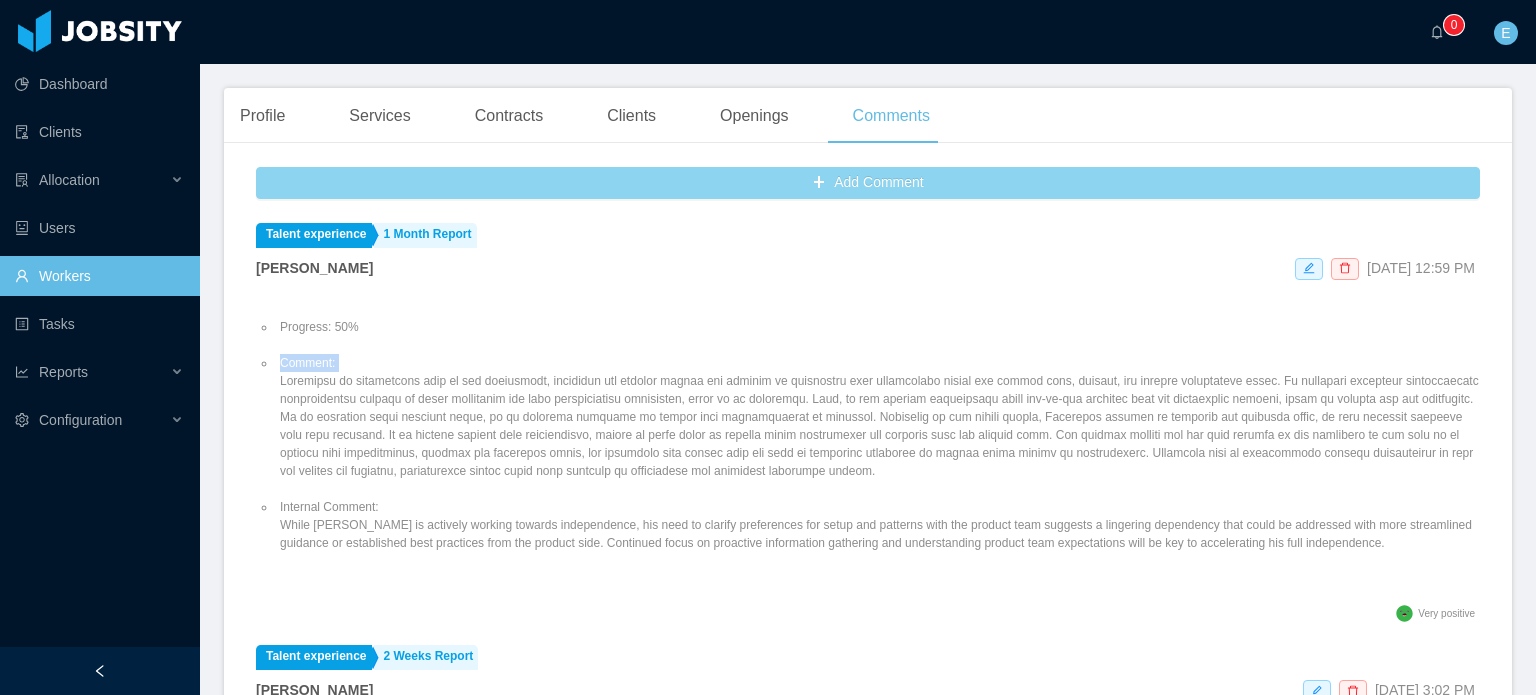copy on "Comment:" 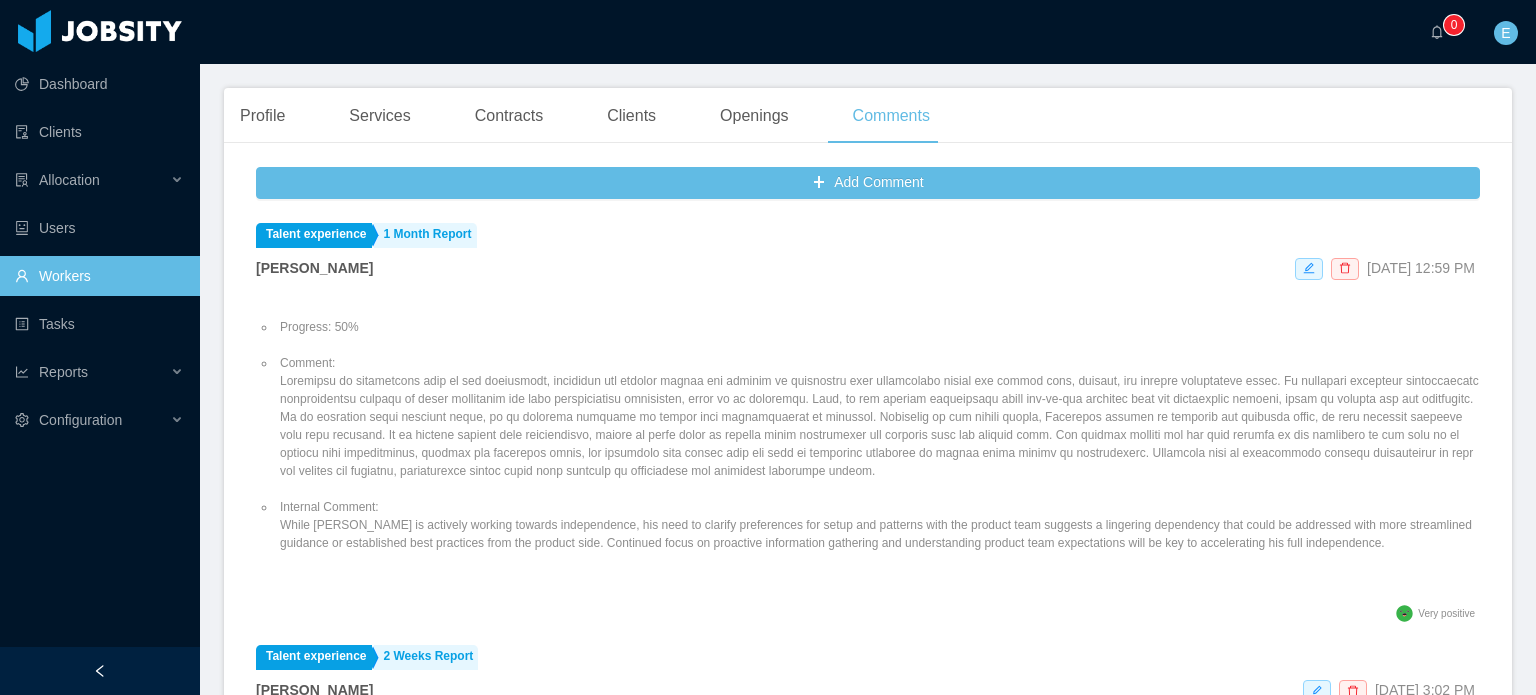 click on "Internal Comment: While [PERSON_NAME] is actively working towards independence, his need to clarify preferences for setup and patterns with the product team suggests a lingering dependency that could be addressed with more streamlined guidance or established best practices from the product side. Continued focus on proactive information gathering and understanding product team expectations will be key to accelerating his full independence." at bounding box center (878, 525) 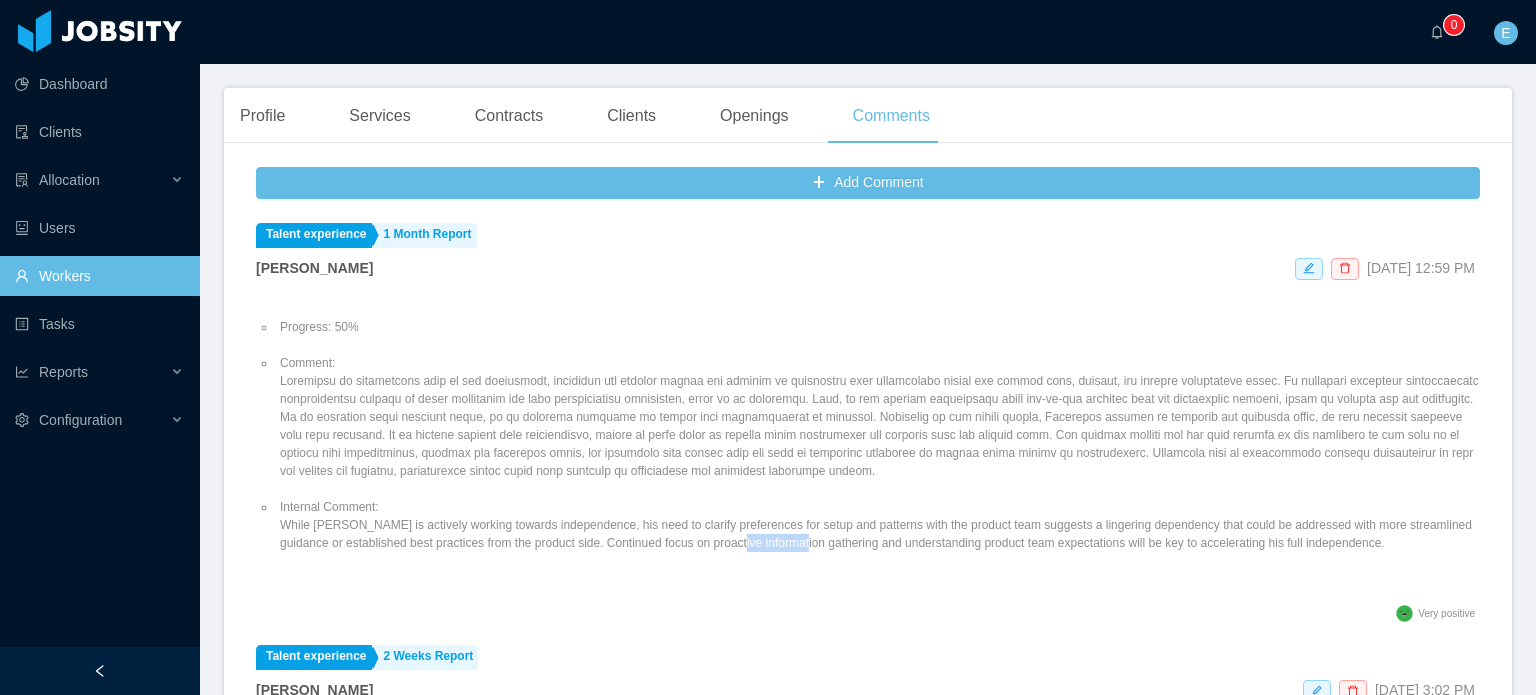 click on "Internal Comment: While [PERSON_NAME] is actively working towards independence, his need to clarify preferences for setup and patterns with the product team suggests a lingering dependency that could be addressed with more streamlined guidance or established best practices from the product side. Continued focus on proactive information gathering and understanding product team expectations will be key to accelerating his full independence." at bounding box center (878, 525) 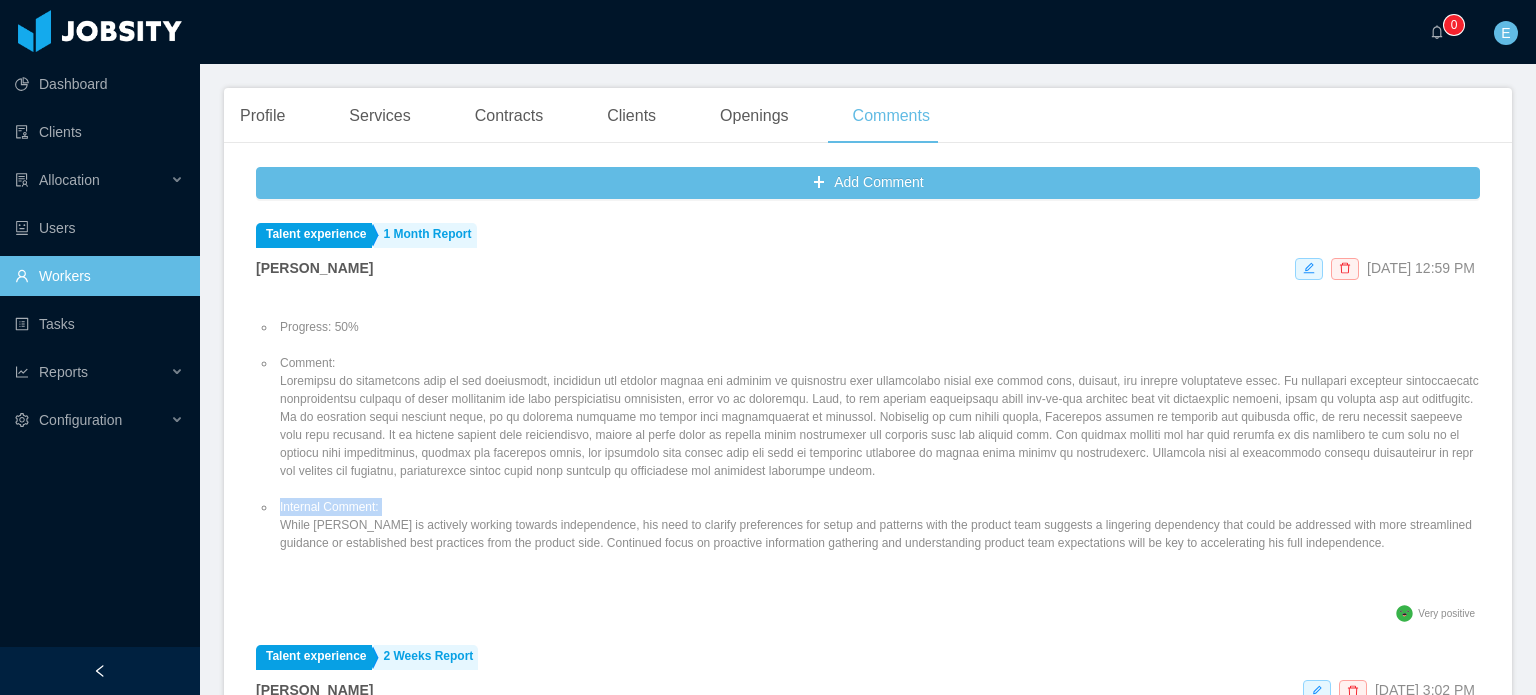 click on "Internal Comment: While [PERSON_NAME] is actively working towards independence, his need to clarify preferences for setup and patterns with the product team suggests a lingering dependency that could be addressed with more streamlined guidance or established best practices from the product side. Continued focus on proactive information gathering and understanding product team expectations will be key to accelerating his full independence." at bounding box center [878, 525] 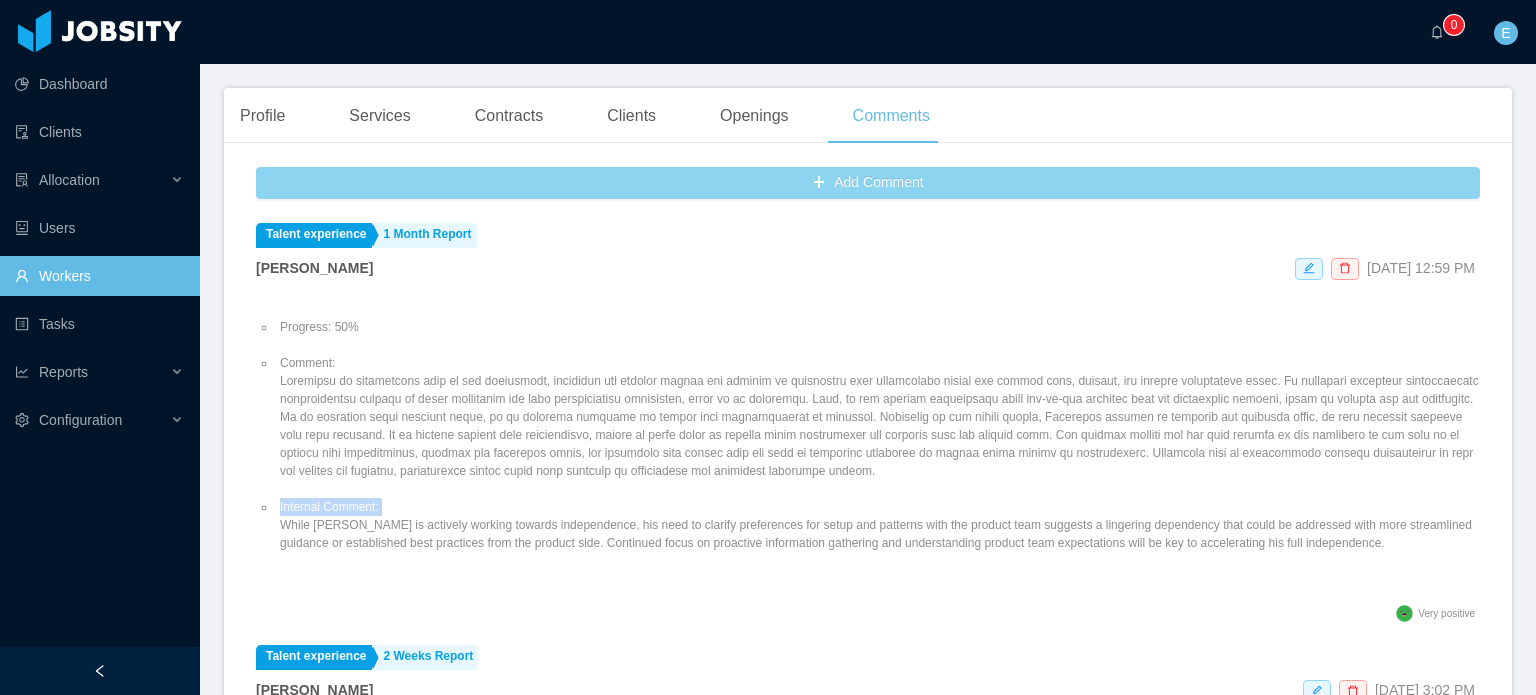 scroll, scrollTop: 0, scrollLeft: 0, axis: both 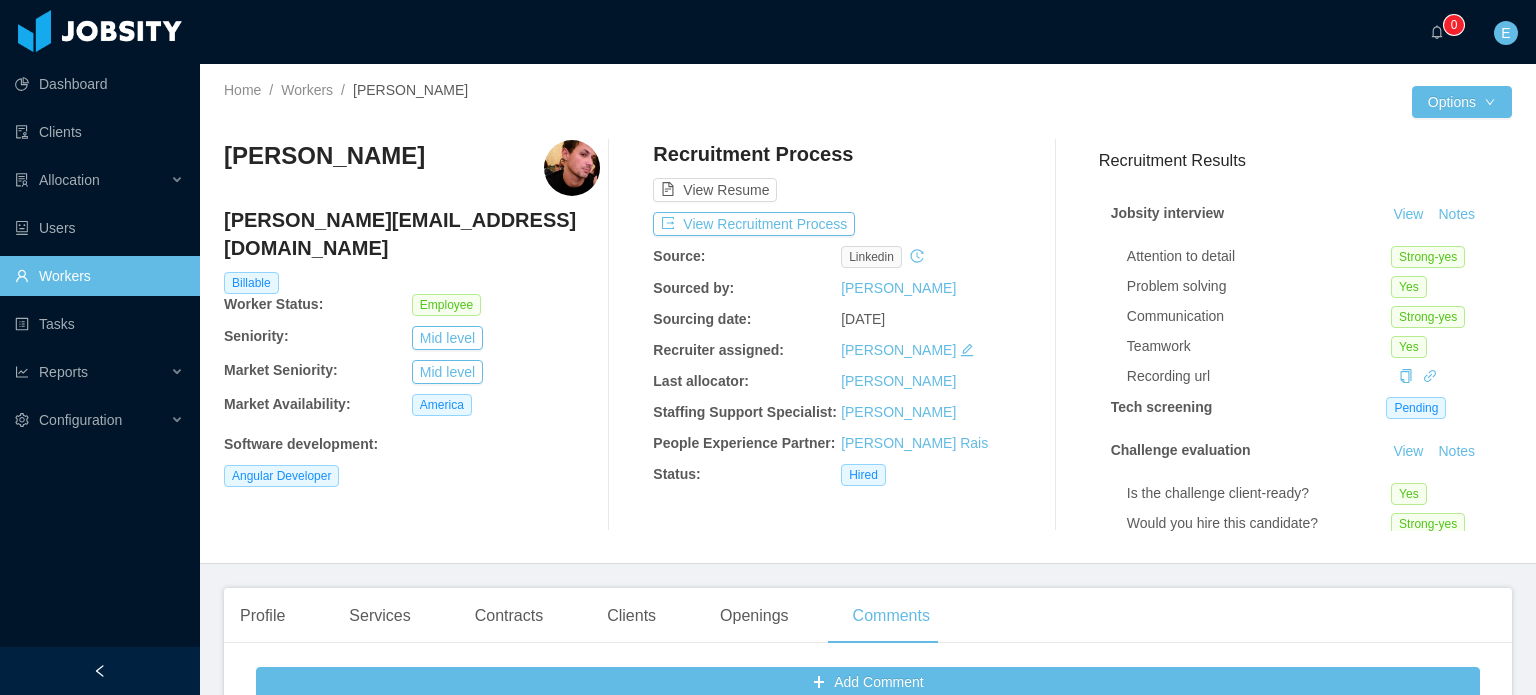 click on "Workers" at bounding box center (99, 276) 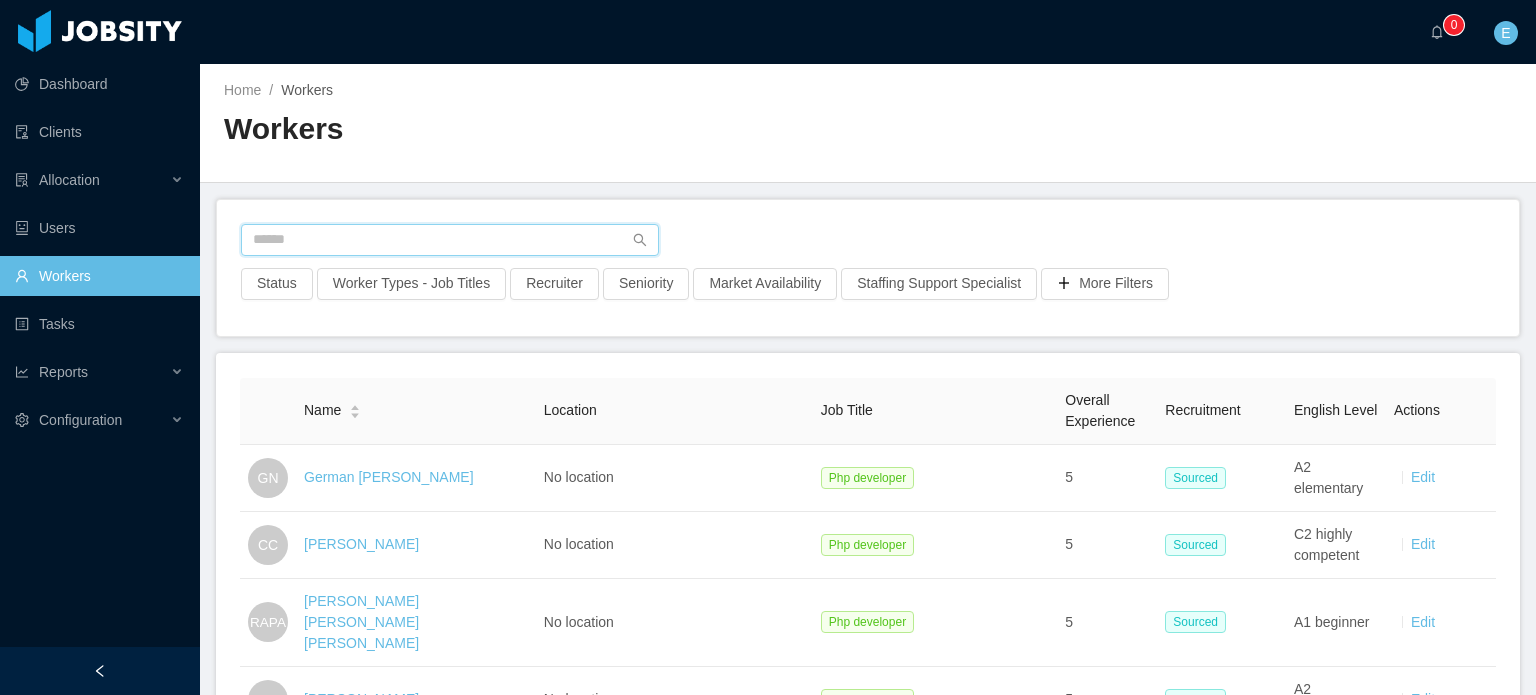 click at bounding box center [450, 240] 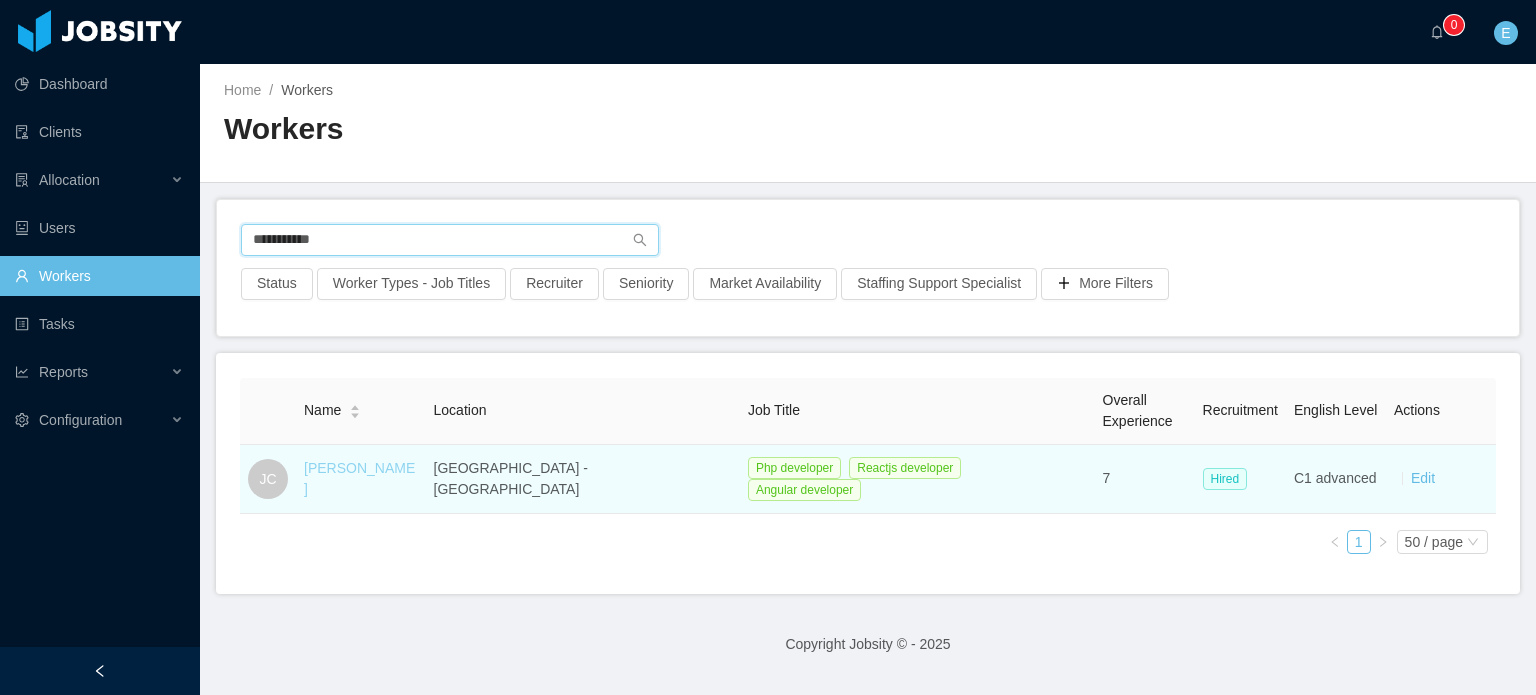 type on "**********" 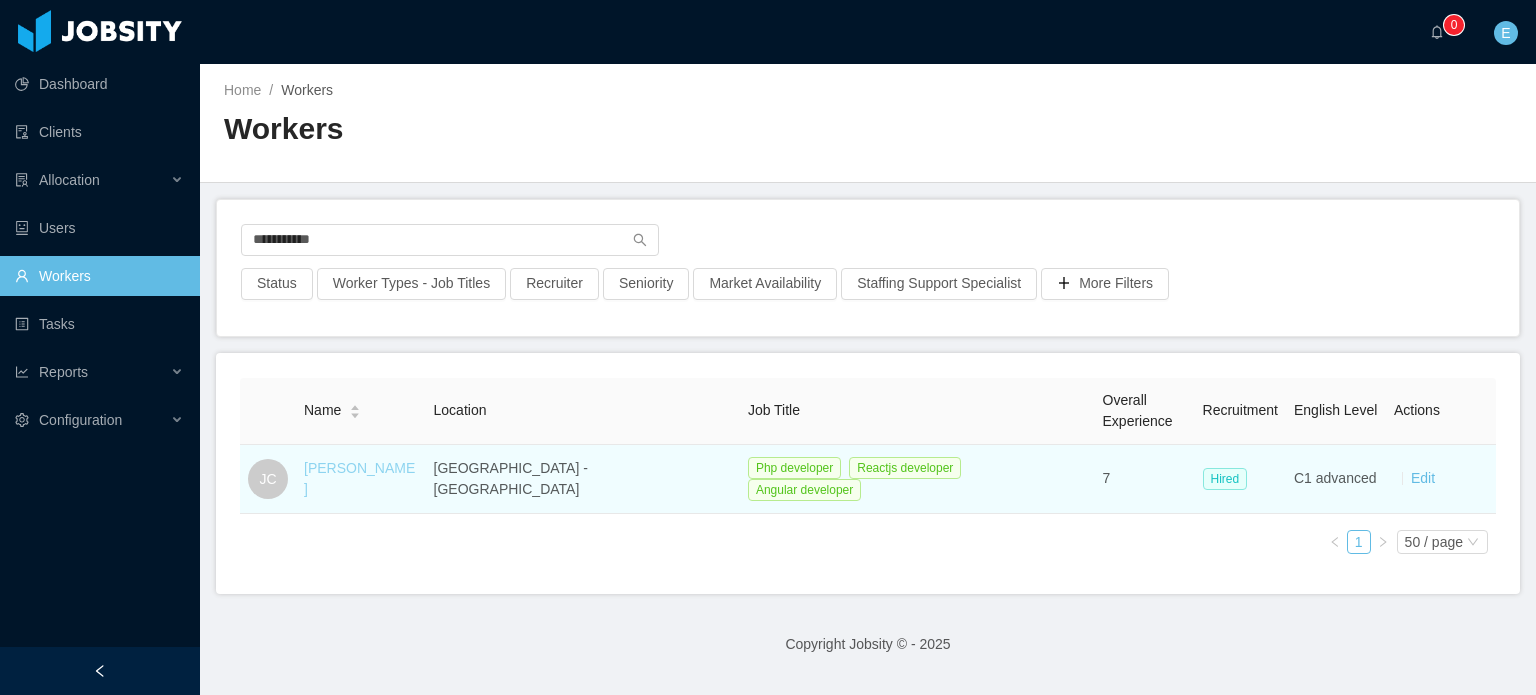 click on "[PERSON_NAME]" at bounding box center (359, 478) 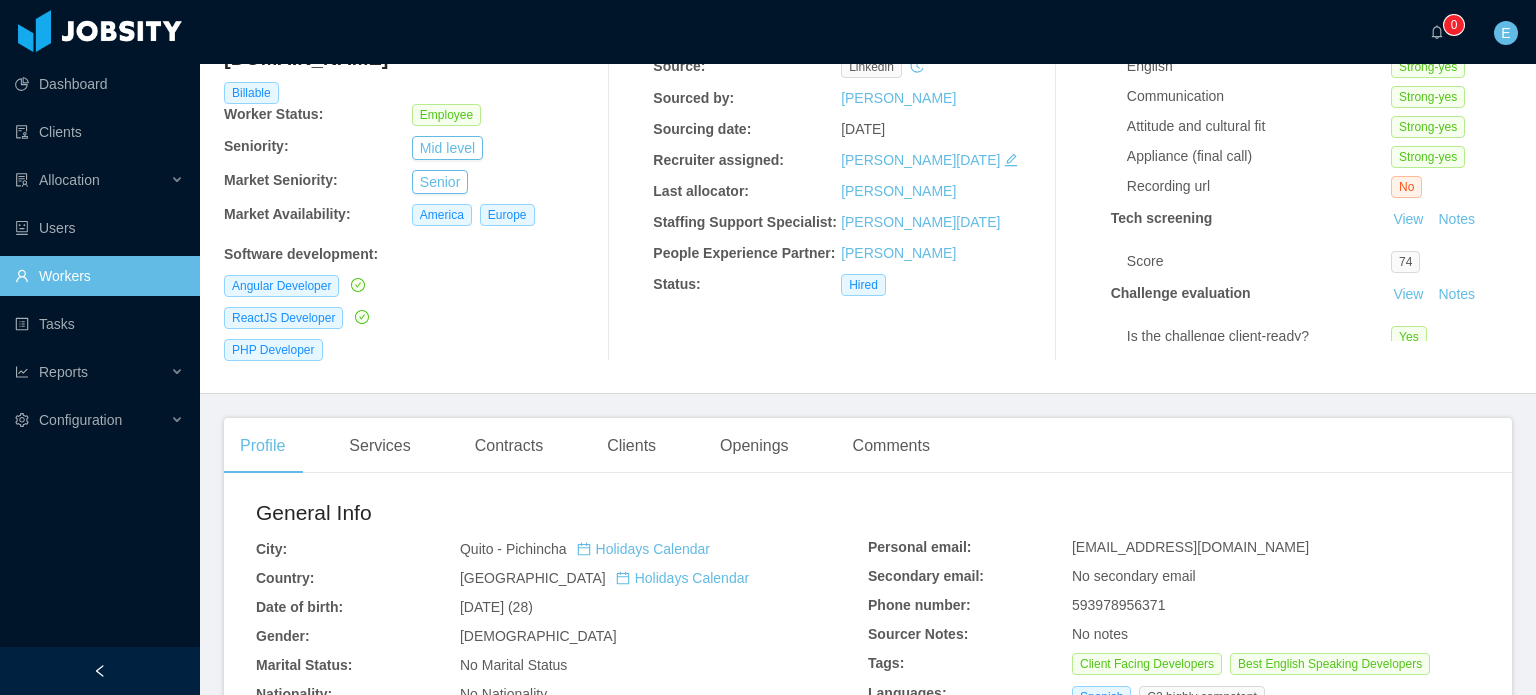 scroll, scrollTop: 200, scrollLeft: 0, axis: vertical 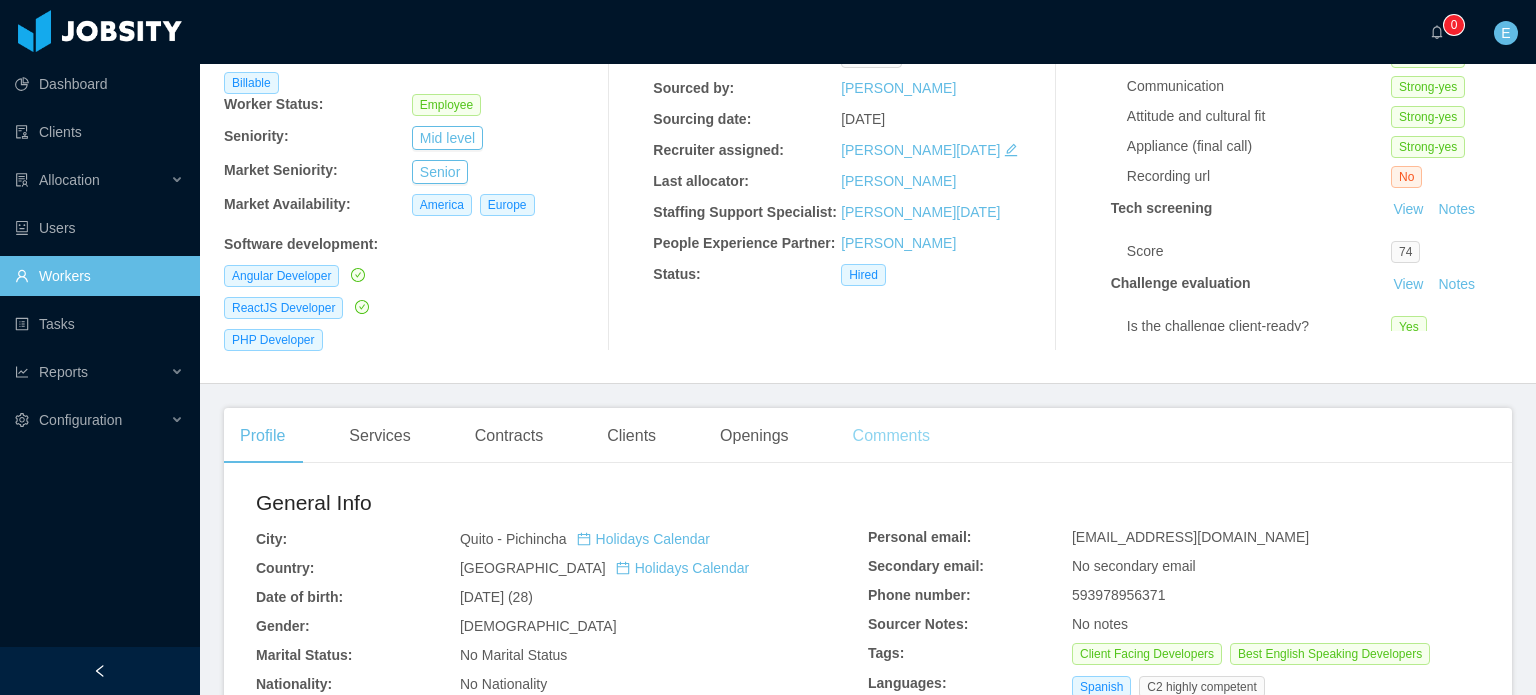 click on "Comments" at bounding box center [891, 436] 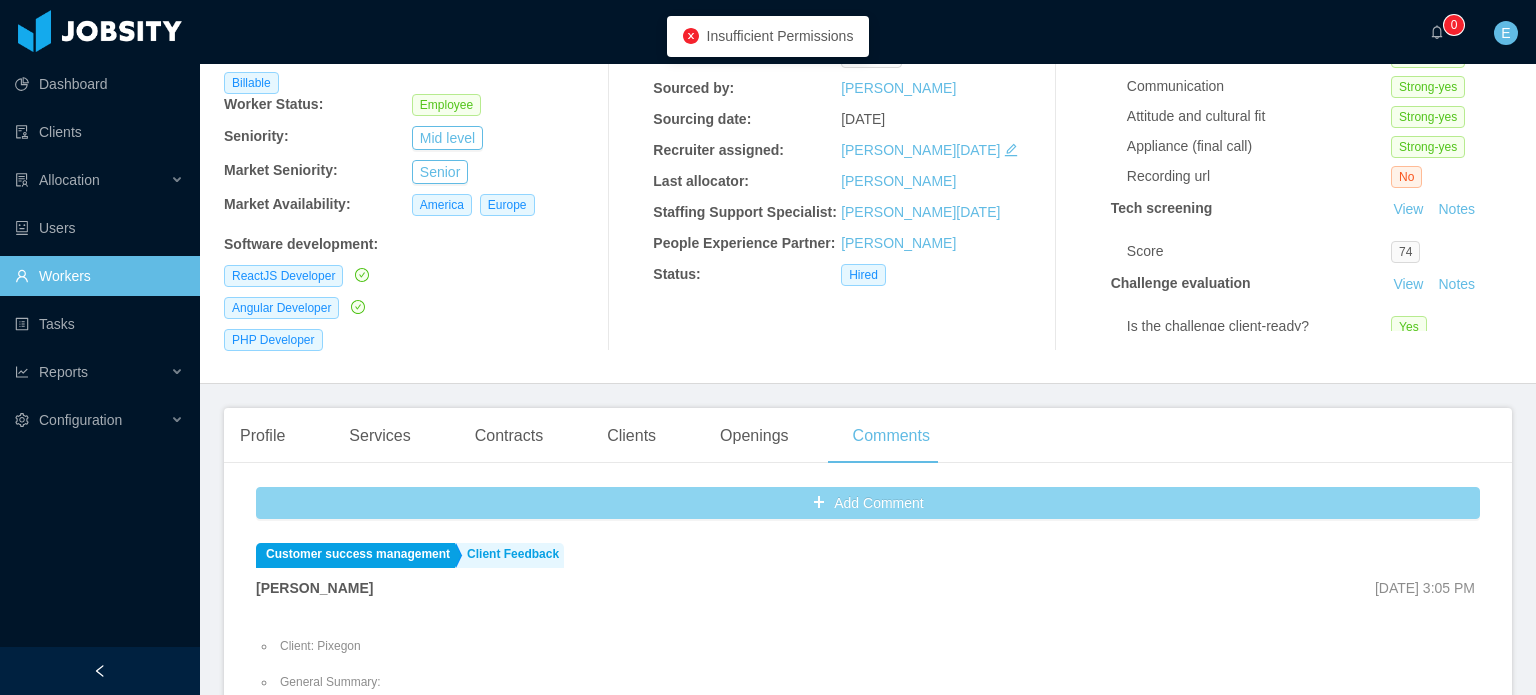 scroll, scrollTop: 400, scrollLeft: 0, axis: vertical 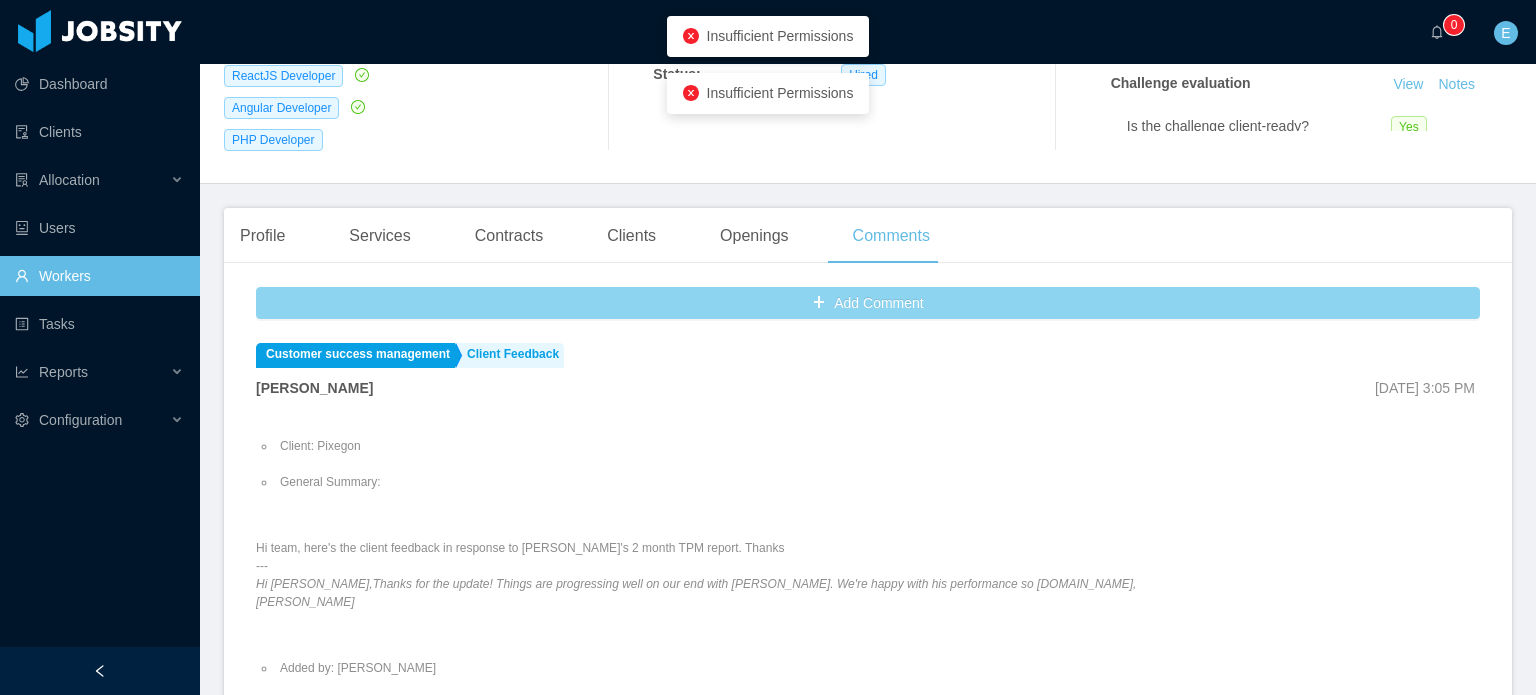 click on "Add Comment" at bounding box center (868, 303) 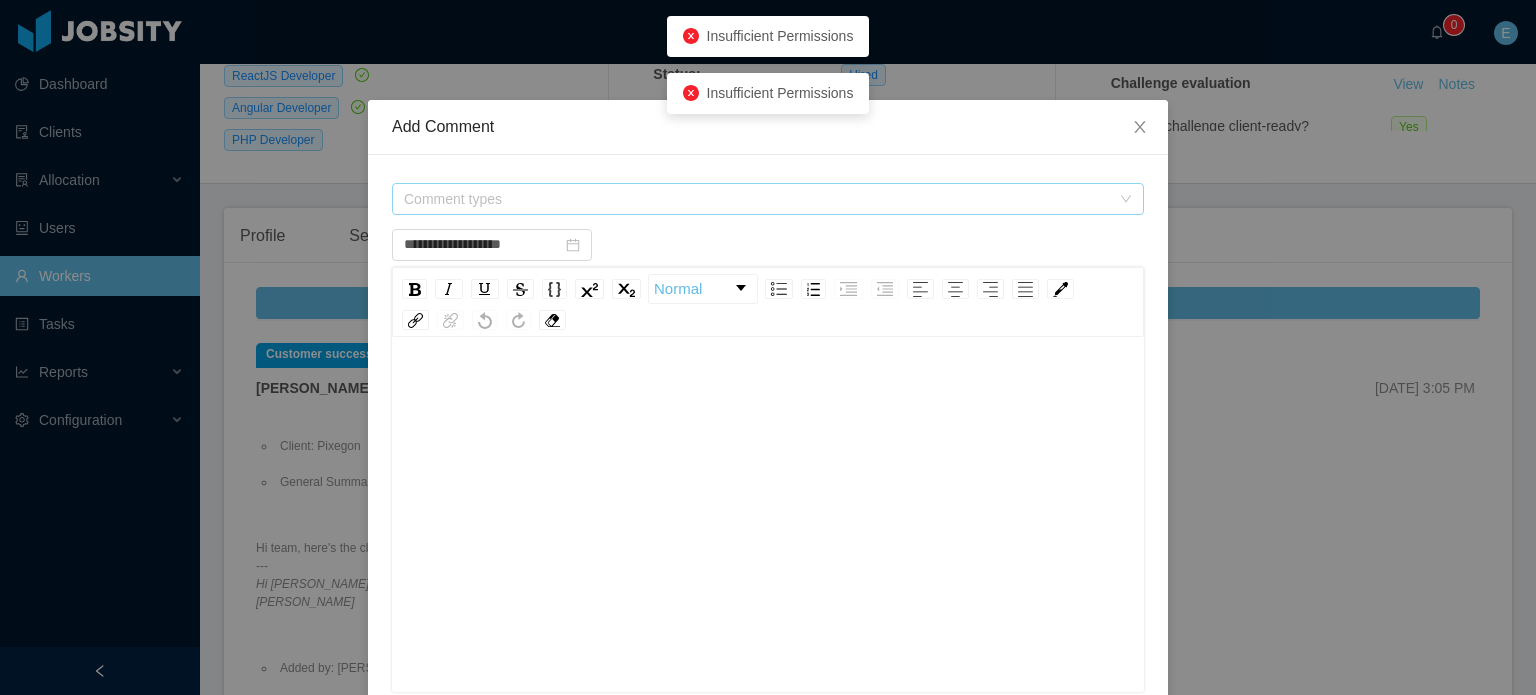 click on "Comment types" at bounding box center (757, 199) 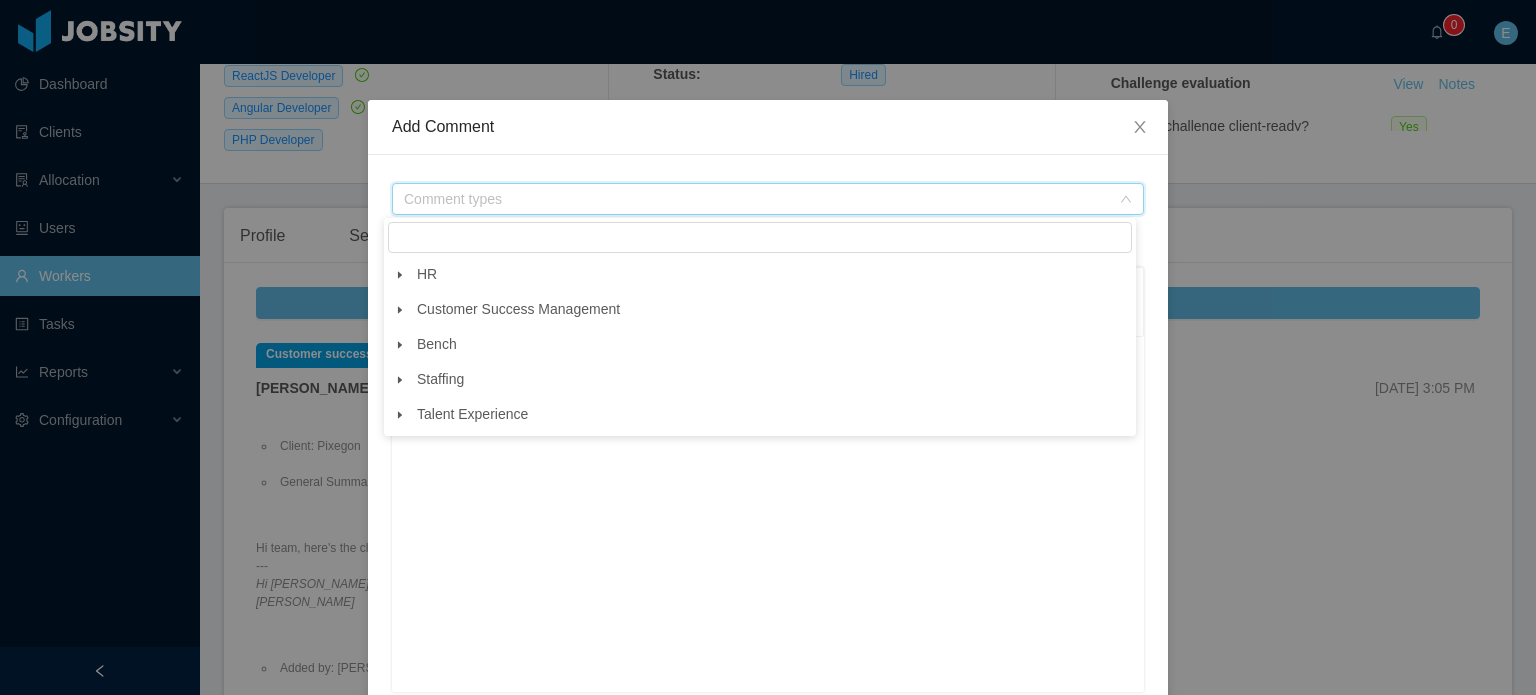 click 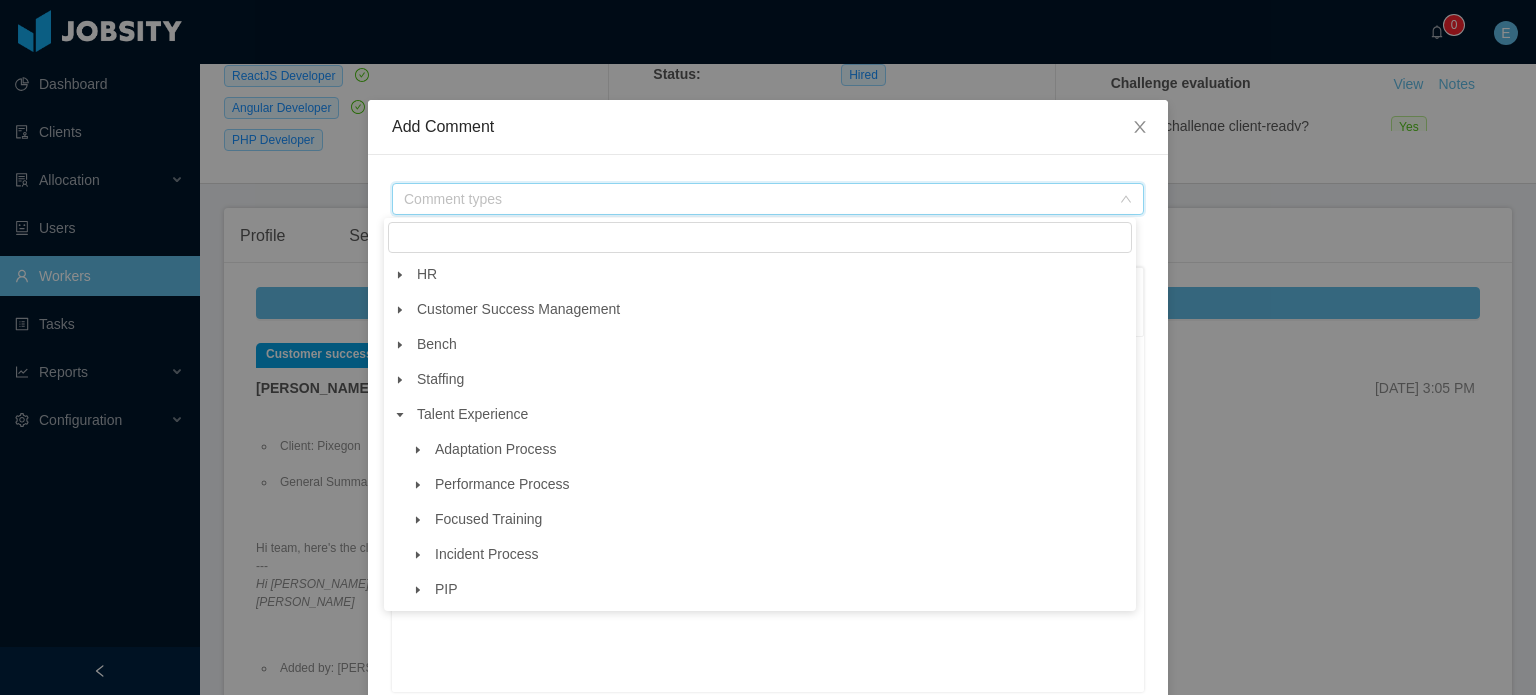 click at bounding box center (418, 450) 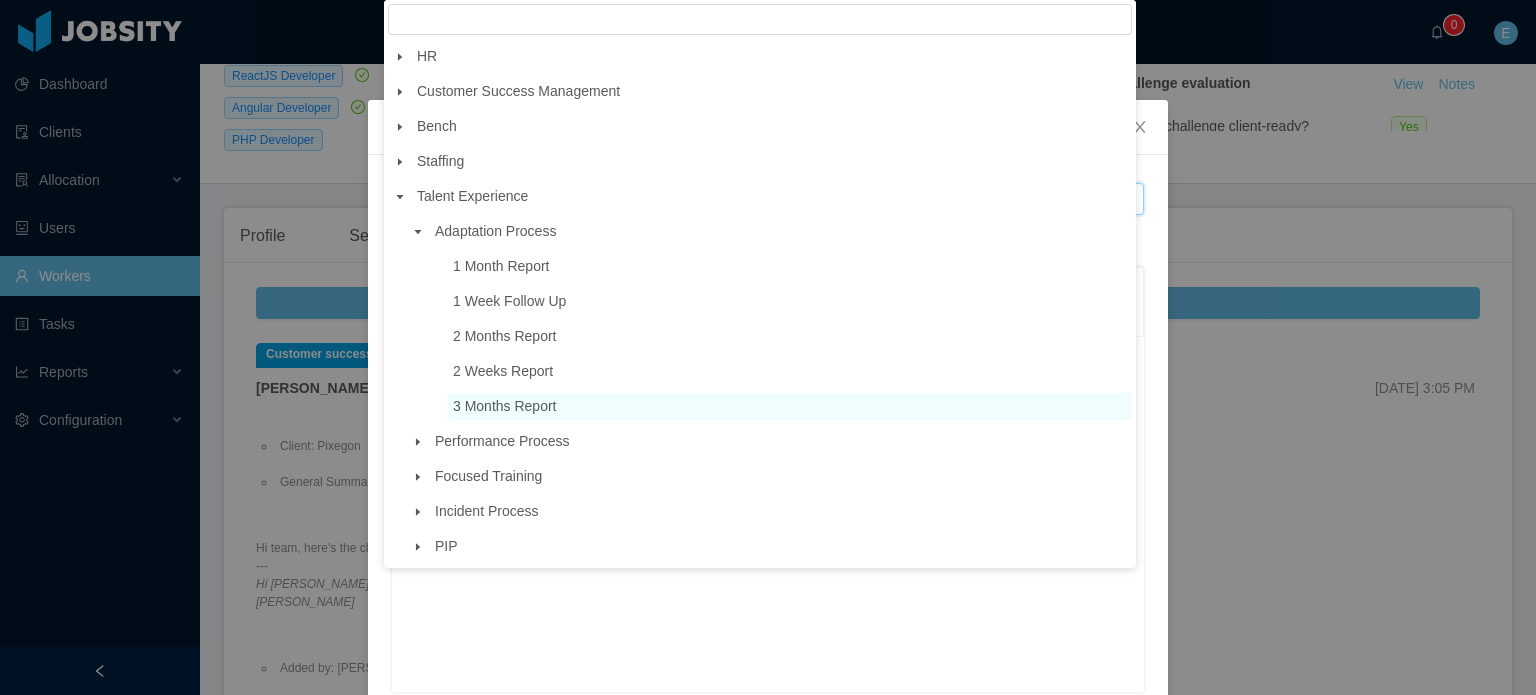 click on "3 Months Report" at bounding box center [505, 406] 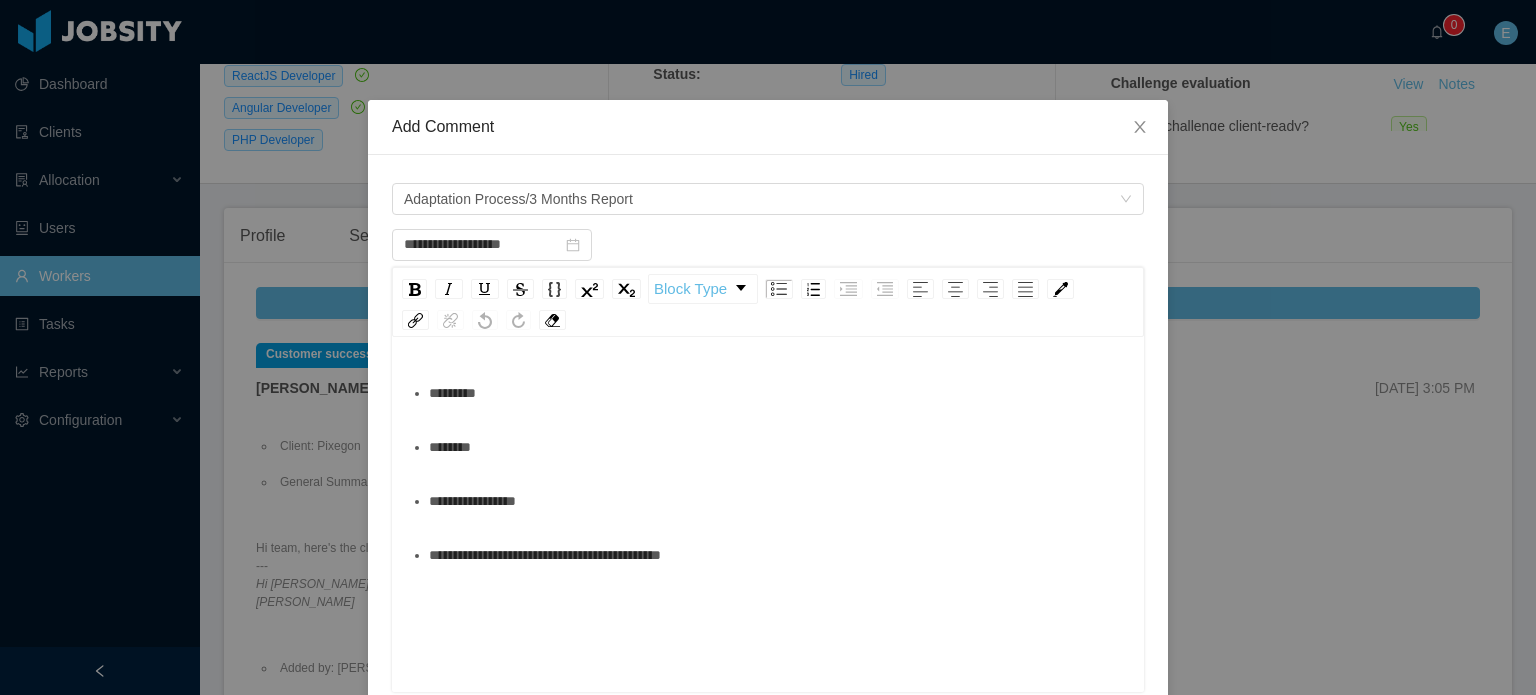 click on "********" at bounding box center (779, 447) 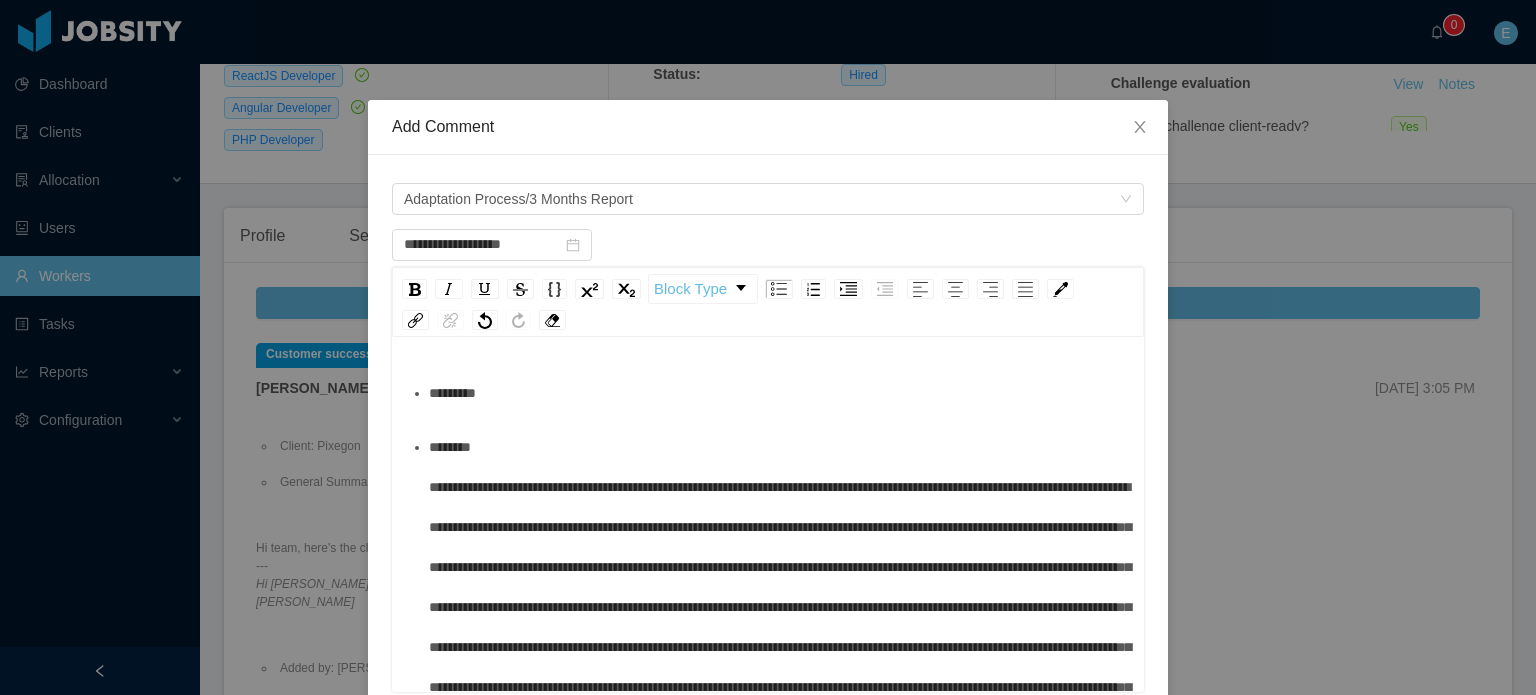 scroll, scrollTop: 38, scrollLeft: 0, axis: vertical 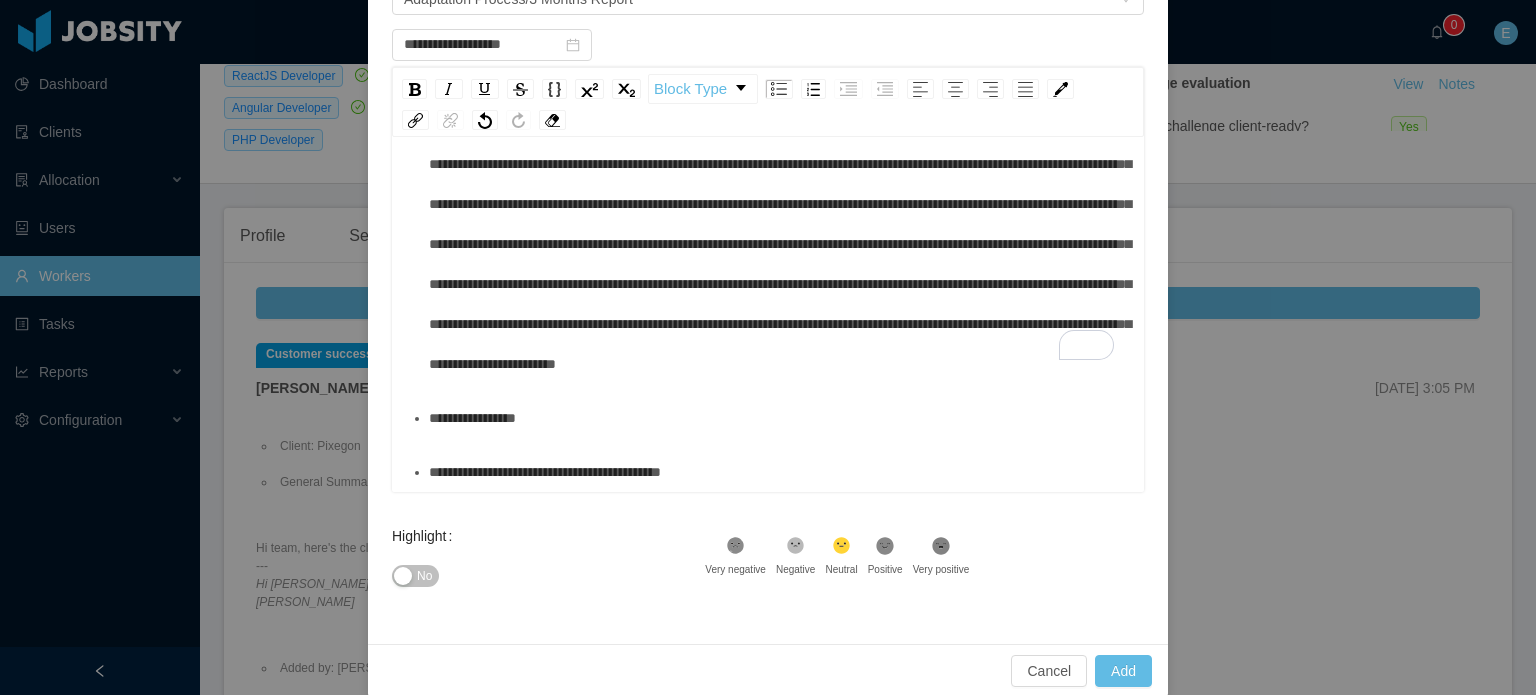 click on "**********" at bounding box center (779, 418) 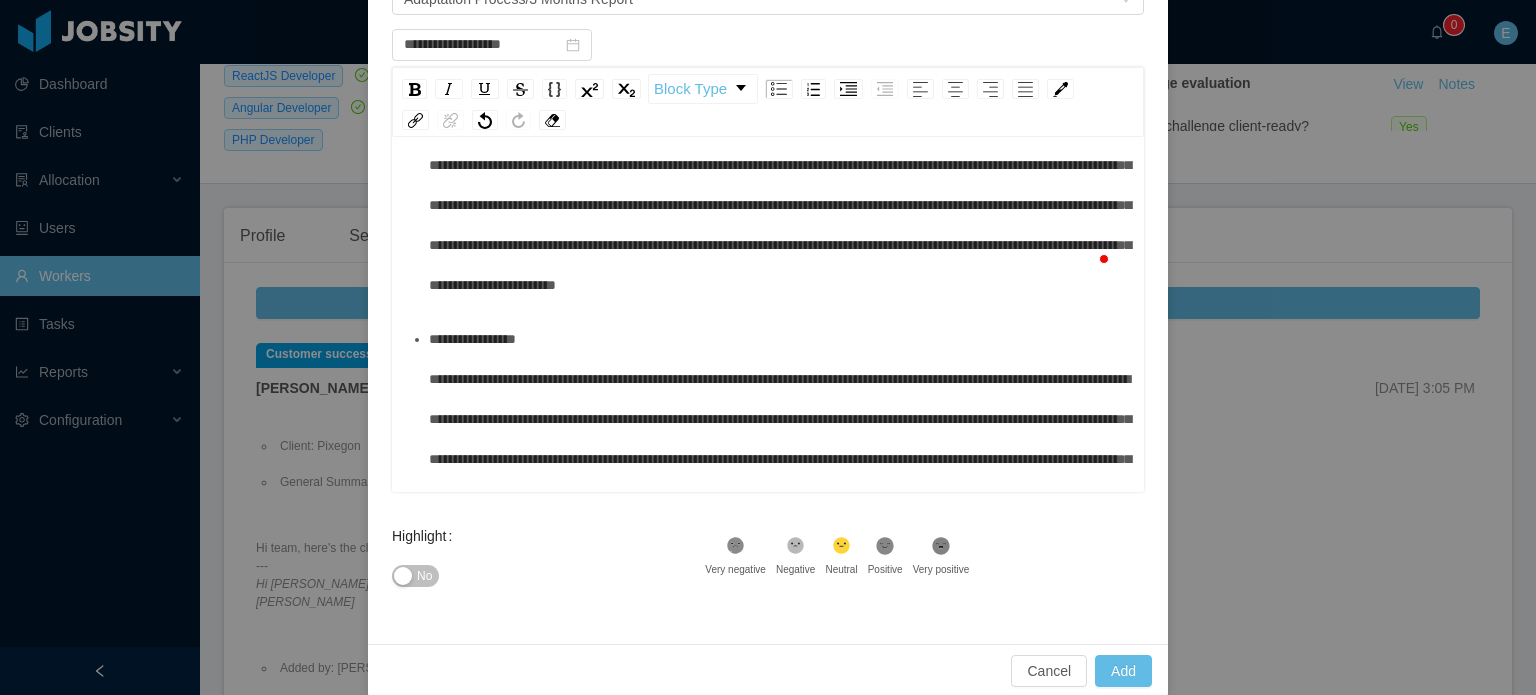 scroll, scrollTop: 336, scrollLeft: 0, axis: vertical 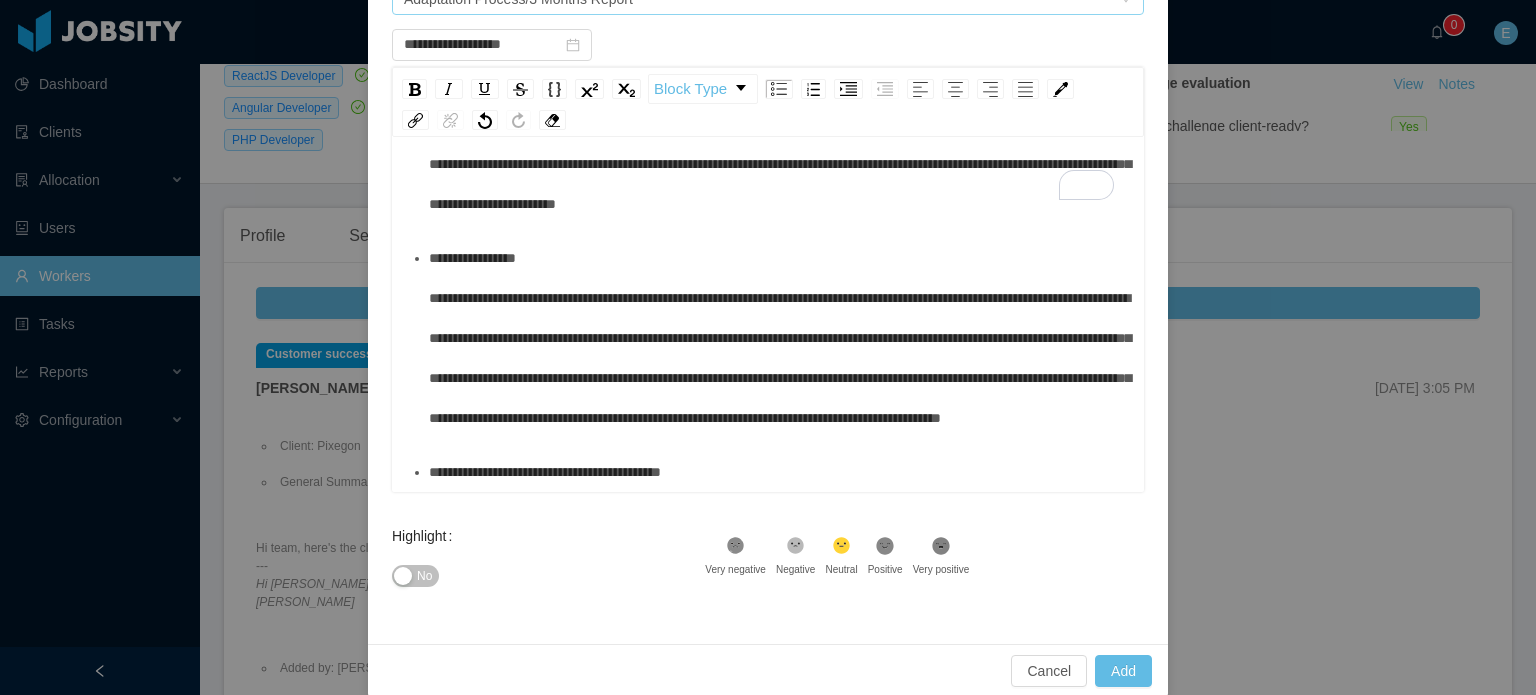 type on "**********" 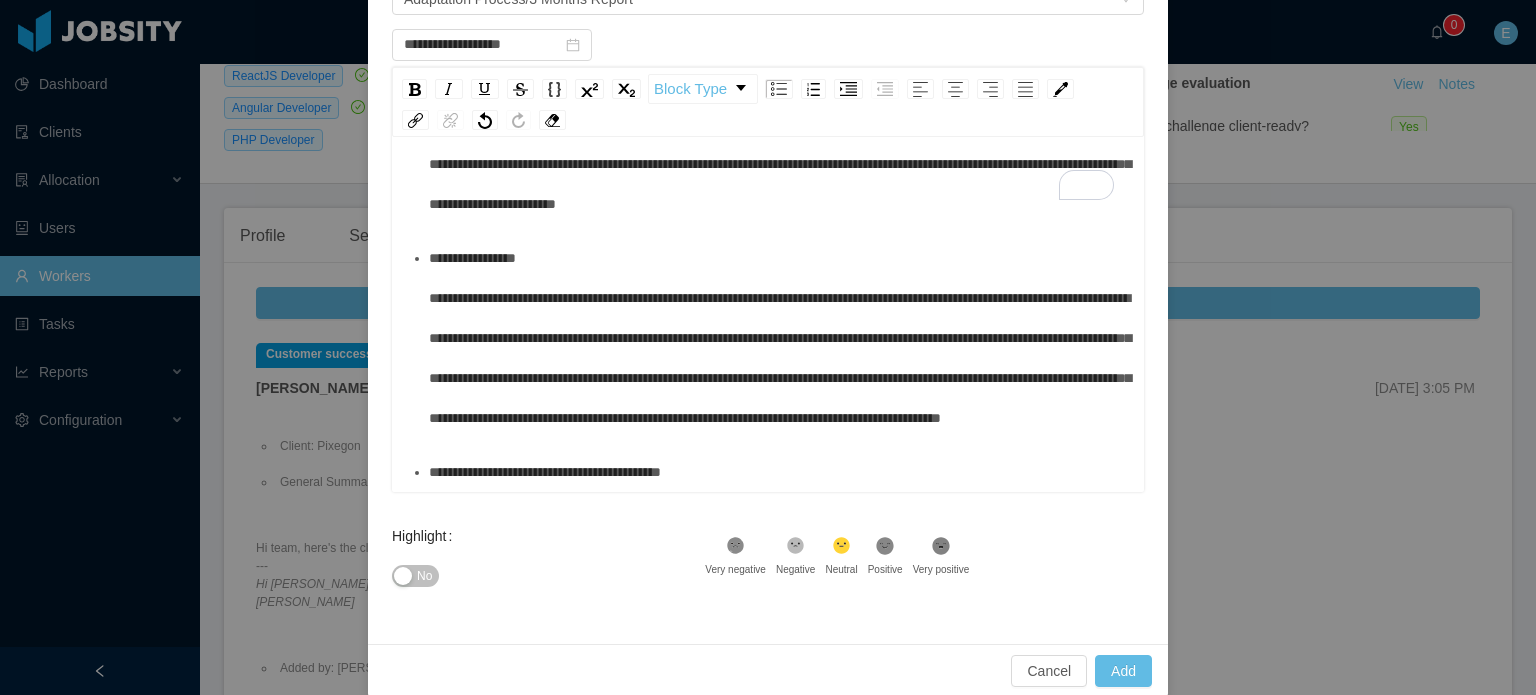 click on "**********" at bounding box center (779, 472) 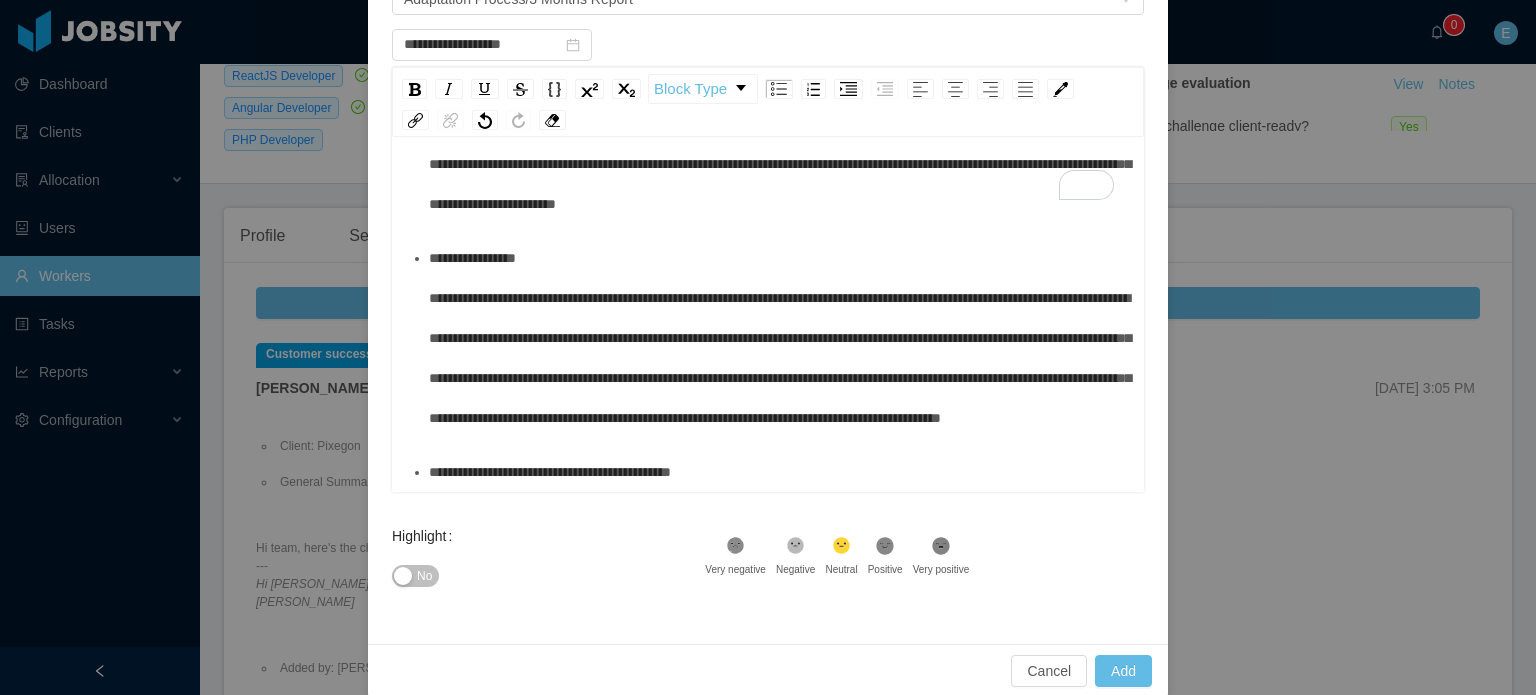 scroll, scrollTop: 460, scrollLeft: 0, axis: vertical 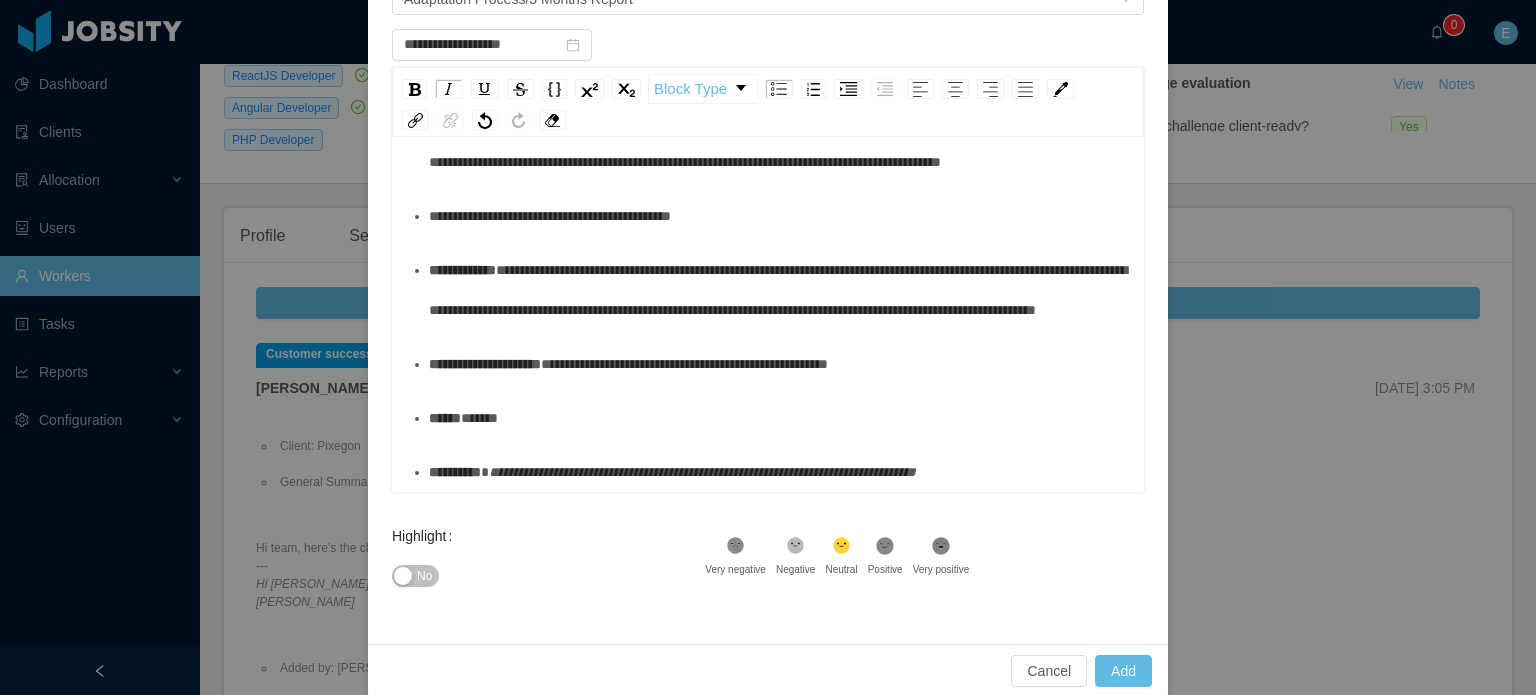 click on "**********" at bounding box center (462, 270) 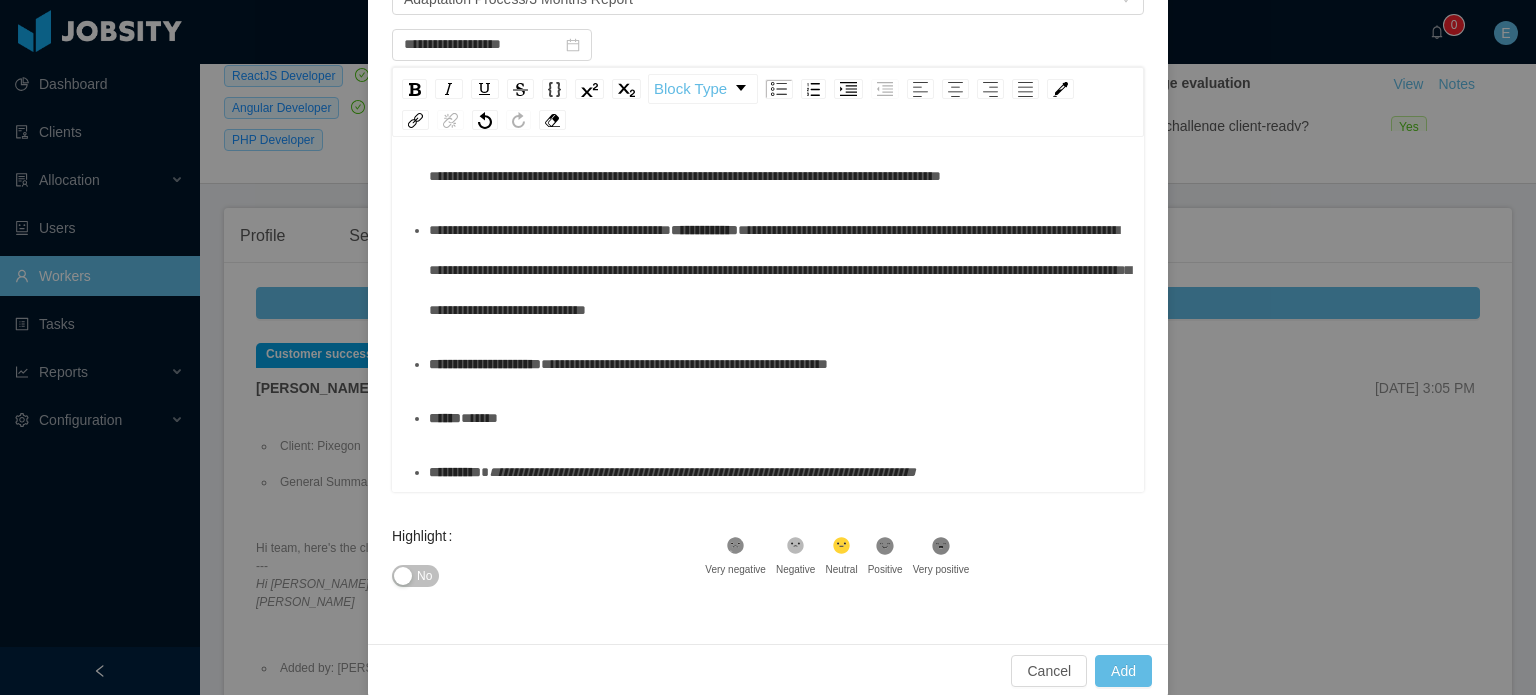 click on "**********" at bounding box center (768, 50) 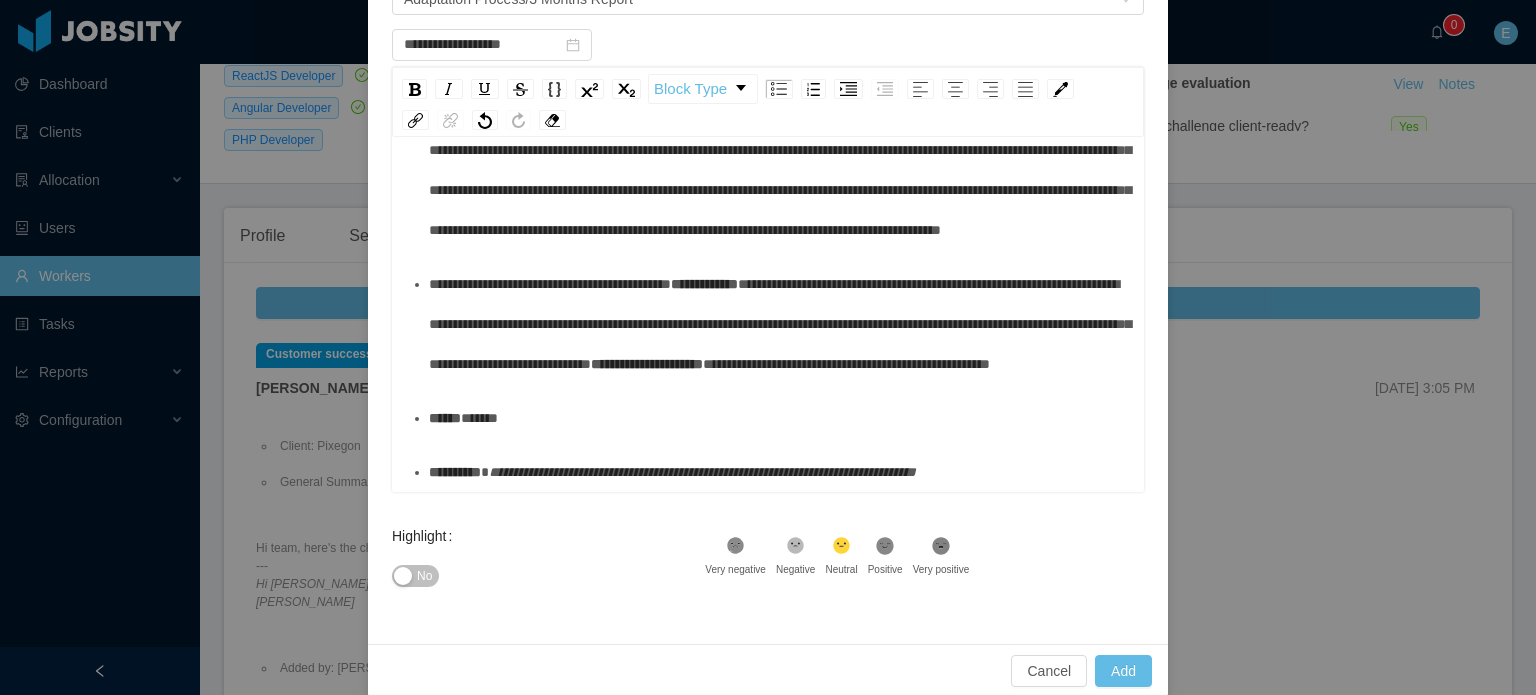 click on "******" at bounding box center (445, 418) 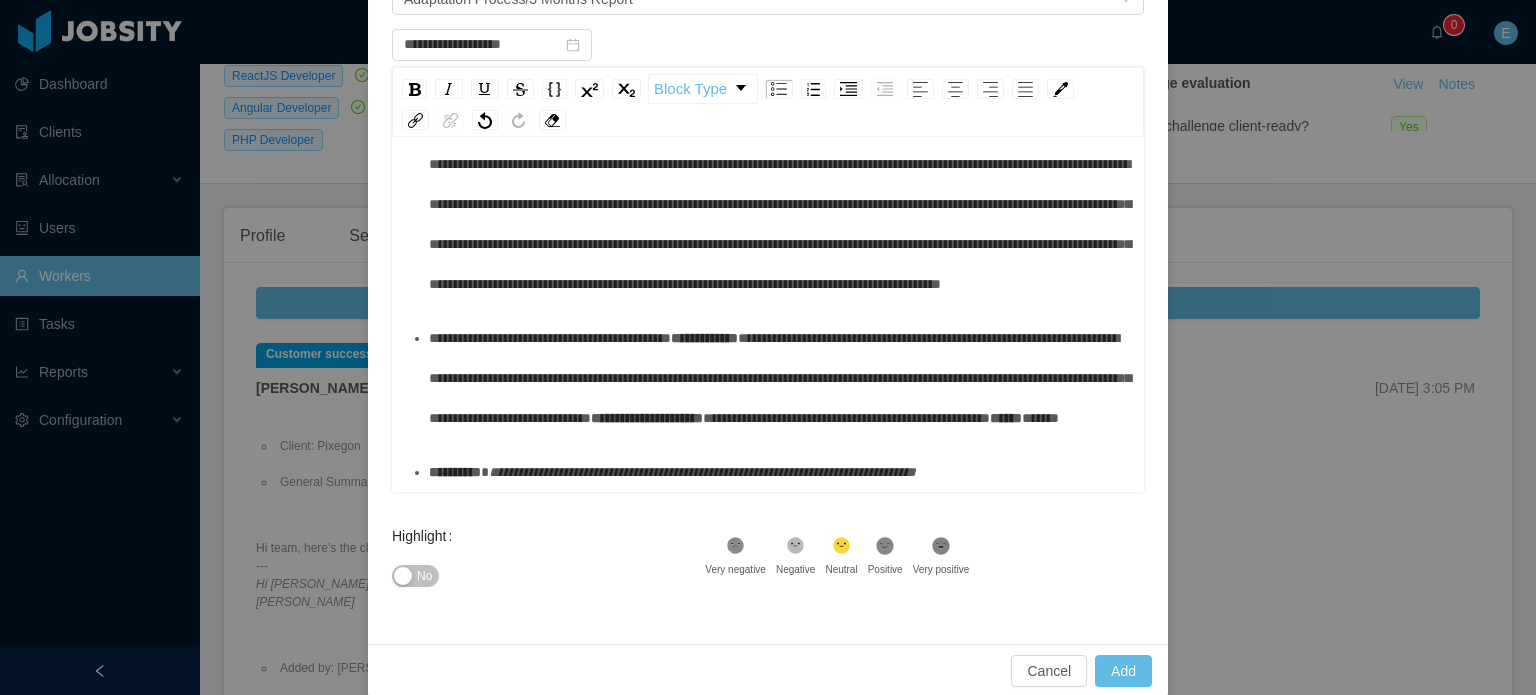 scroll, scrollTop: 656, scrollLeft: 0, axis: vertical 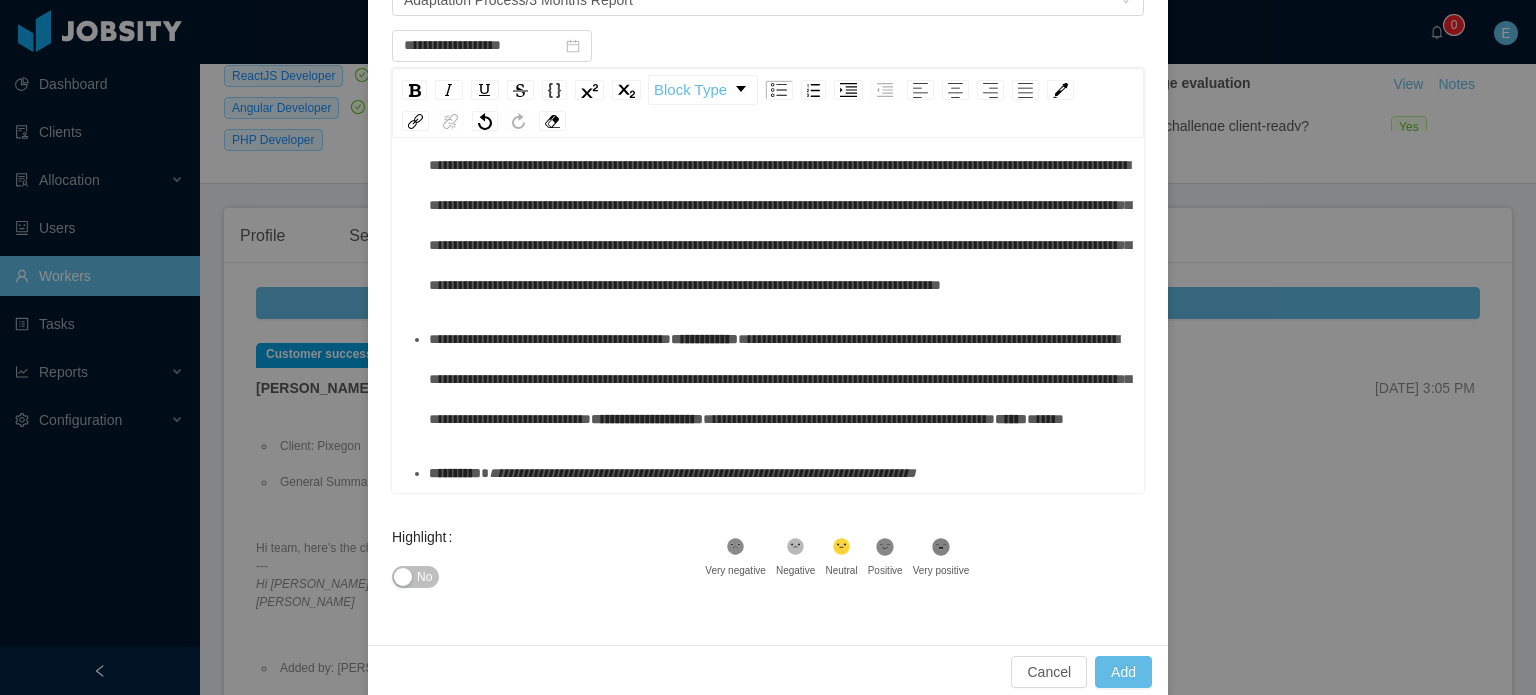 click on "**********" at bounding box center (768, 105) 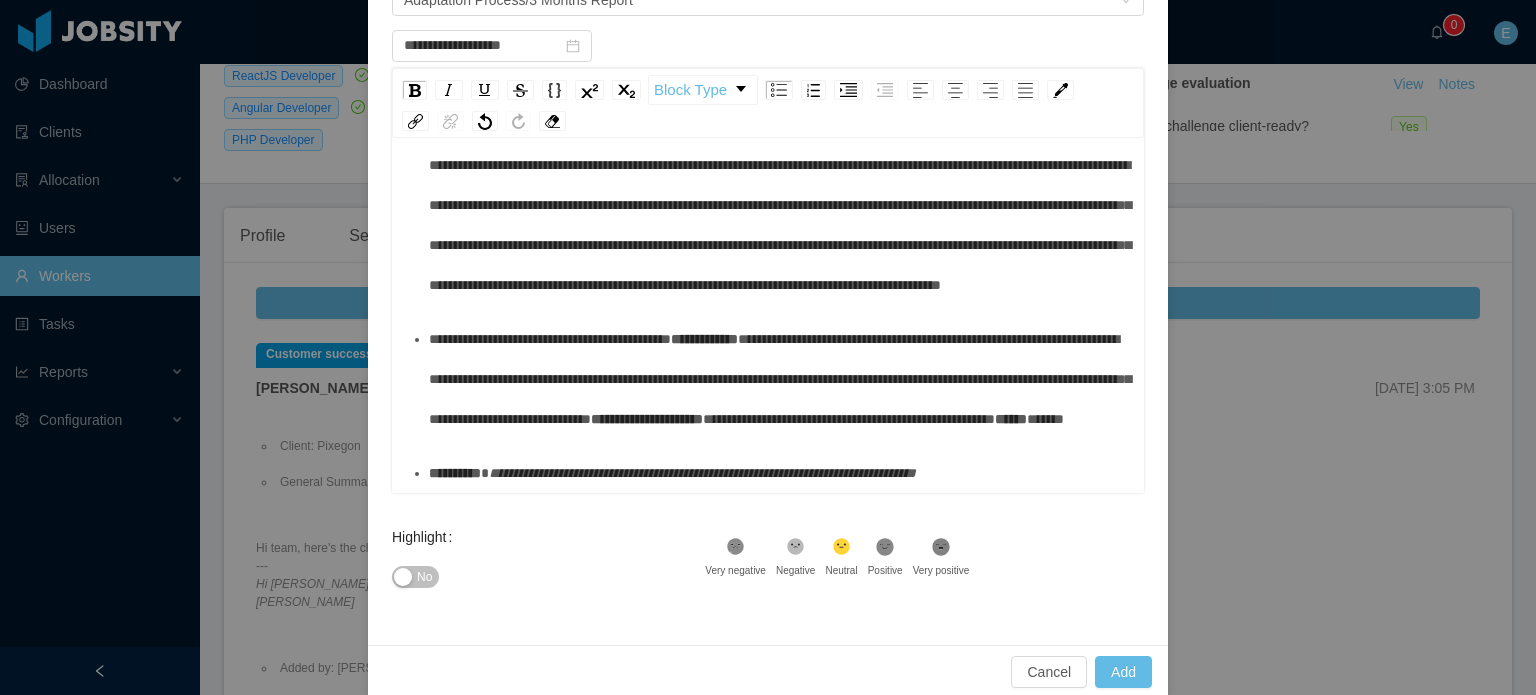 scroll, scrollTop: 682, scrollLeft: 0, axis: vertical 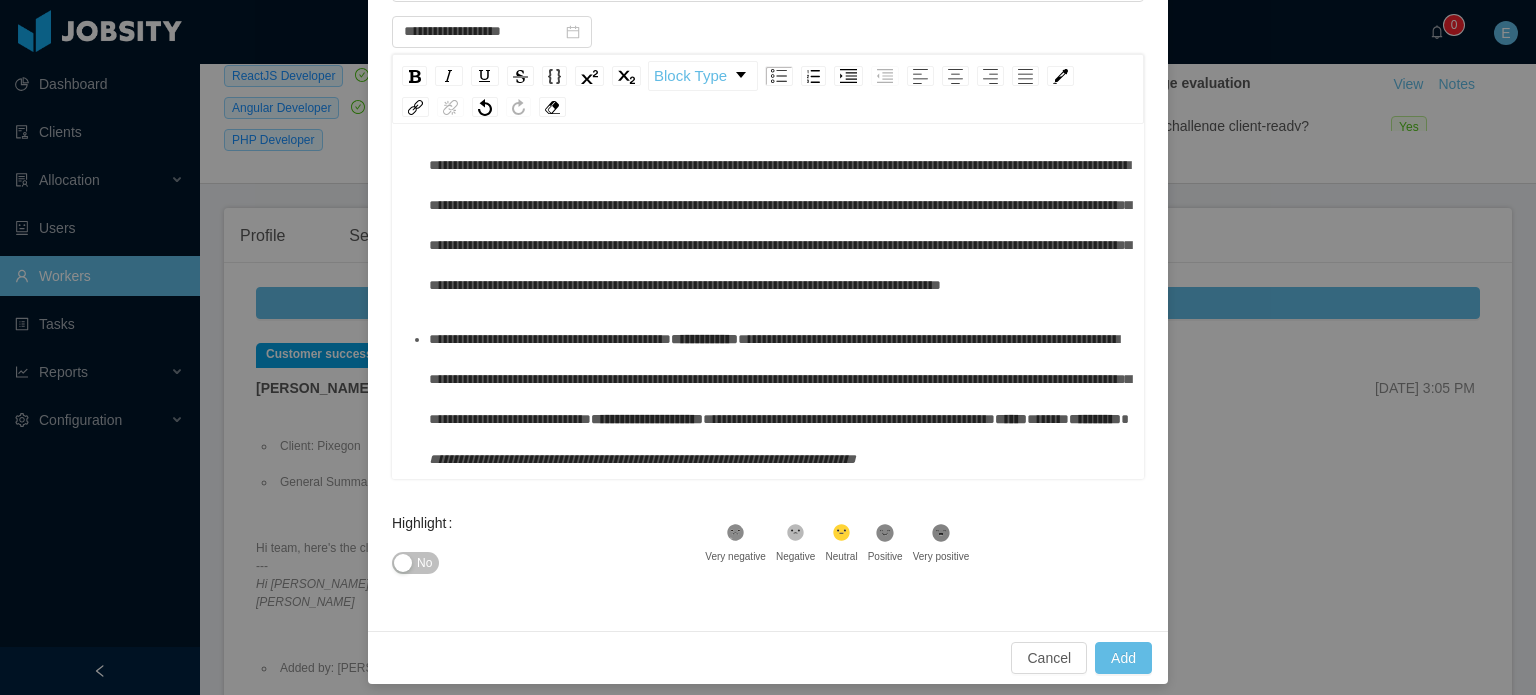 click on "**********" at bounding box center [780, 379] 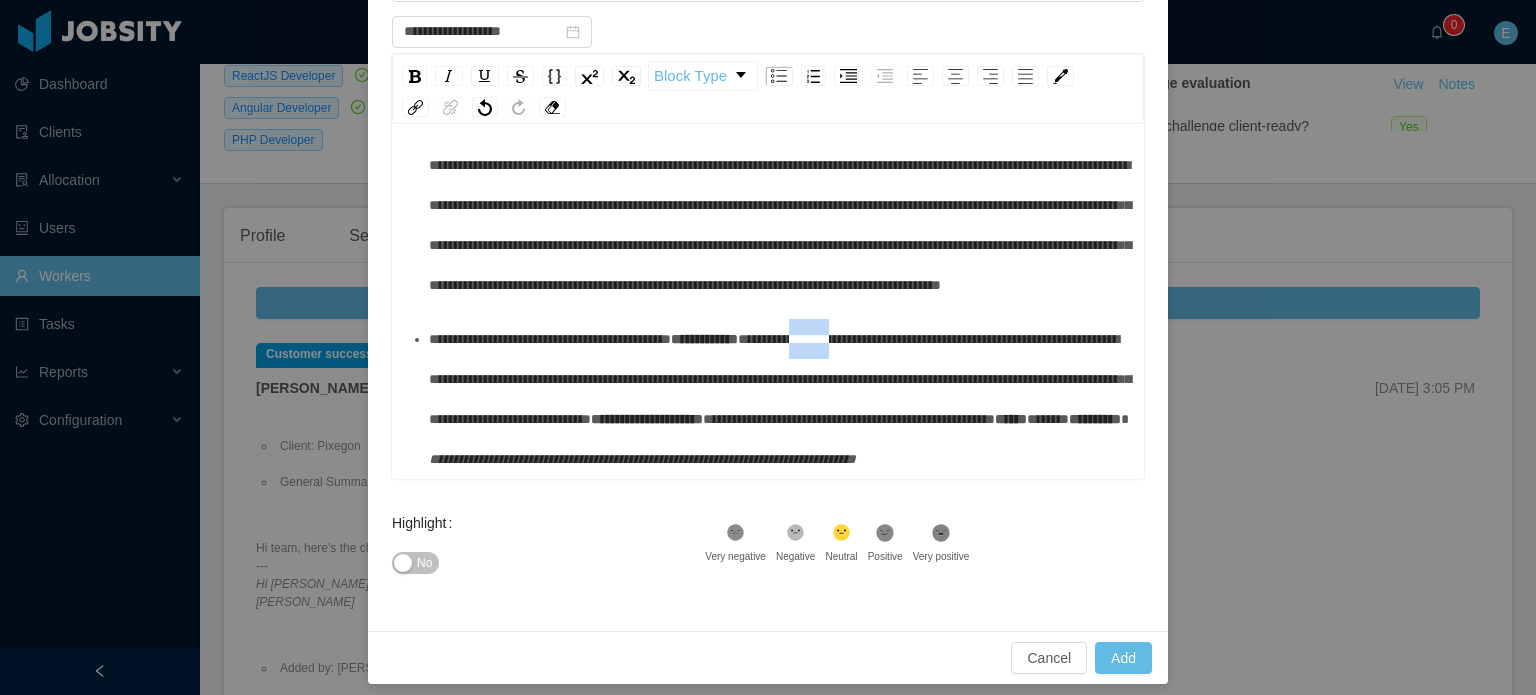 click on "**********" at bounding box center (780, 379) 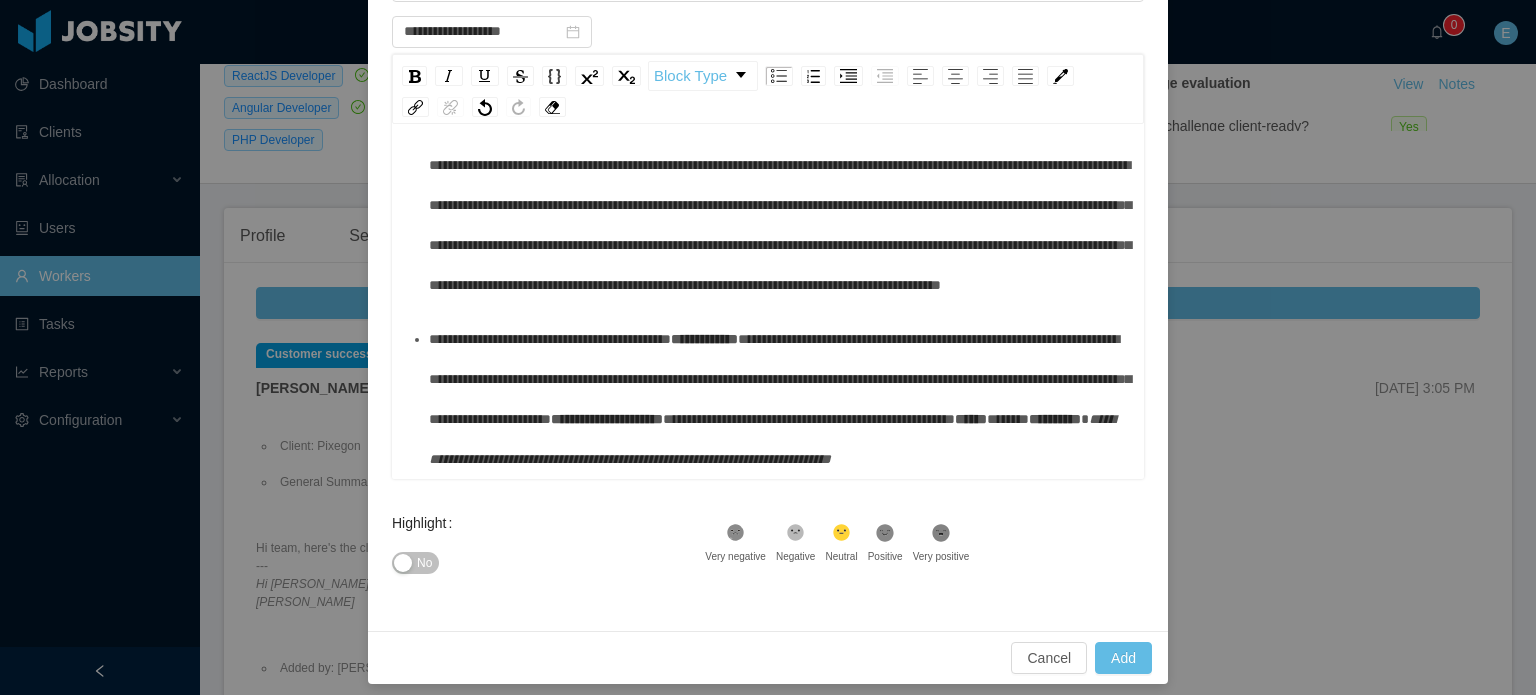 click on "**********" at bounding box center [780, 379] 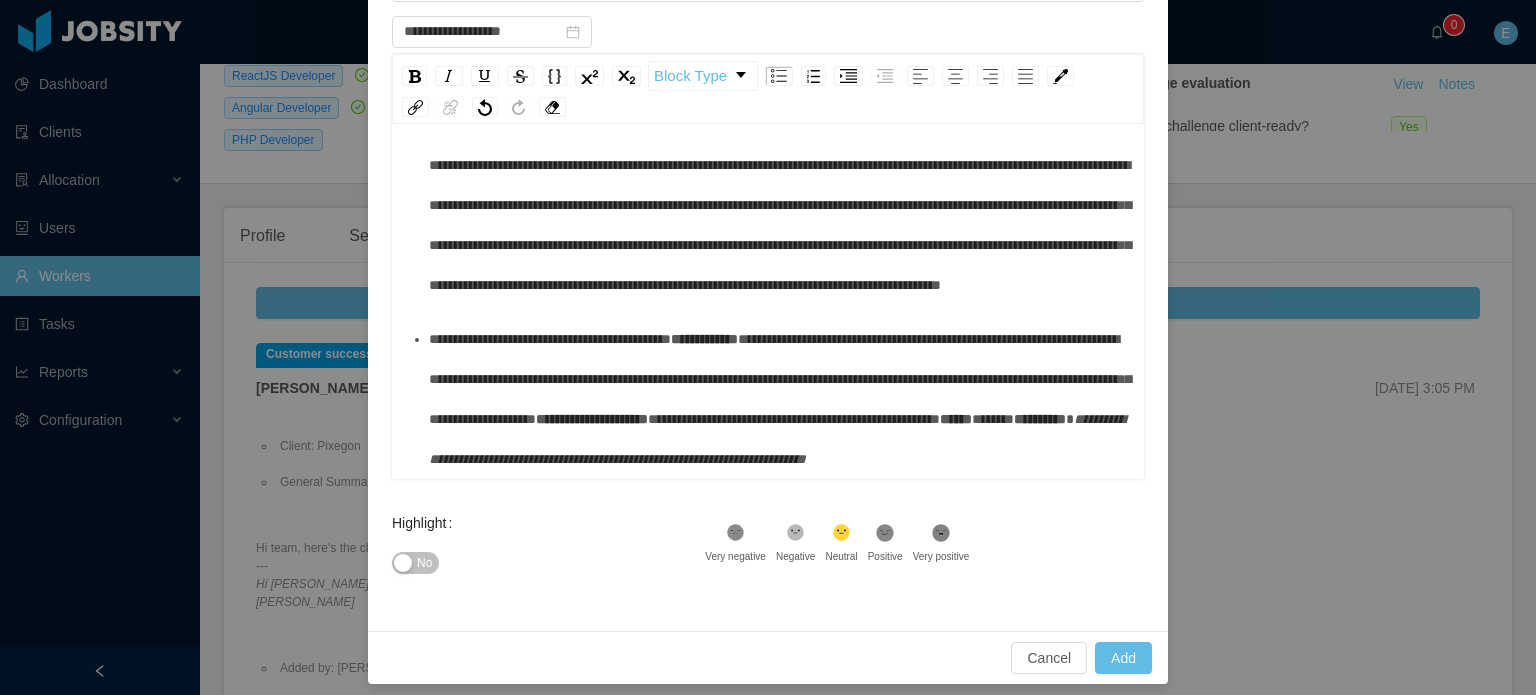 click on "**********" at bounding box center [780, 379] 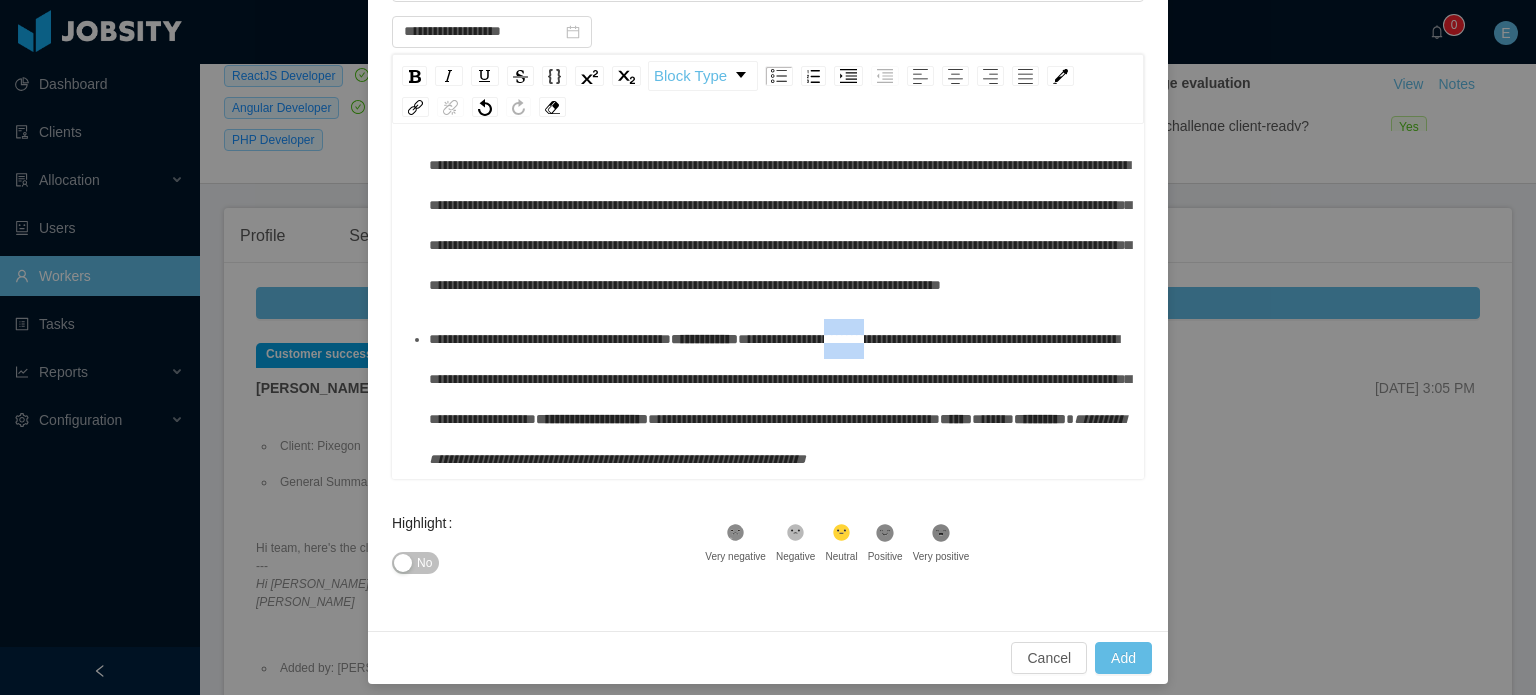 click on "**********" at bounding box center (780, 379) 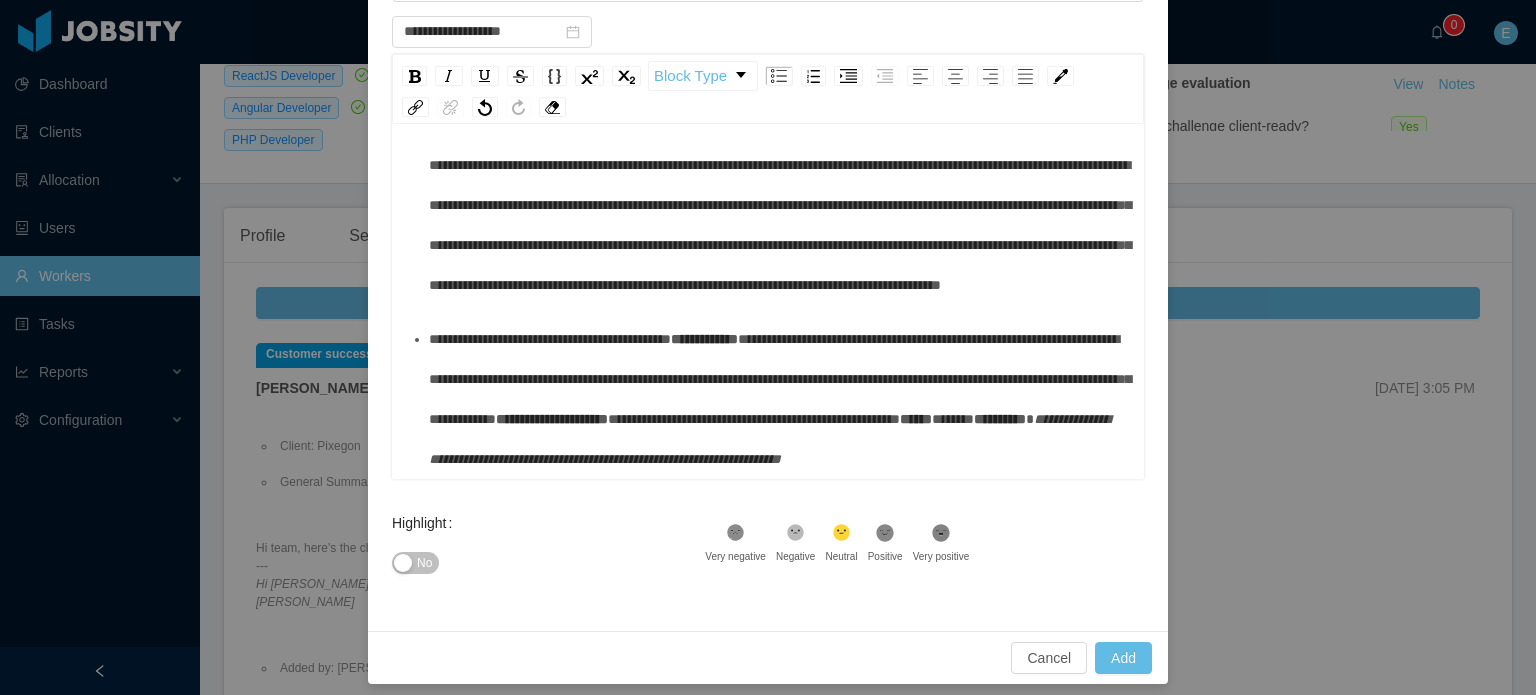 click on "**********" at bounding box center [780, 379] 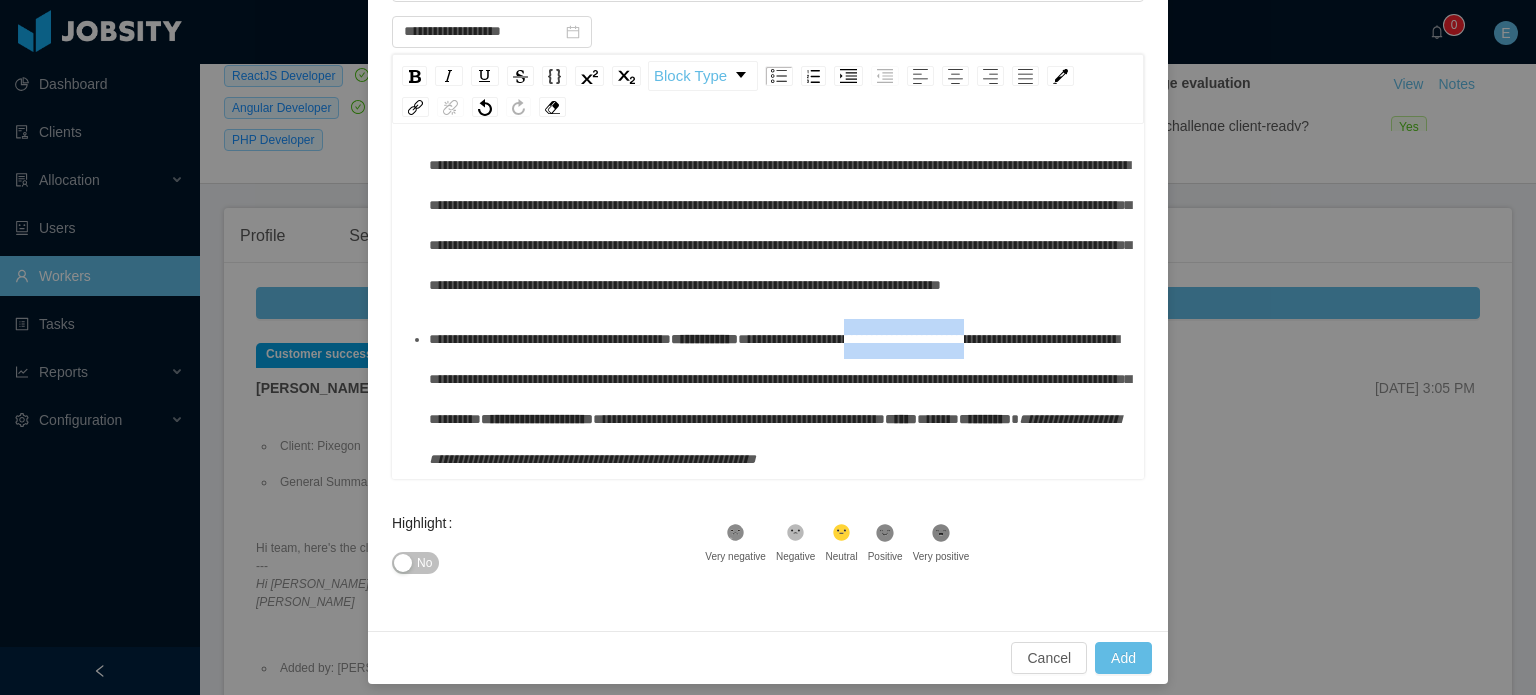 drag, startPoint x: 635, startPoint y: 259, endPoint x: 792, endPoint y: 262, distance: 157.02866 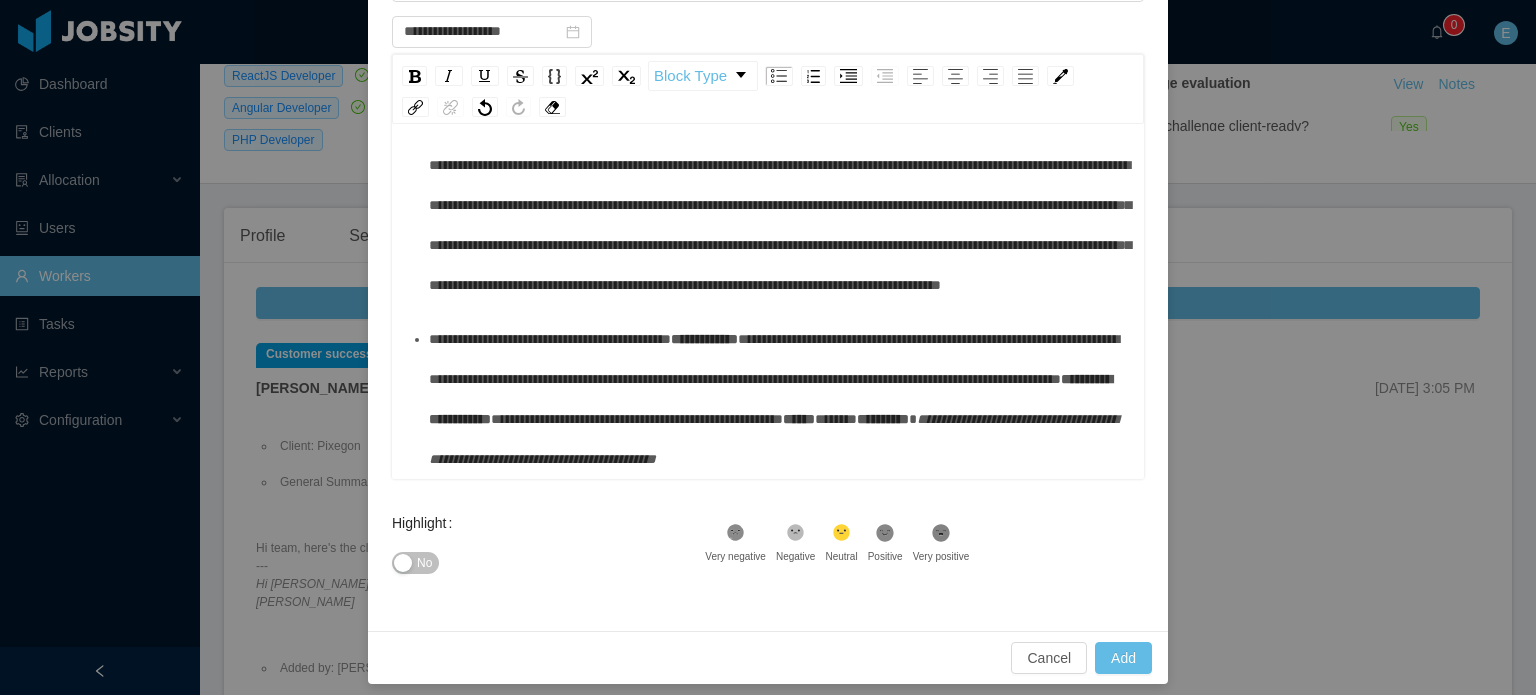 click on "**********" at bounding box center (774, 359) 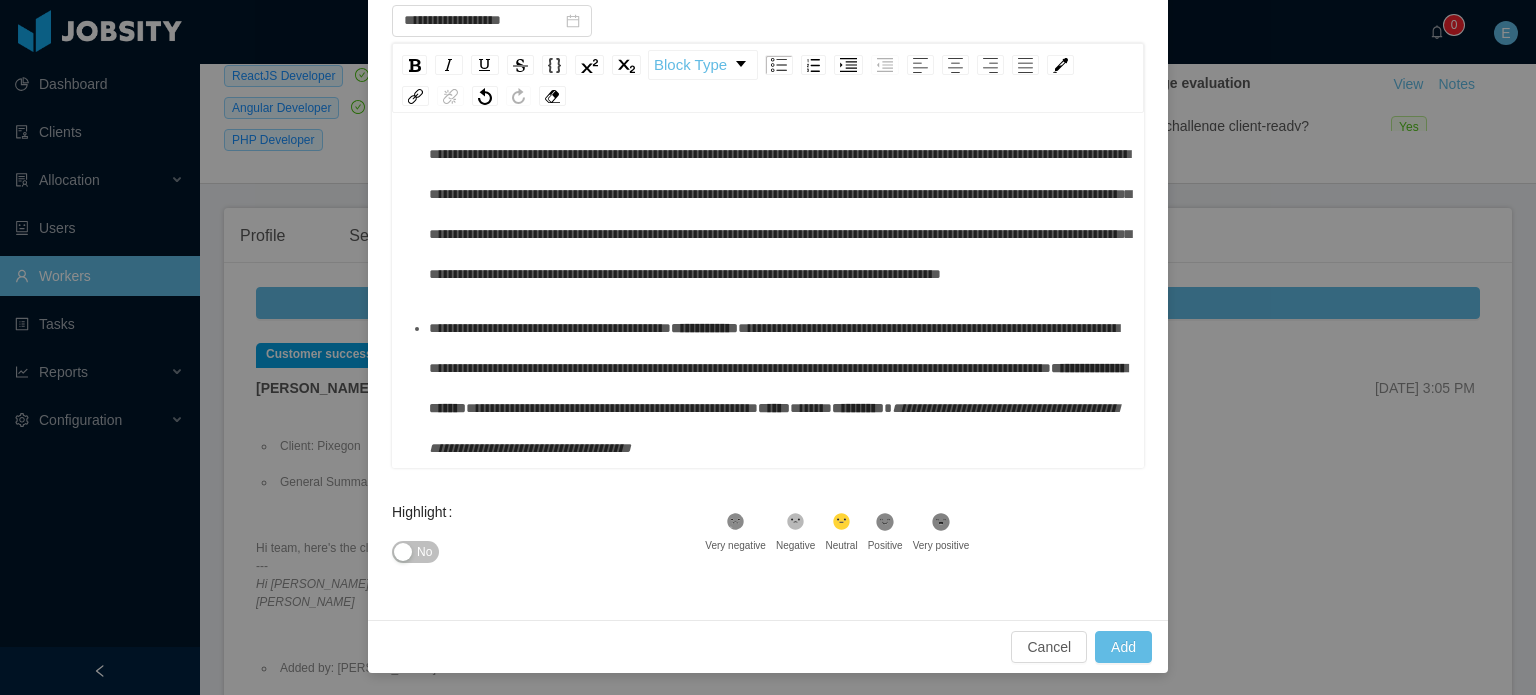type 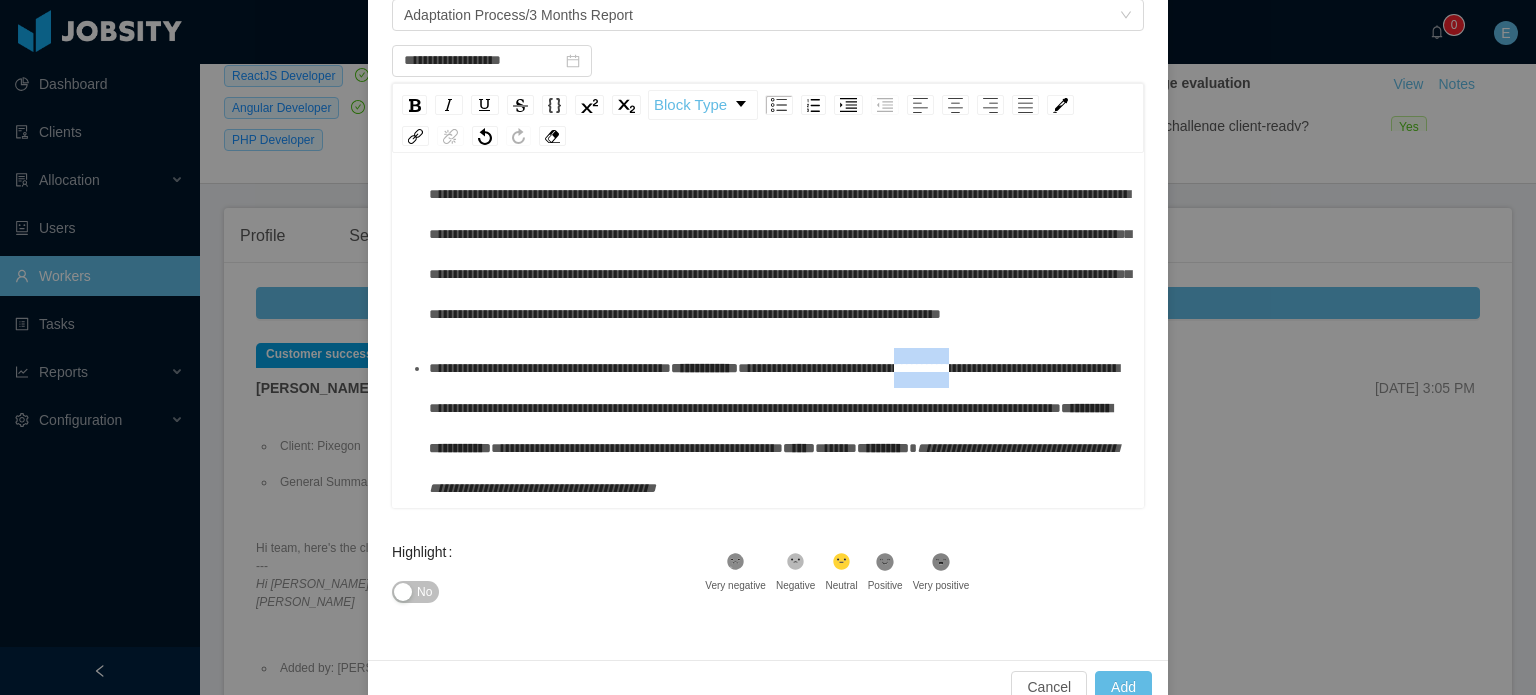 drag, startPoint x: 696, startPoint y: 287, endPoint x: 758, endPoint y: 291, distance: 62.1289 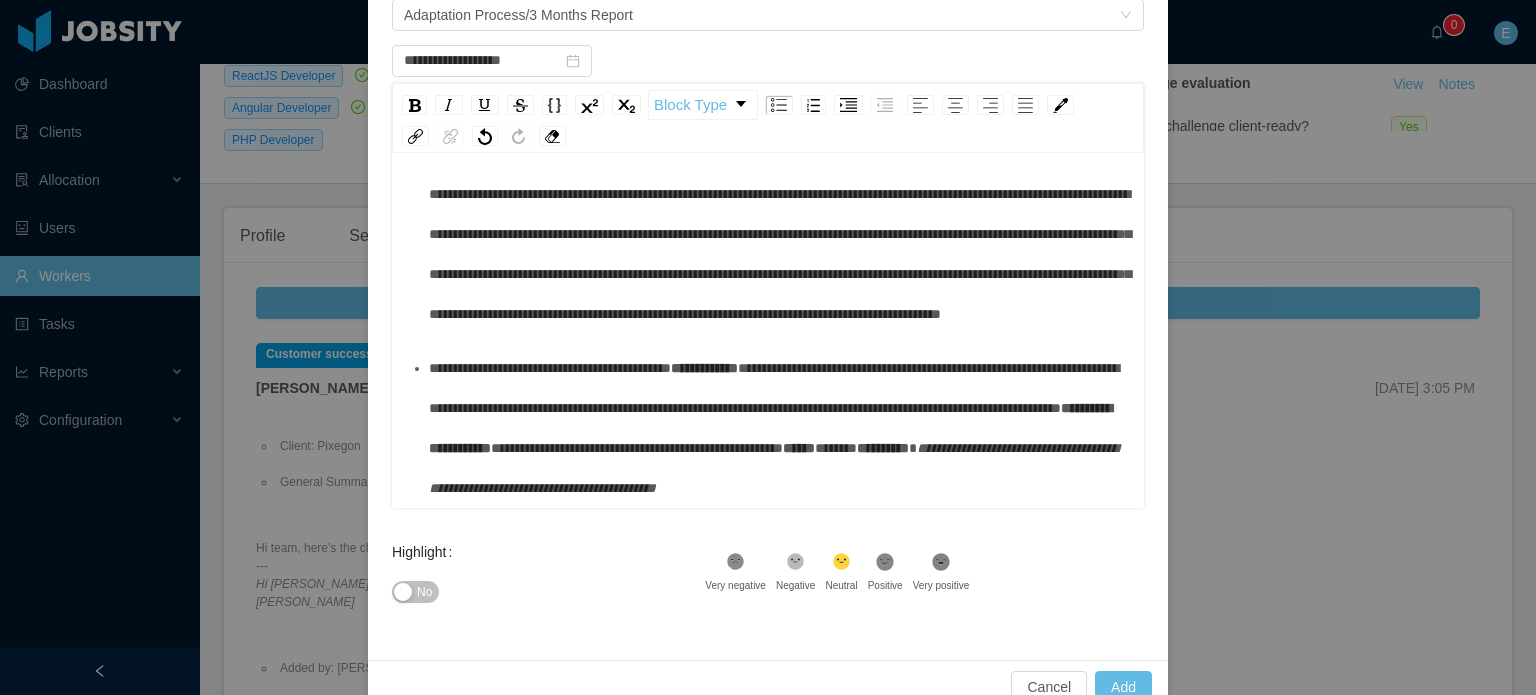drag, startPoint x: 821, startPoint y: 303, endPoint x: 852, endPoint y: 300, distance: 31.144823 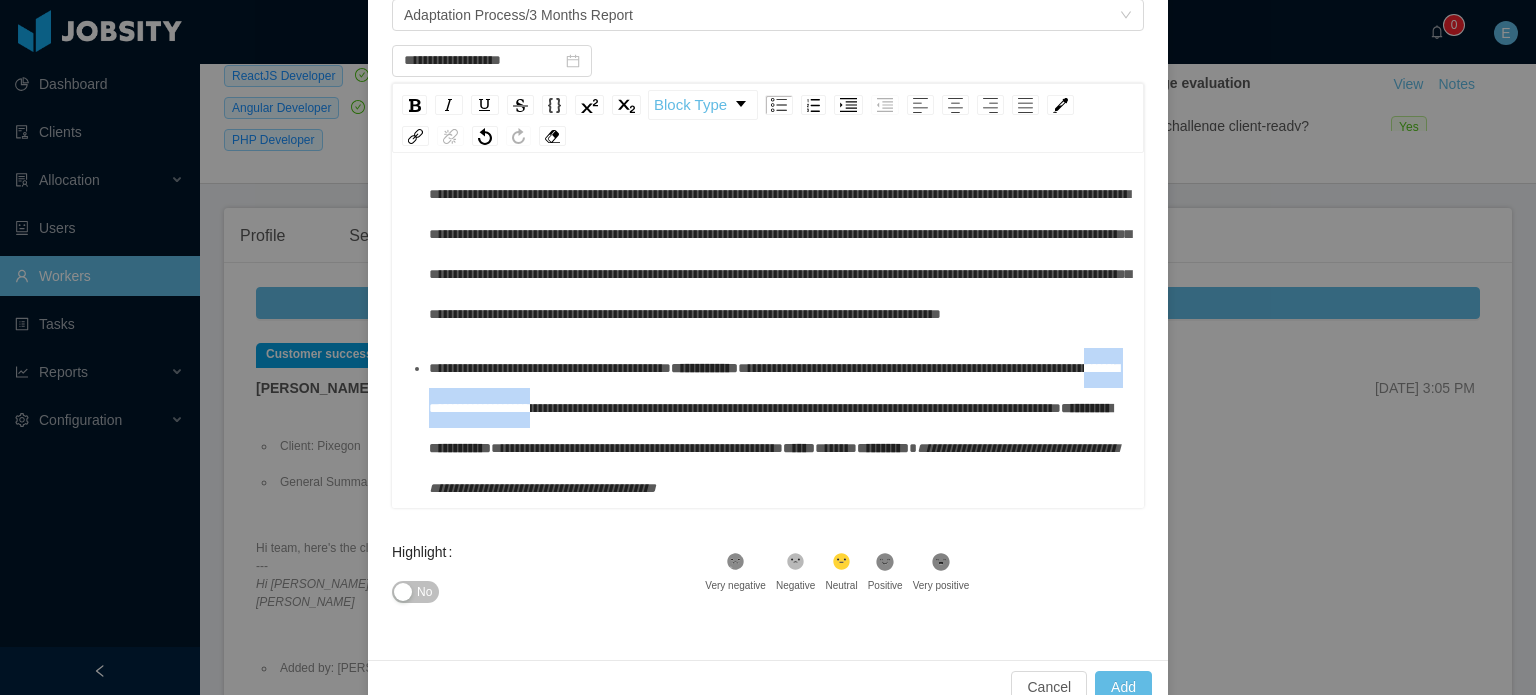 drag, startPoint x: 944, startPoint y: 286, endPoint x: 480, endPoint y: 338, distance: 466.9047 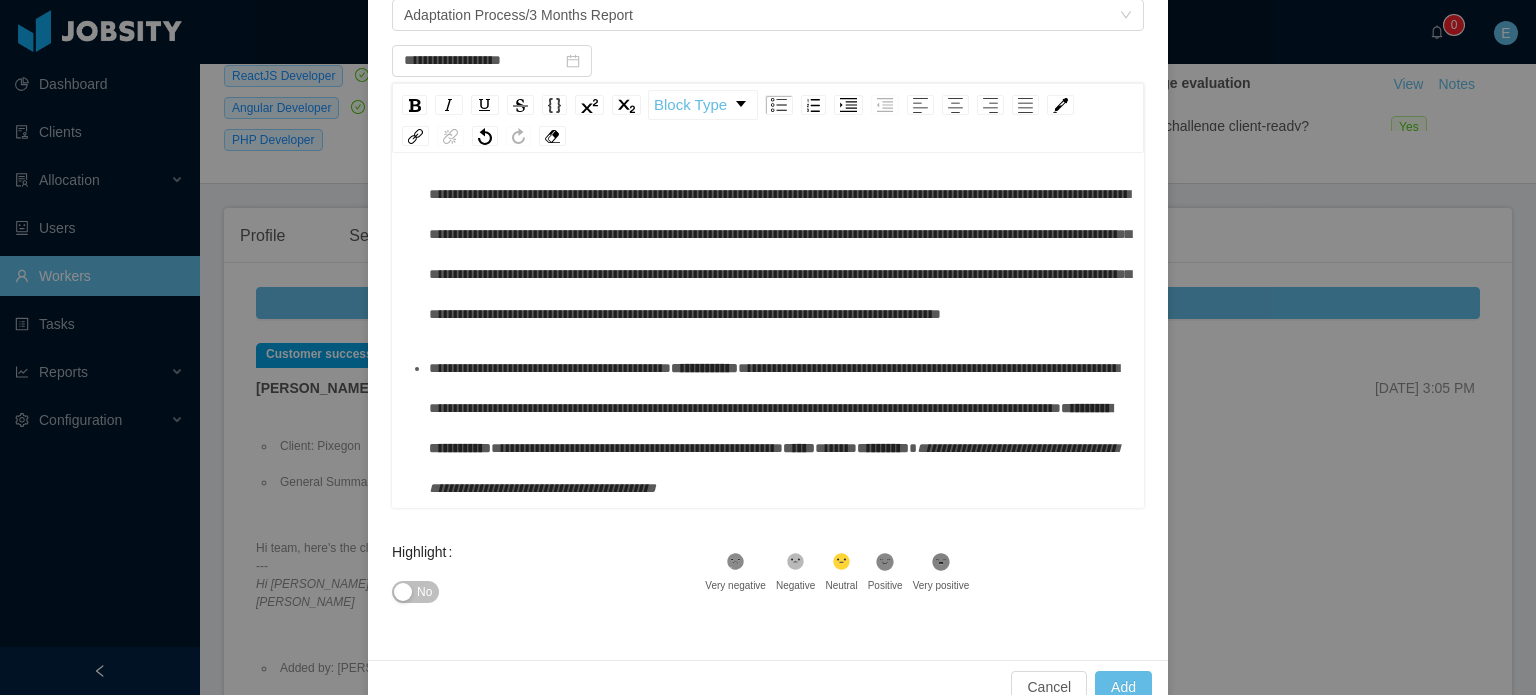 scroll, scrollTop: 642, scrollLeft: 0, axis: vertical 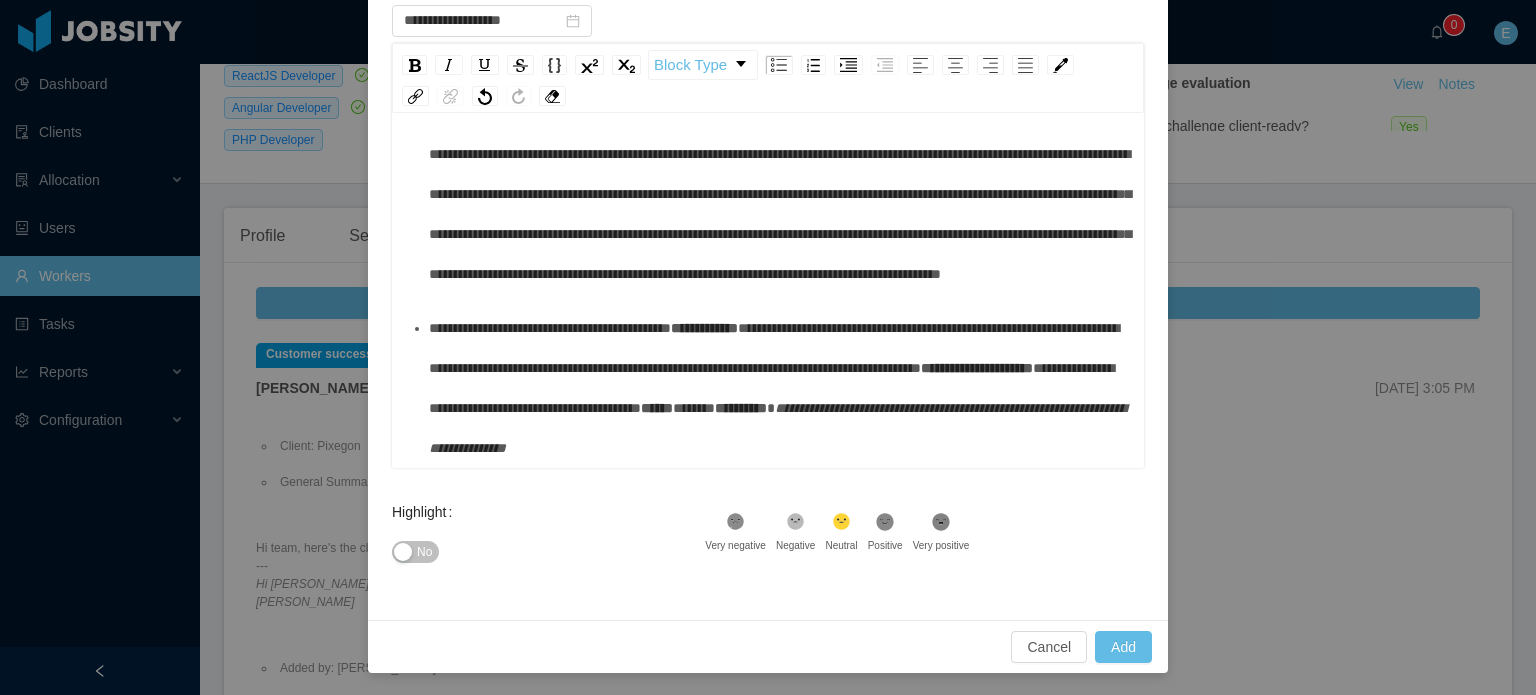click on "**********" at bounding box center (774, 348) 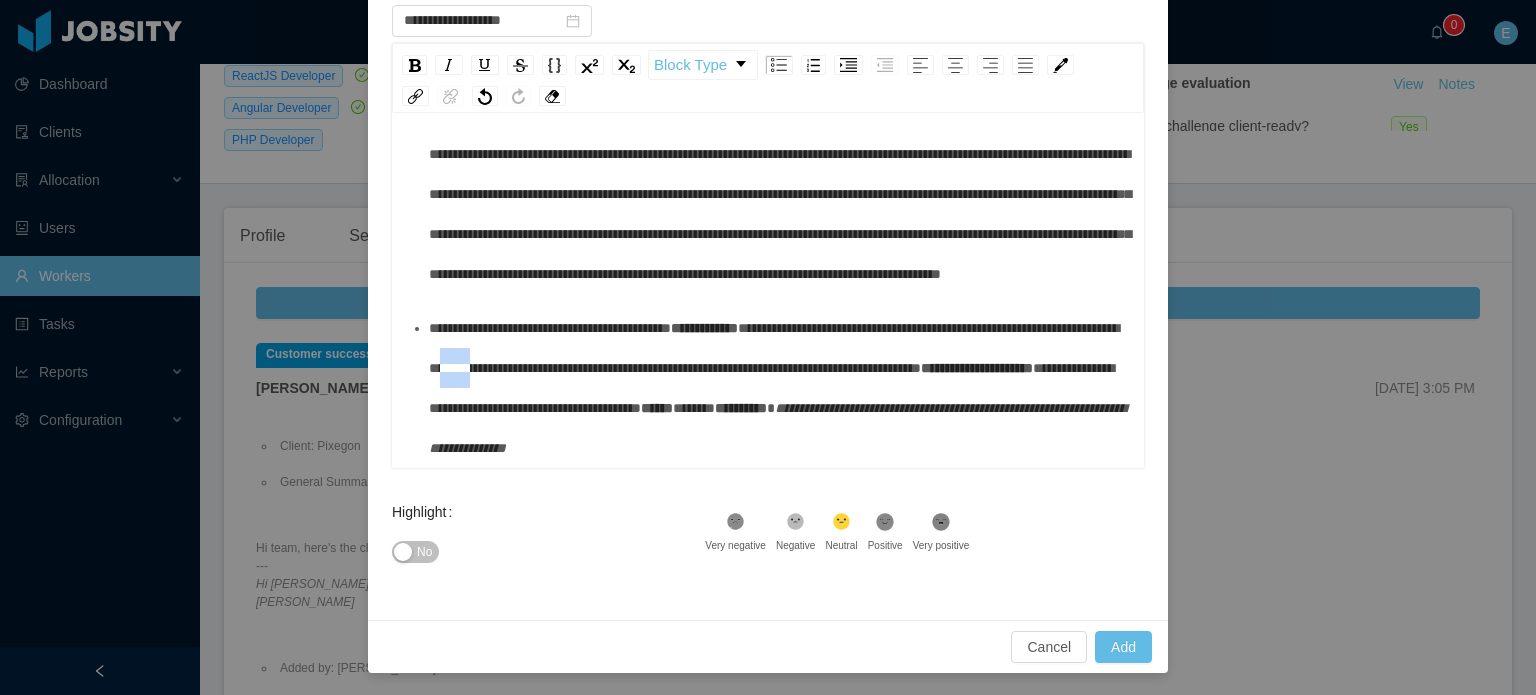 click on "**********" at bounding box center [774, 348] 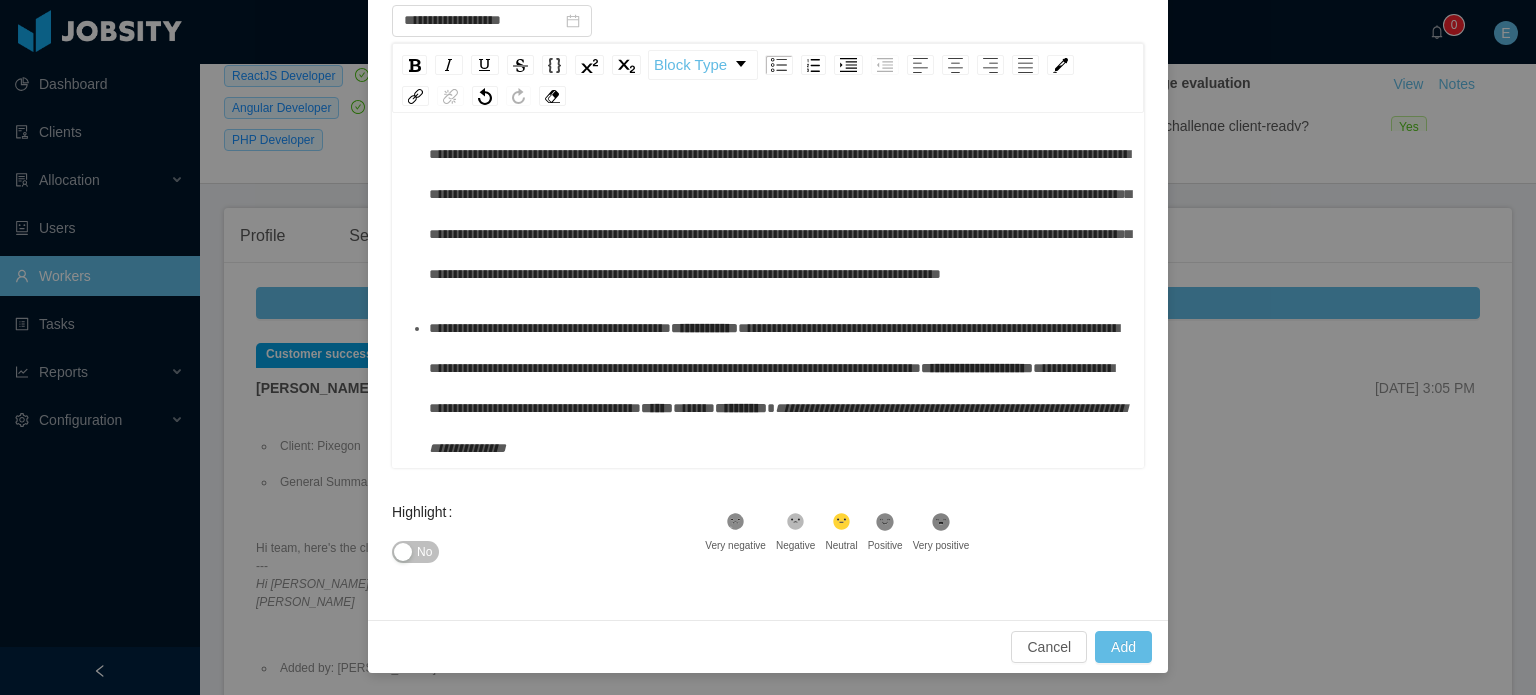 click on "**********" at bounding box center (779, 388) 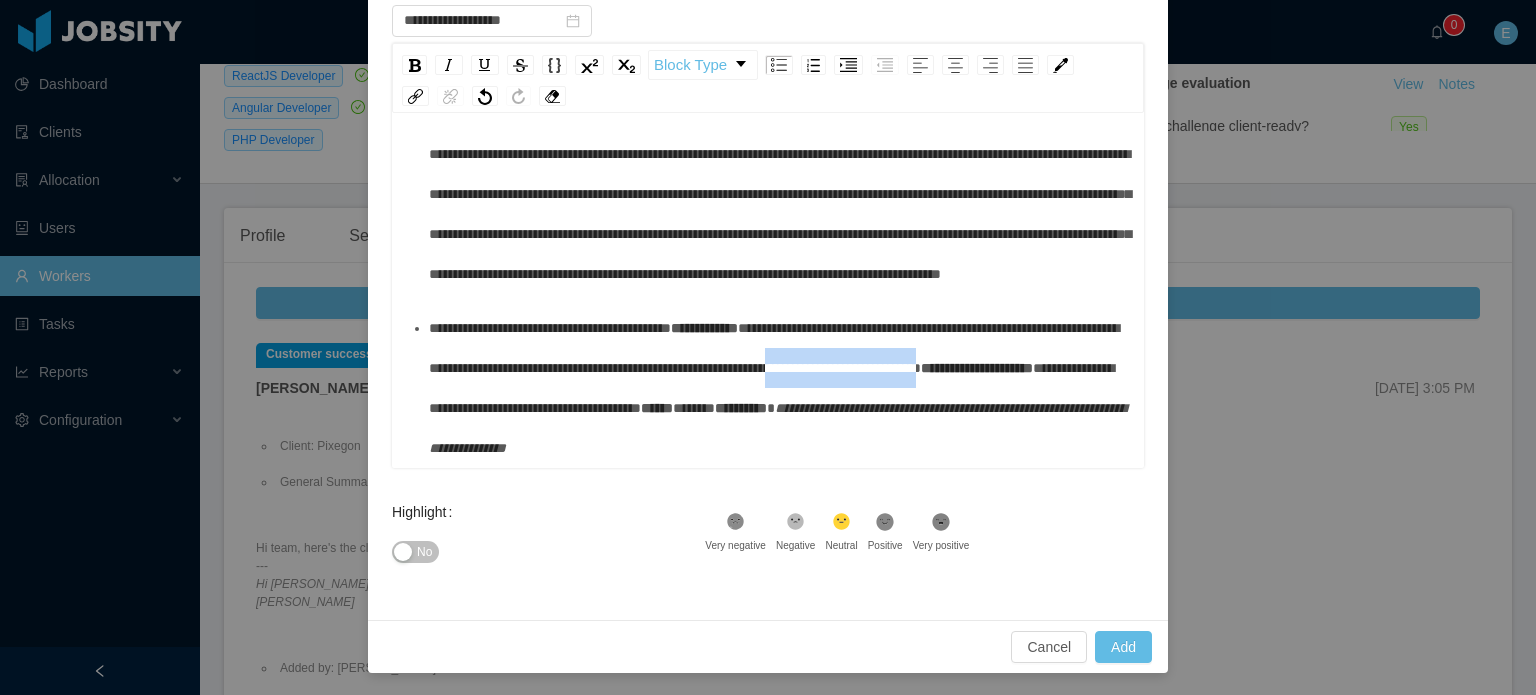drag, startPoint x: 724, startPoint y: 326, endPoint x: 909, endPoint y: 324, distance: 185.0108 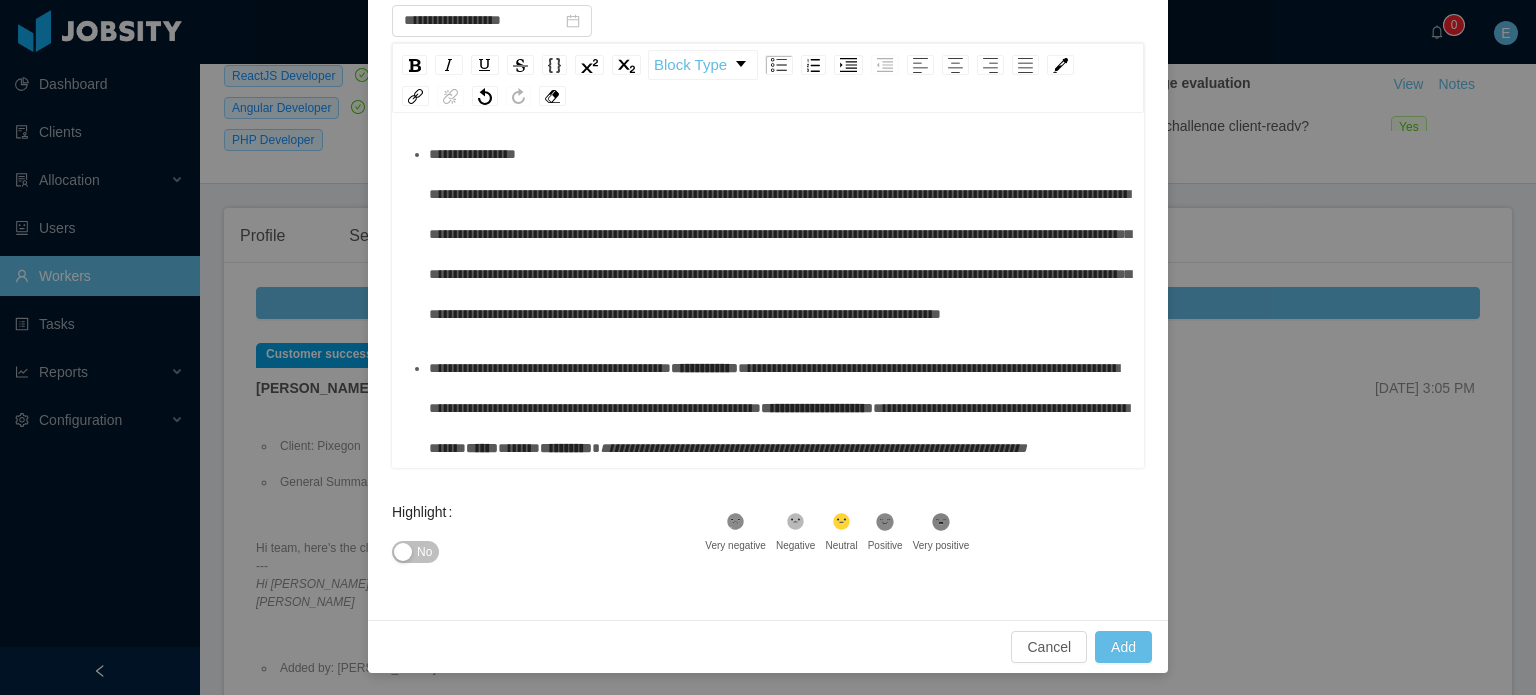 click on "**********" at bounding box center (774, 388) 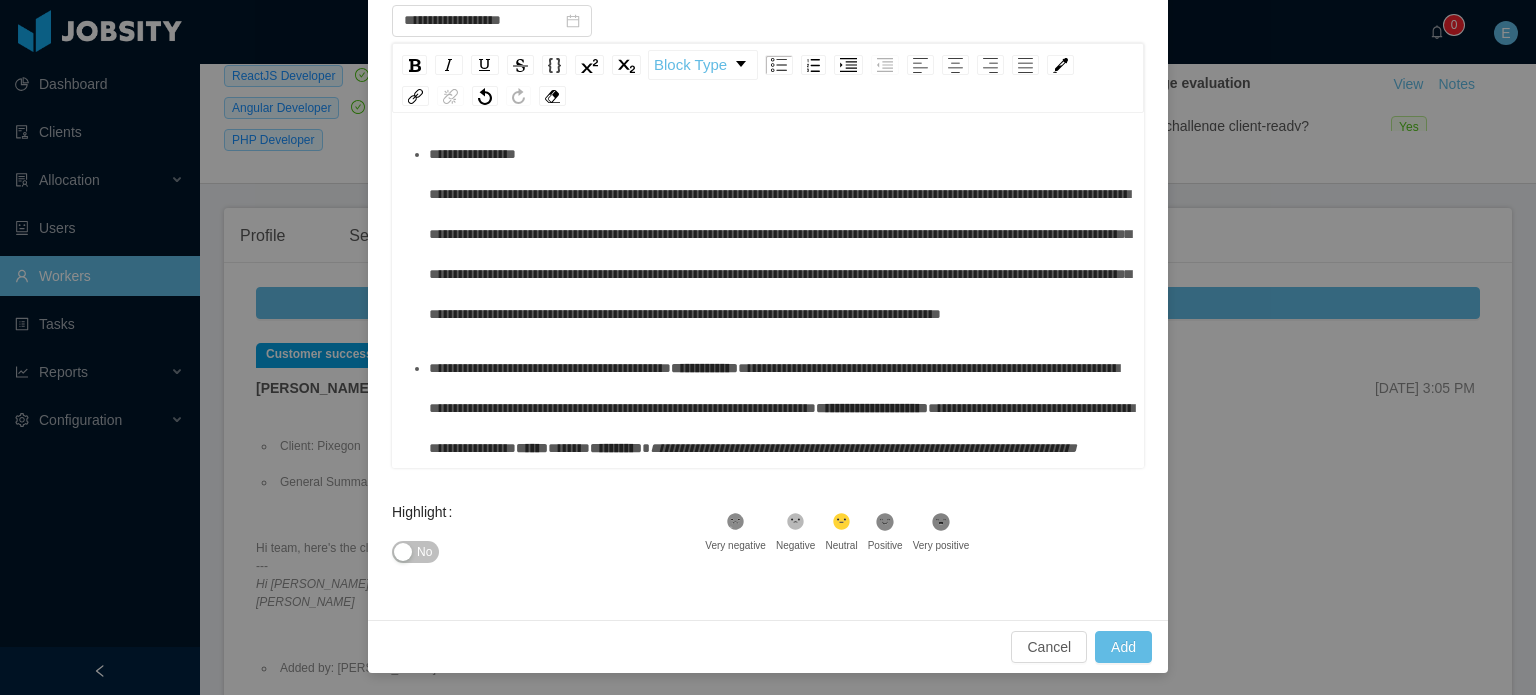 click on "**********" at bounding box center (779, 408) 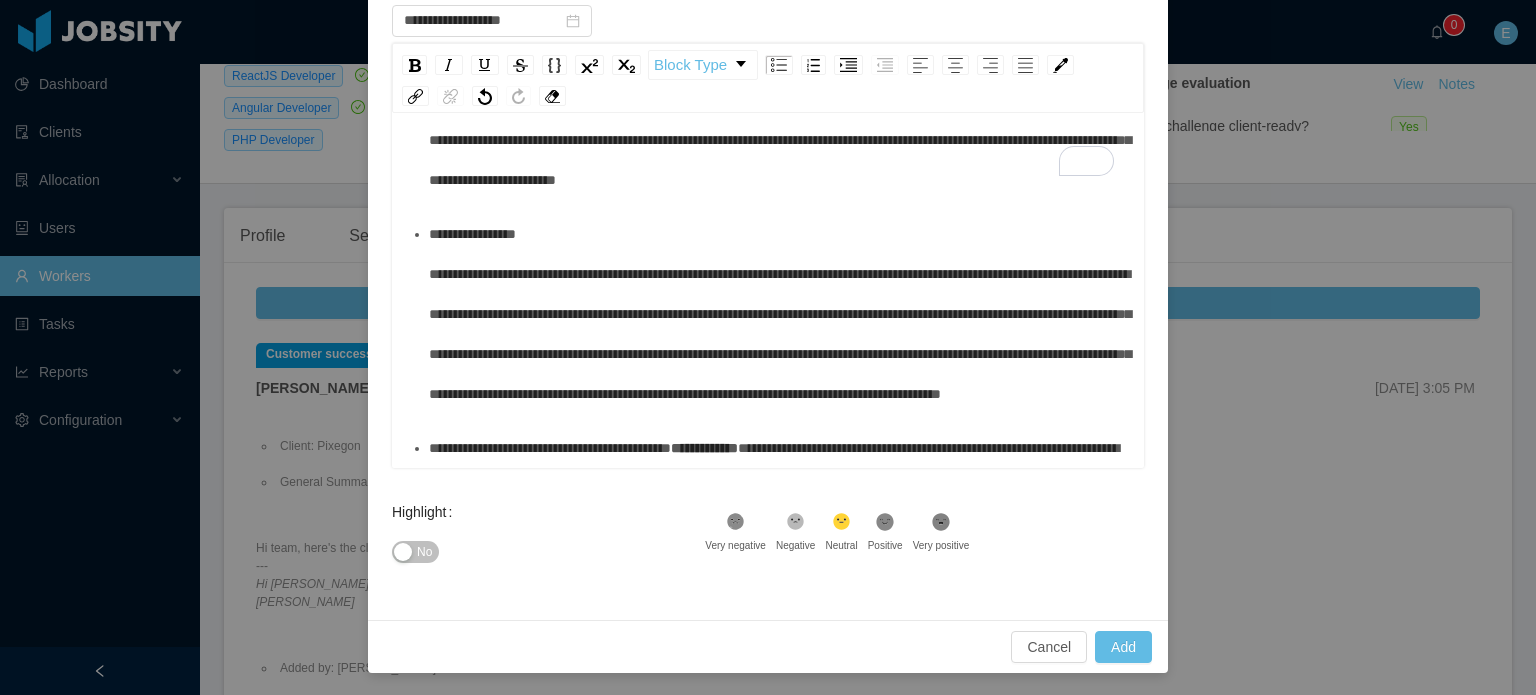scroll, scrollTop: 244, scrollLeft: 0, axis: vertical 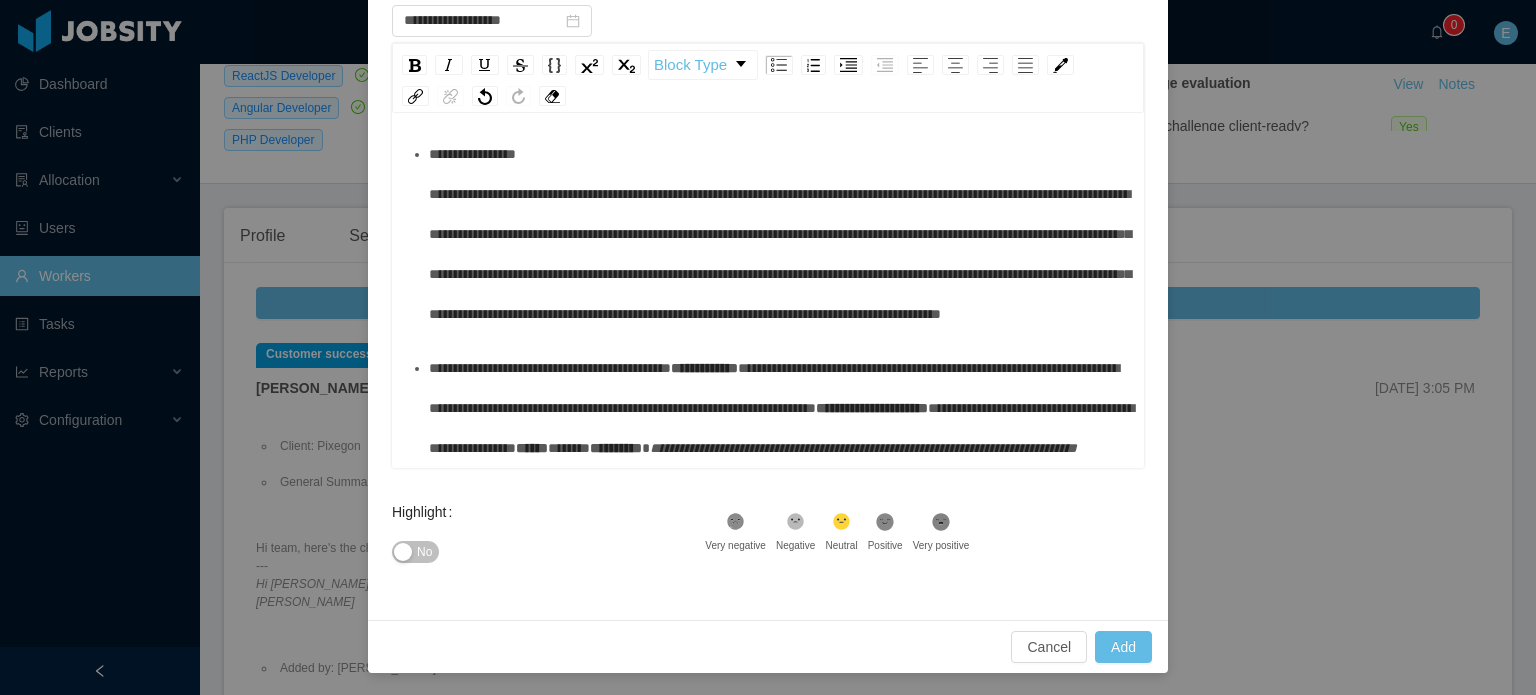 click on "**********" at bounding box center [616, 448] 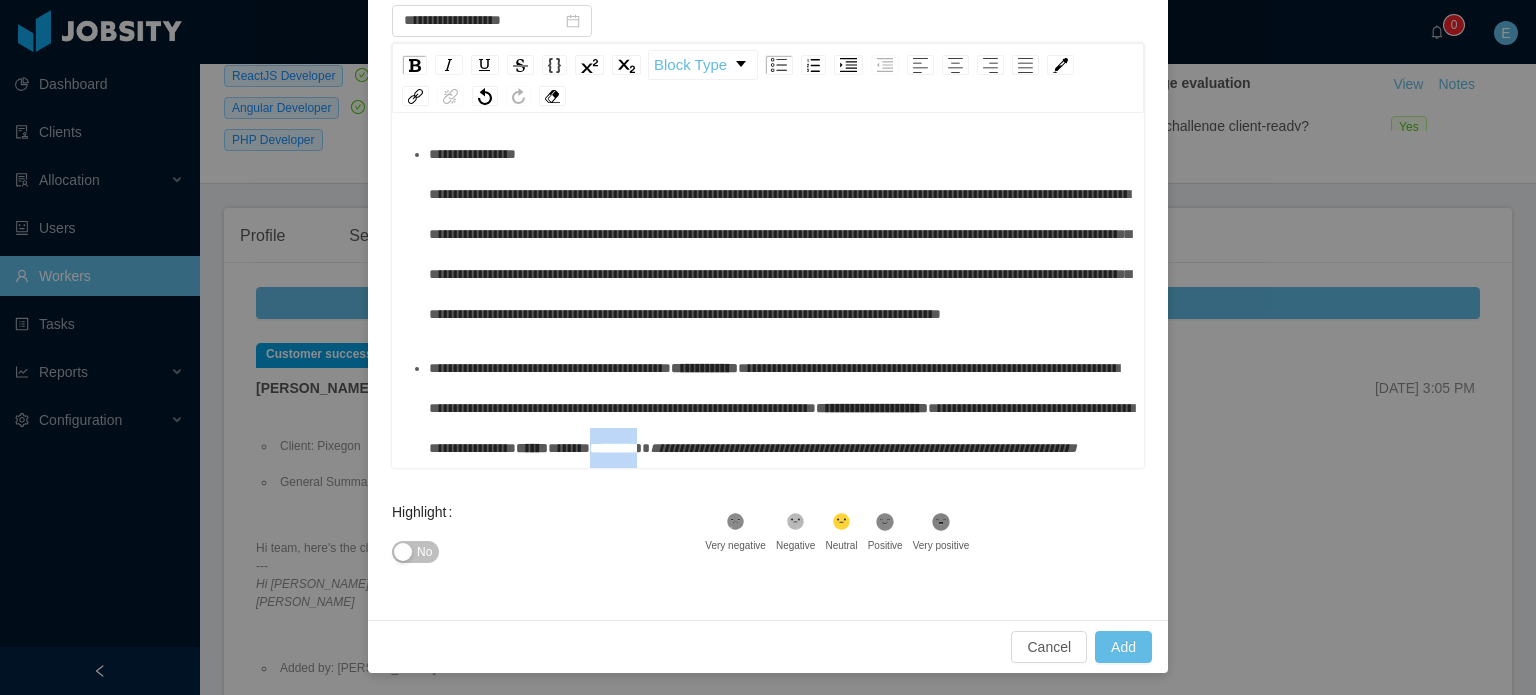 click on "**********" at bounding box center [616, 448] 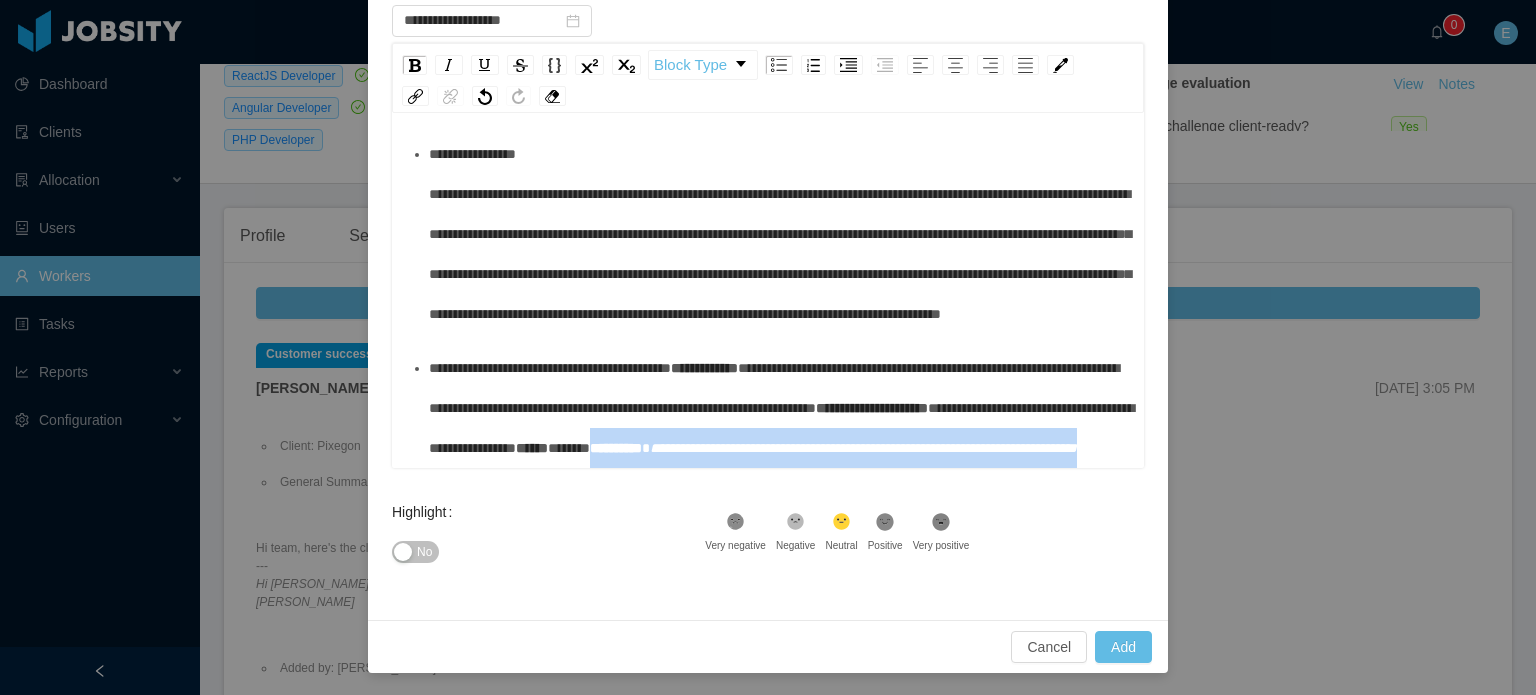 click on "**********" at bounding box center (616, 448) 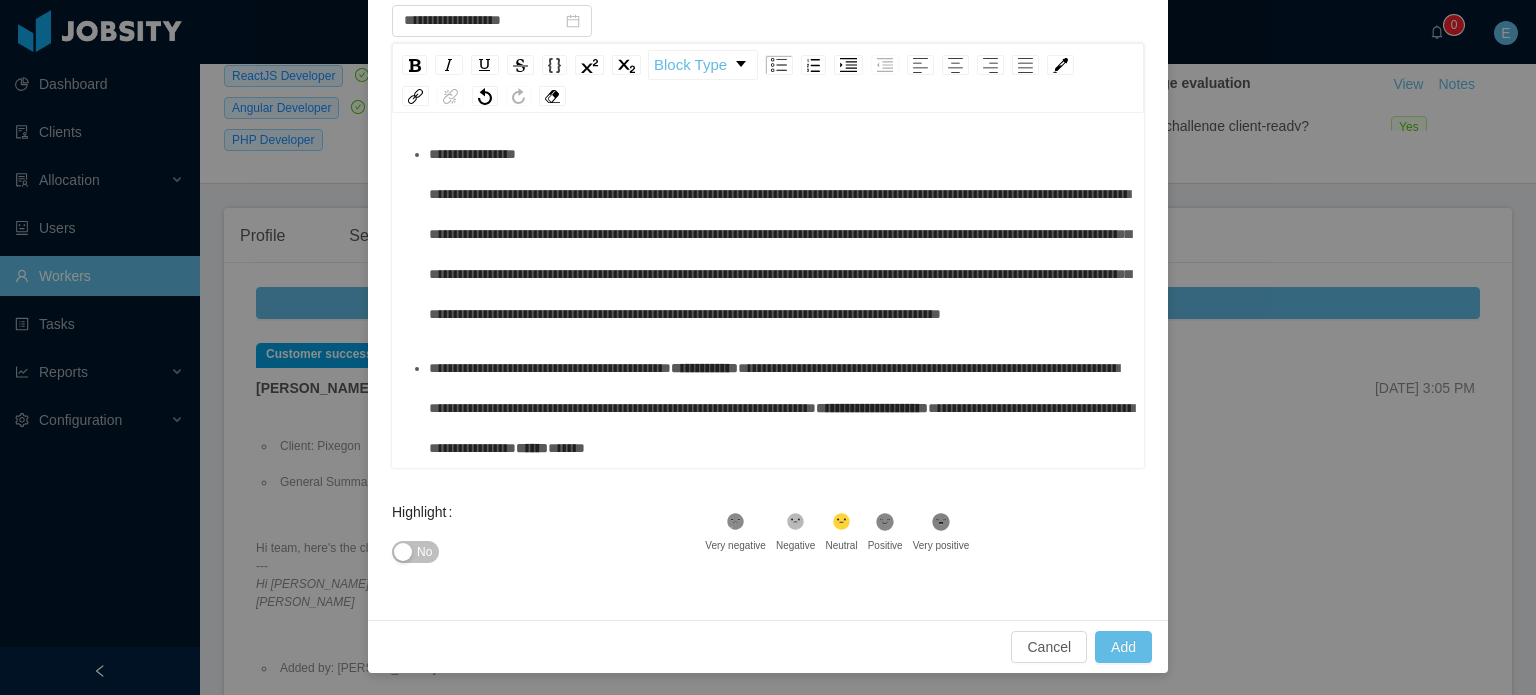 scroll, scrollTop: 602, scrollLeft: 0, axis: vertical 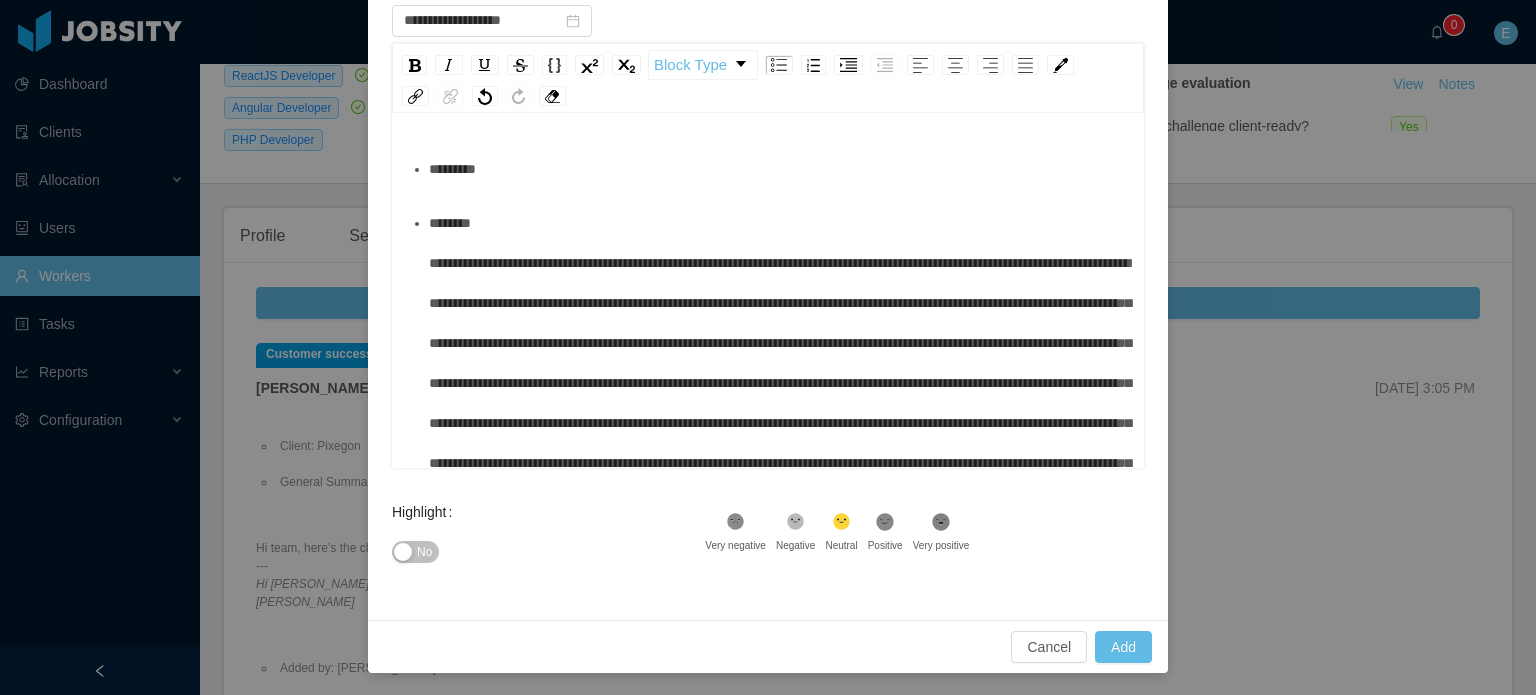 click on "*********" at bounding box center [779, 169] 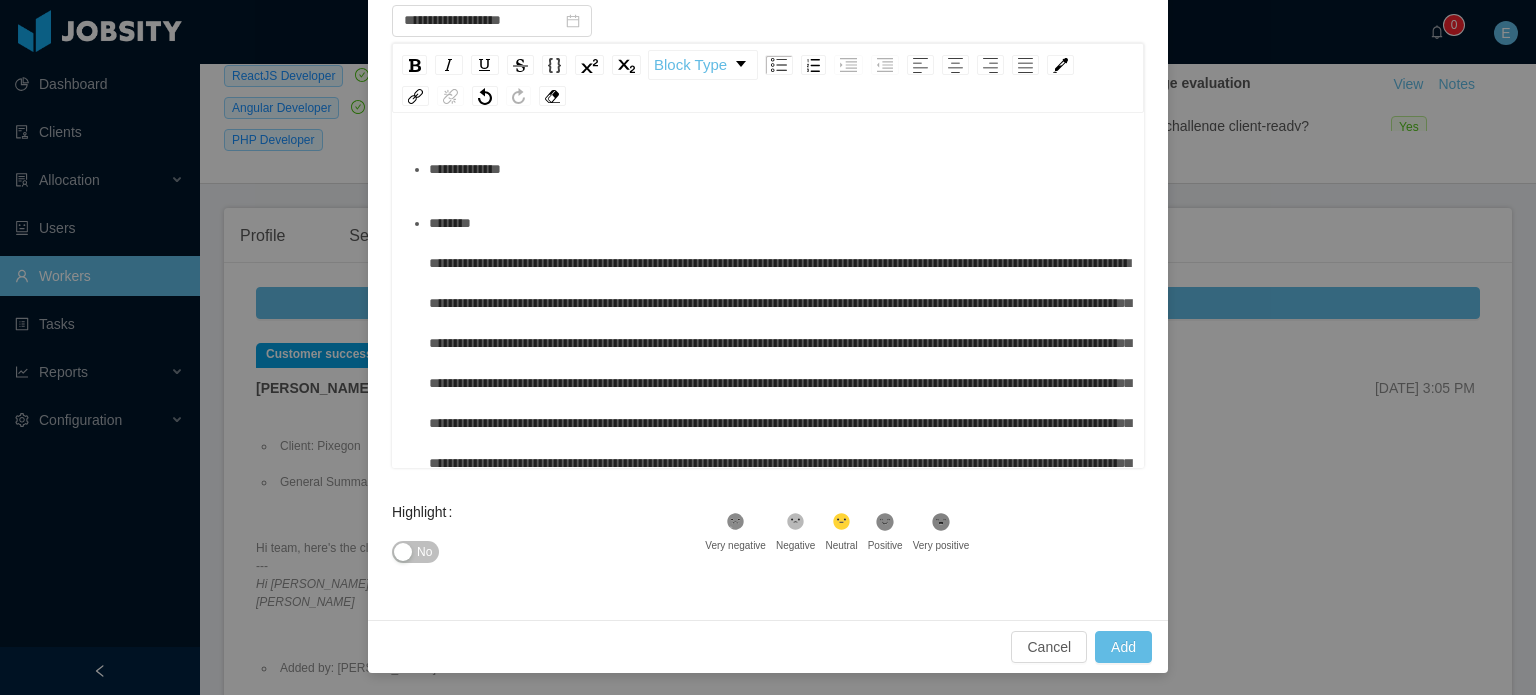 scroll, scrollTop: 48, scrollLeft: 0, axis: vertical 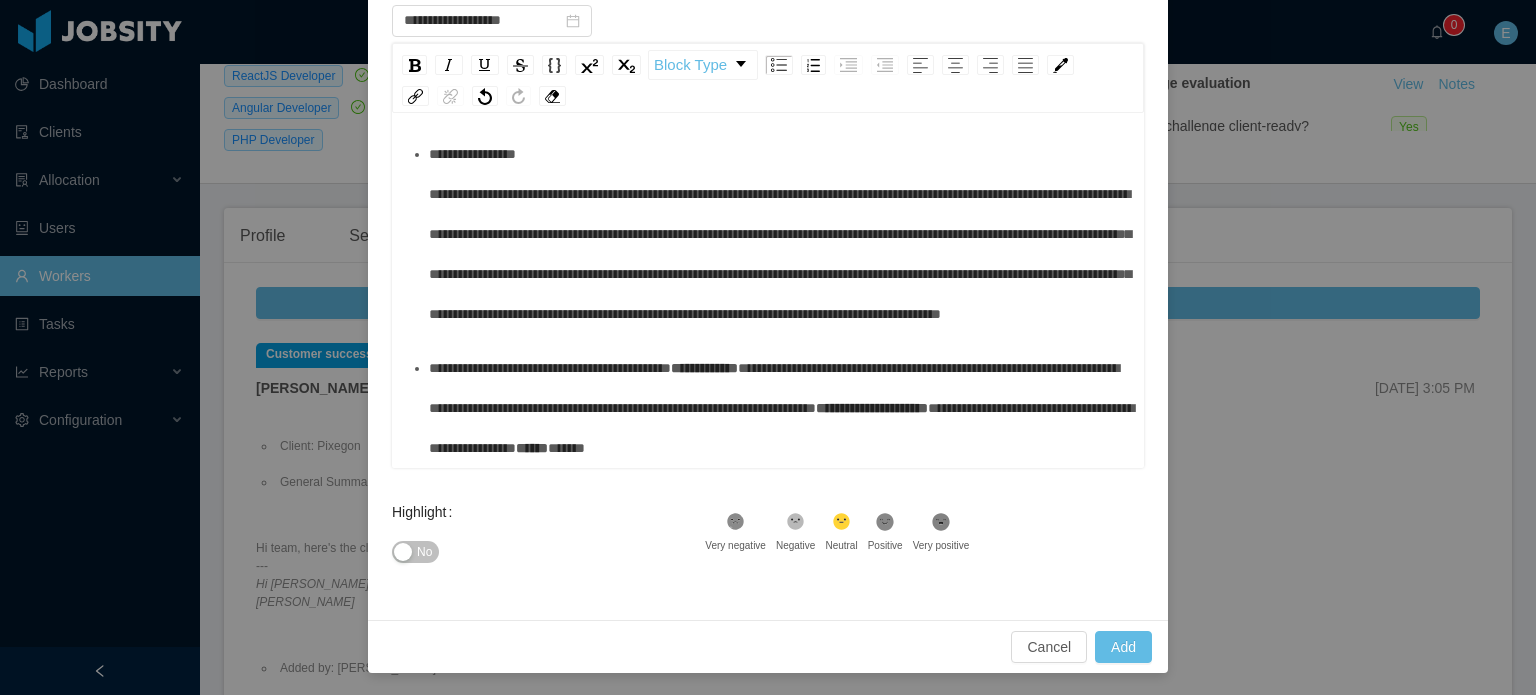 click 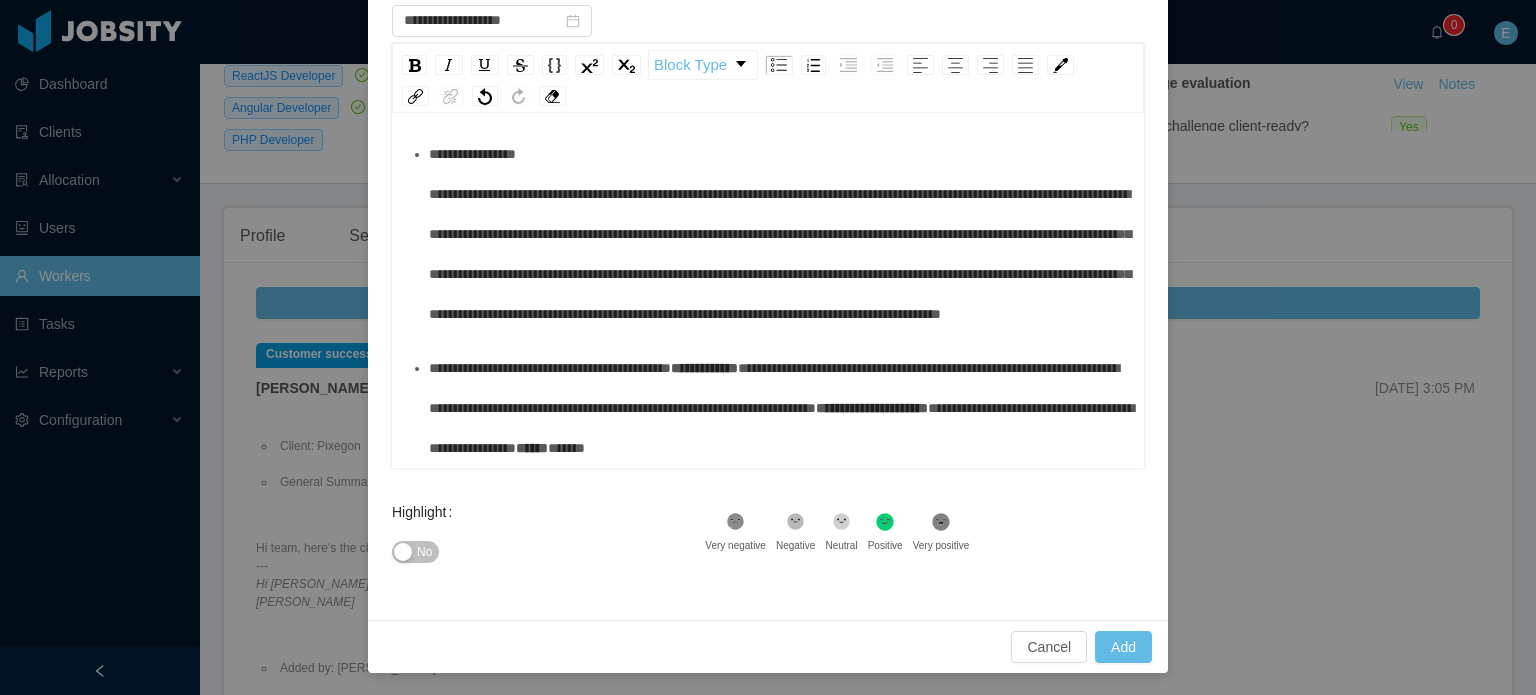 click 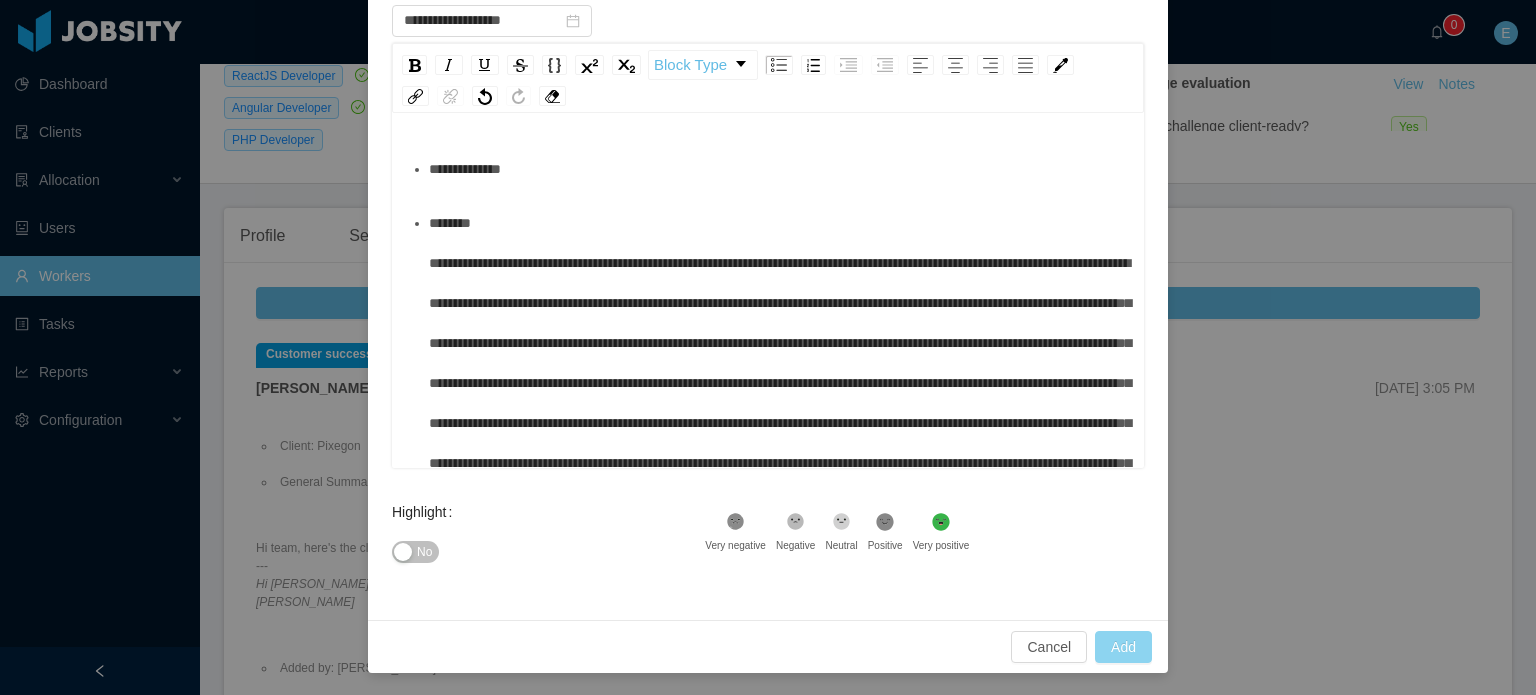 click on "Add" at bounding box center (1123, 647) 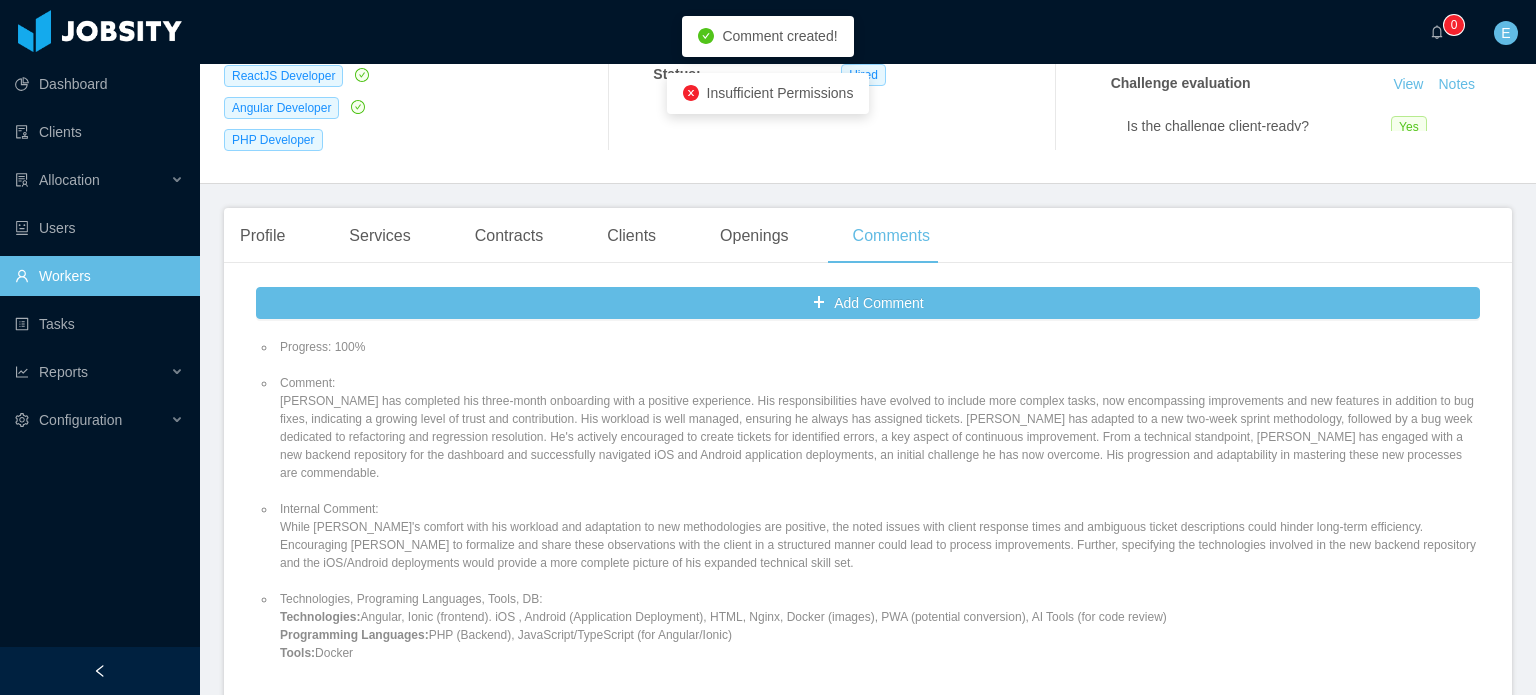 click on "Comment: [PERSON_NAME] has completed his three-month onboarding with a positive experience. His responsibilities have evolved to include more complex tasks, now encompassing improvements and new features in addition to bug fixes, indicating a growing level of trust and contribution. His workload is well managed, ensuring he always has assigned tickets. [PERSON_NAME] has adapted to a new two-week sprint methodology, followed by a bug week dedicated to refactoring and regression resolution. He's actively encouraged to create tickets for identified errors, a key aspect of continuous improvement. From a technical standpoint, [PERSON_NAME] has engaged with a new backend repository for the dashboard and successfully navigated iOS and Android application deployments, an initial challenge he has now overcome. His progression and adaptability in mastering these new processes are commendable." at bounding box center (878, 428) 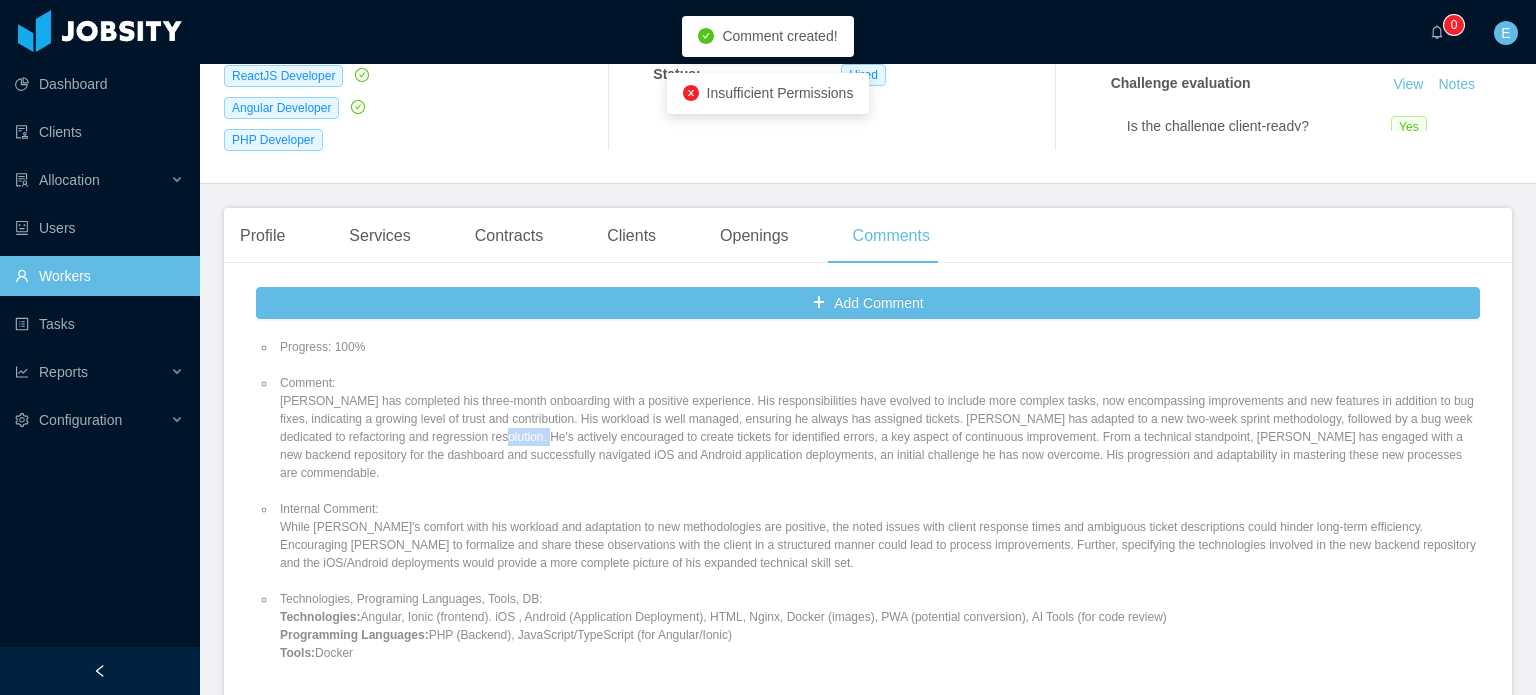 click on "Comment: [PERSON_NAME] has completed his three-month onboarding with a positive experience. His responsibilities have evolved to include more complex tasks, now encompassing improvements and new features in addition to bug fixes, indicating a growing level of trust and contribution. His workload is well managed, ensuring he always has assigned tickets. [PERSON_NAME] has adapted to a new two-week sprint methodology, followed by a bug week dedicated to refactoring and regression resolution. He's actively encouraged to create tickets for identified errors, a key aspect of continuous improvement. From a technical standpoint, [PERSON_NAME] has engaged with a new backend repository for the dashboard and successfully navigated iOS and Android application deployments, an initial challenge he has now overcome. His progression and adaptability in mastering these new processes are commendable." at bounding box center [878, 428] 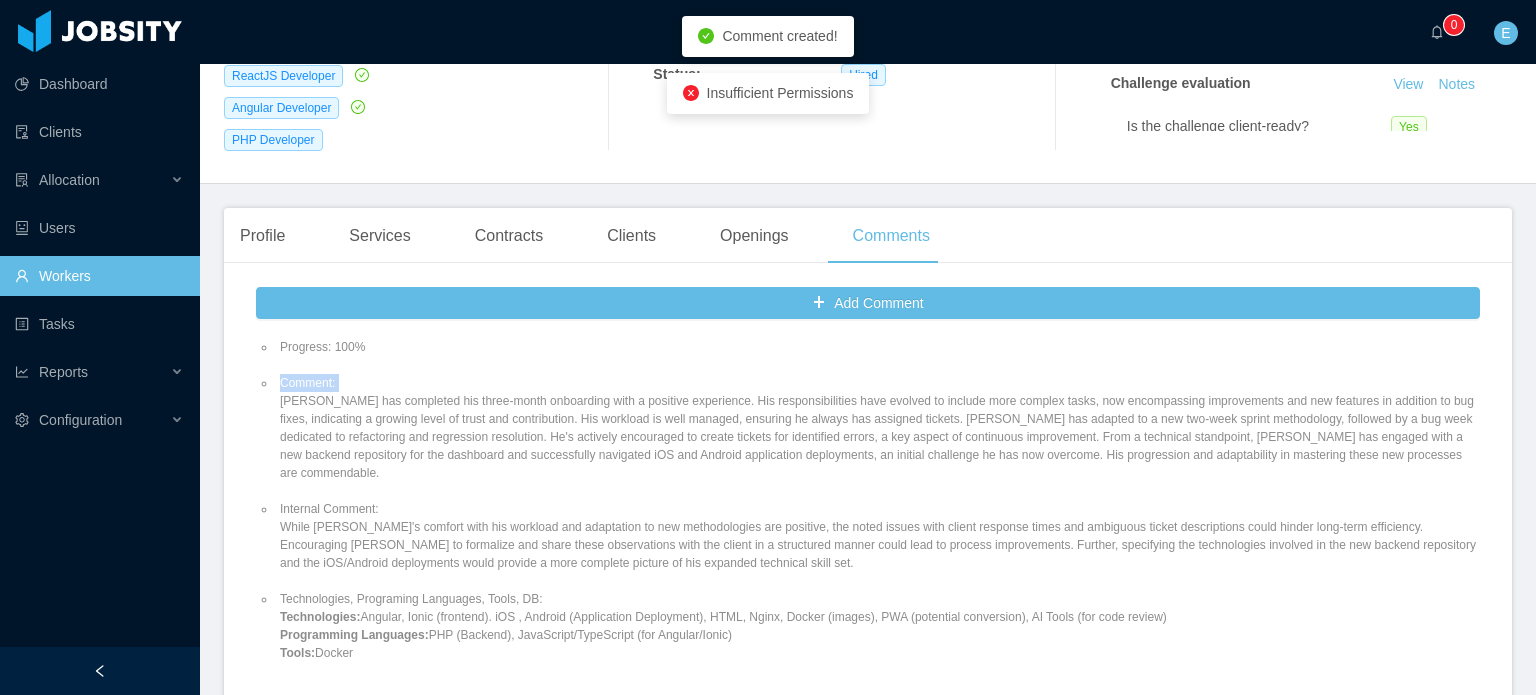 click on "Comment: [PERSON_NAME] has completed his three-month onboarding with a positive experience. His responsibilities have evolved to include more complex tasks, now encompassing improvements and new features in addition to bug fixes, indicating a growing level of trust and contribution. His workload is well managed, ensuring he always has assigned tickets. [PERSON_NAME] has adapted to a new two-week sprint methodology, followed by a bug week dedicated to refactoring and regression resolution. He's actively encouraged to create tickets for identified errors, a key aspect of continuous improvement. From a technical standpoint, [PERSON_NAME] has engaged with a new backend repository for the dashboard and successfully navigated iOS and Android application deployments, an initial challenge he has now overcome. His progression and adaptability in mastering these new processes are commendable." at bounding box center (878, 428) 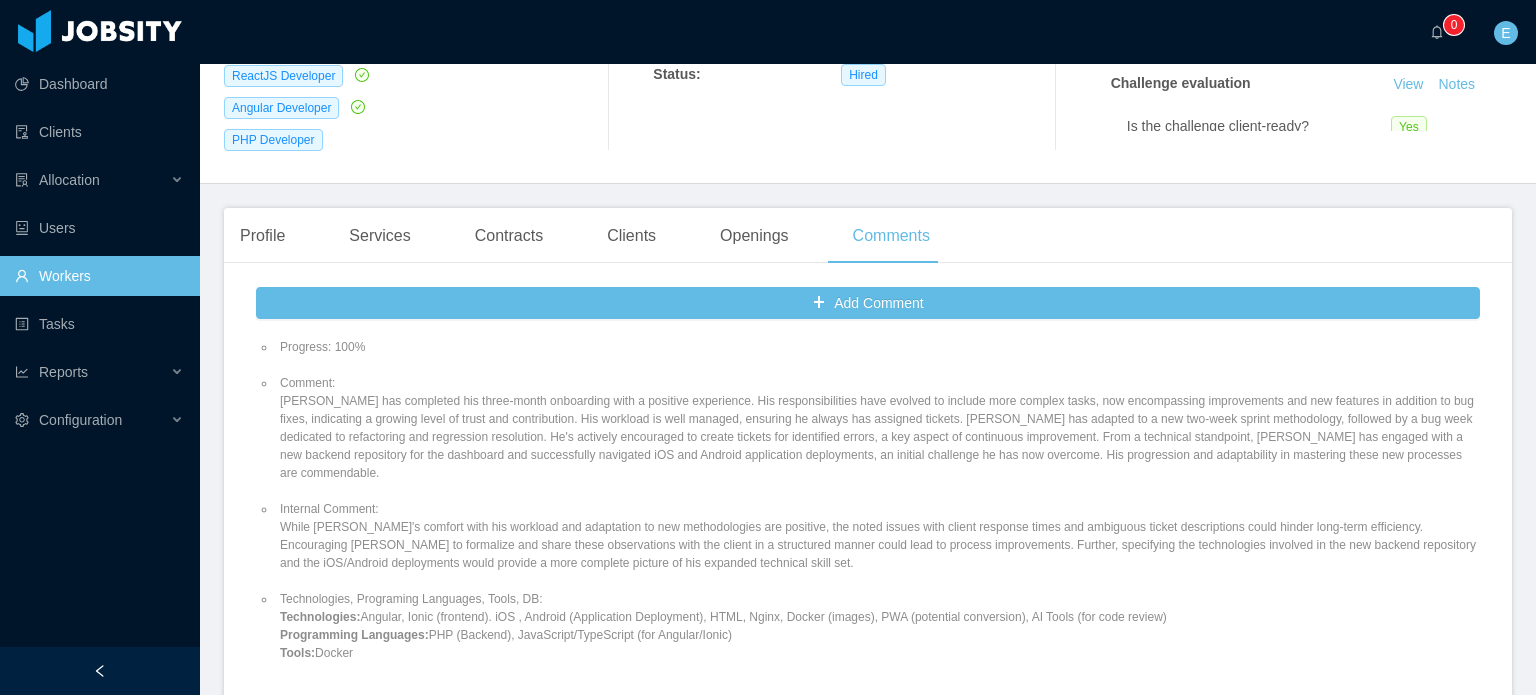 click on "Progress: 100% Comment: [PERSON_NAME] has completed his three-month onboarding with a positive experience. His responsibilities have evolved to include more complex tasks, now encompassing improvements and new features in addition to bug fixes, indicating a growing level of trust and contribution. His workload is well managed, ensuring he always has assigned tickets. [PERSON_NAME] has adapted to a new two-week sprint methodology, followed by a bug week dedicated to refactoring and regression resolution. He's actively encouraged to create tickets for identified errors, a key aspect of continuous improvement. From a technical standpoint, [PERSON_NAME] has engaged with a new backend repository for the dashboard and successfully navigated iOS and Android application deployments, an initial challenge he has now overcome. His progression and adaptability in mastering these new processes are commendable. Internal Comment: Technologies, Programing Languages, Tools, DB:   Technologies: Programming Languages: Tools:  Docker" at bounding box center (868, 500) 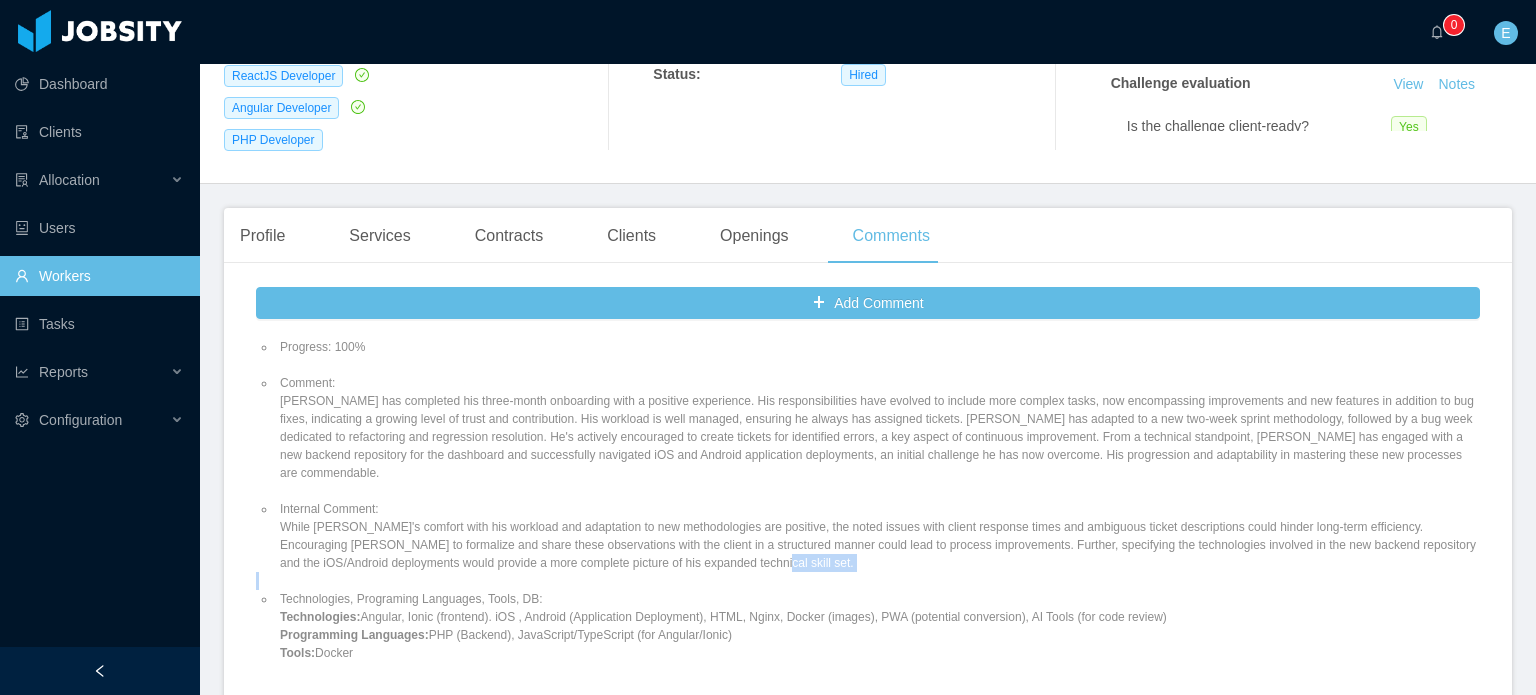 click on "Progress: 100% Comment: [PERSON_NAME] has completed his three-month onboarding with a positive experience. His responsibilities have evolved to include more complex tasks, now encompassing improvements and new features in addition to bug fixes, indicating a growing level of trust and contribution. His workload is well managed, ensuring he always has assigned tickets. [PERSON_NAME] has adapted to a new two-week sprint methodology, followed by a bug week dedicated to refactoring and regression resolution. He's actively encouraged to create tickets for identified errors, a key aspect of continuous improvement. From a technical standpoint, [PERSON_NAME] has engaged with a new backend repository for the dashboard and successfully navigated iOS and Android application deployments, an initial challenge he has now overcome. His progression and adaptability in mastering these new processes are commendable. Internal Comment: Technologies, Programing Languages, Tools, DB:   Technologies: Programming Languages: Tools:  Docker" at bounding box center [868, 500] 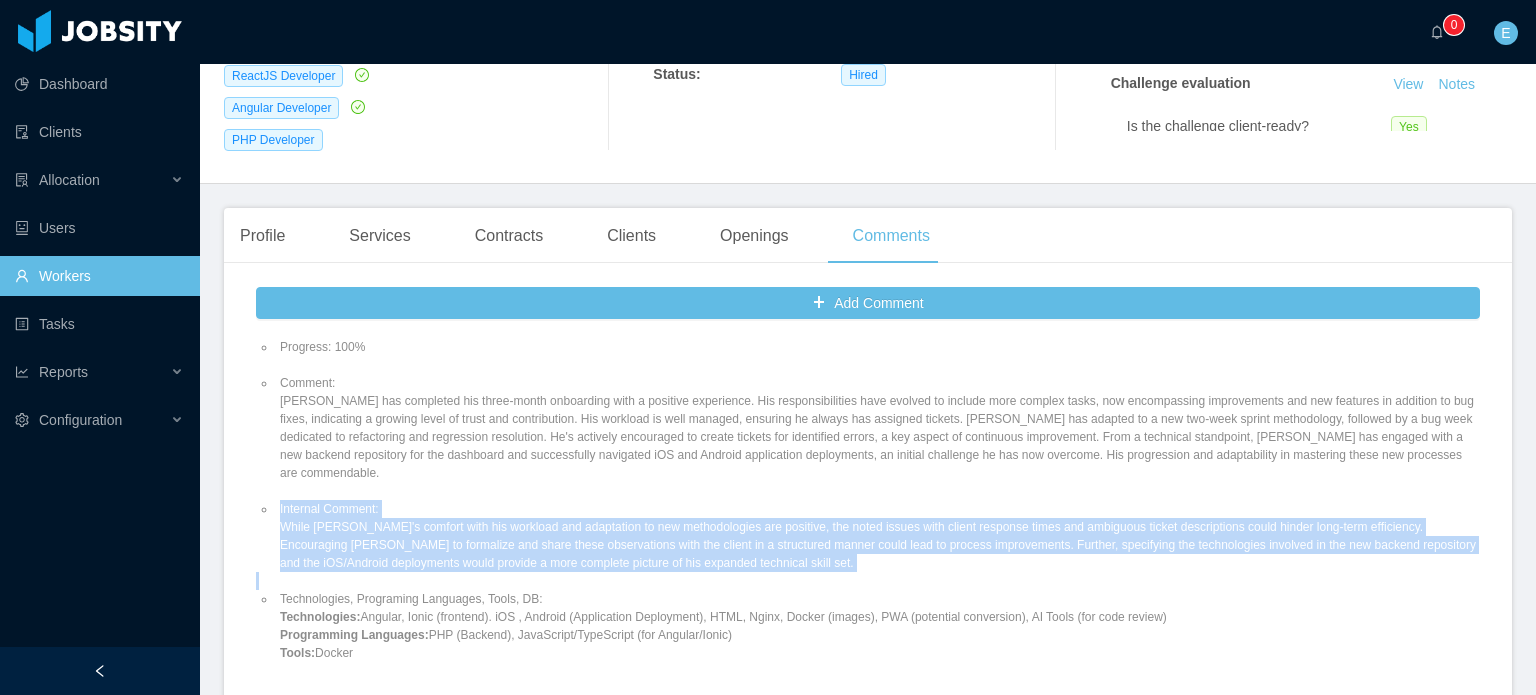 click on "Progress: 100% Comment: [PERSON_NAME] has completed his three-month onboarding with a positive experience. His responsibilities have evolved to include more complex tasks, now encompassing improvements and new features in addition to bug fixes, indicating a growing level of trust and contribution. His workload is well managed, ensuring he always has assigned tickets. [PERSON_NAME] has adapted to a new two-week sprint methodology, followed by a bug week dedicated to refactoring and regression resolution. He's actively encouraged to create tickets for identified errors, a key aspect of continuous improvement. From a technical standpoint, [PERSON_NAME] has engaged with a new backend repository for the dashboard and successfully navigated iOS and Android application deployments, an initial challenge he has now overcome. His progression and adaptability in mastering these new processes are commendable. Internal Comment: Technologies, Programing Languages, Tools, DB:   Technologies: Programming Languages: Tools:  Docker" at bounding box center (868, 500) 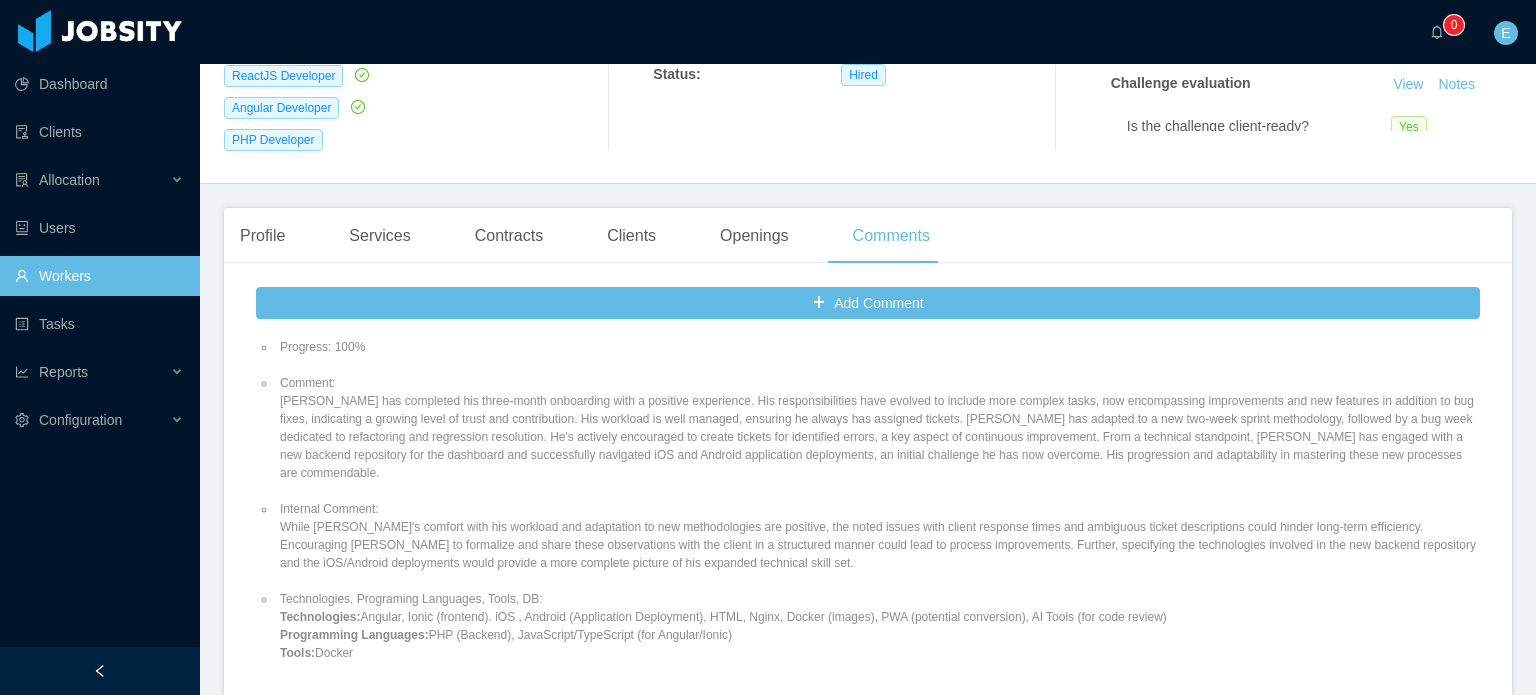 click on "Internal Comment: While [PERSON_NAME]'s comfort with his workload and adaptation to new methodologies are positive, the noted issues with client response times and ambiguous ticket descriptions could hinder long-term efficiency. Encouraging [PERSON_NAME] to formalize and share these observations with the client in a structured manner could lead to process improvements. Further, specifying the technologies involved in the new backend repository and the iOS/Android deployments would provide a more complete picture of his expanded technical skill set." at bounding box center [878, 536] 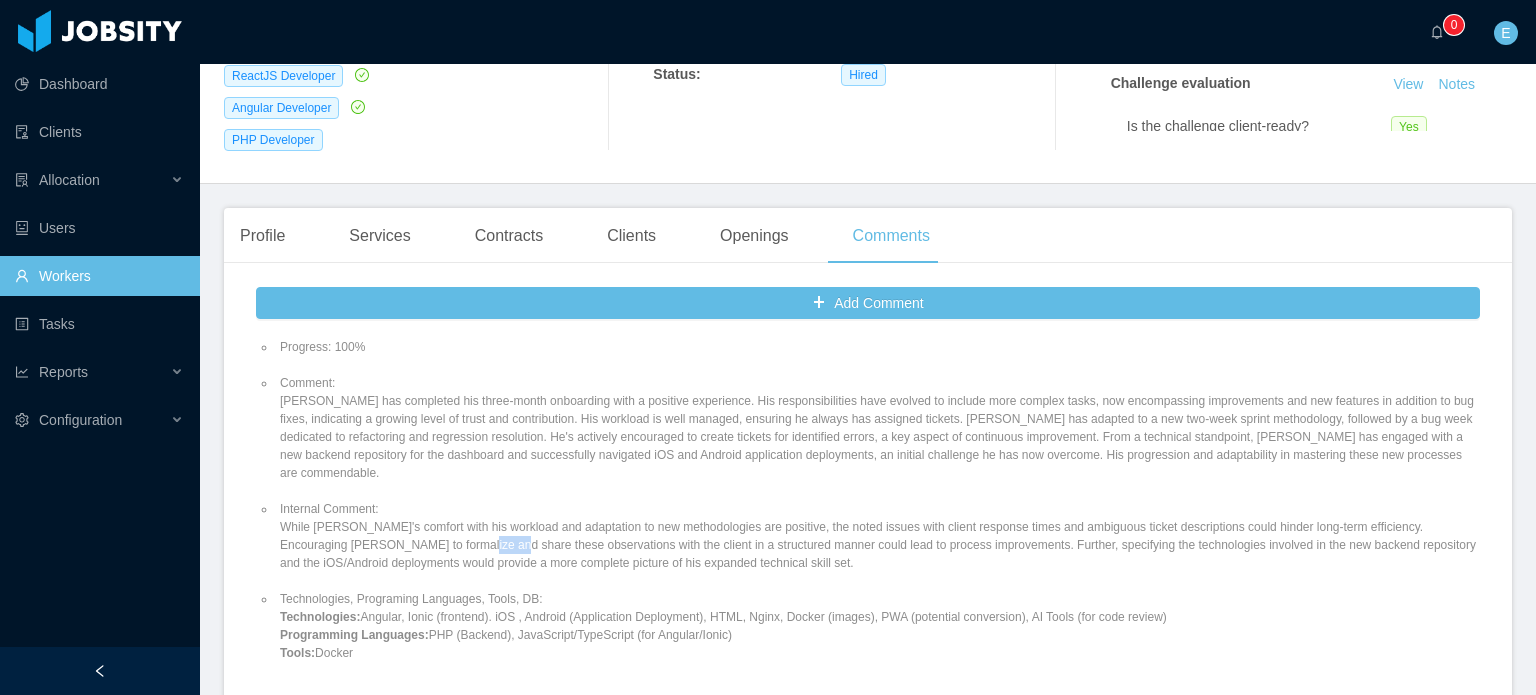 click on "Internal Comment: While [PERSON_NAME]'s comfort with his workload and adaptation to new methodologies are positive, the noted issues with client response times and ambiguous ticket descriptions could hinder long-term efficiency. Encouraging [PERSON_NAME] to formalize and share these observations with the client in a structured manner could lead to process improvements. Further, specifying the technologies involved in the new backend repository and the iOS/Android deployments would provide a more complete picture of his expanded technical skill set." at bounding box center (878, 536) 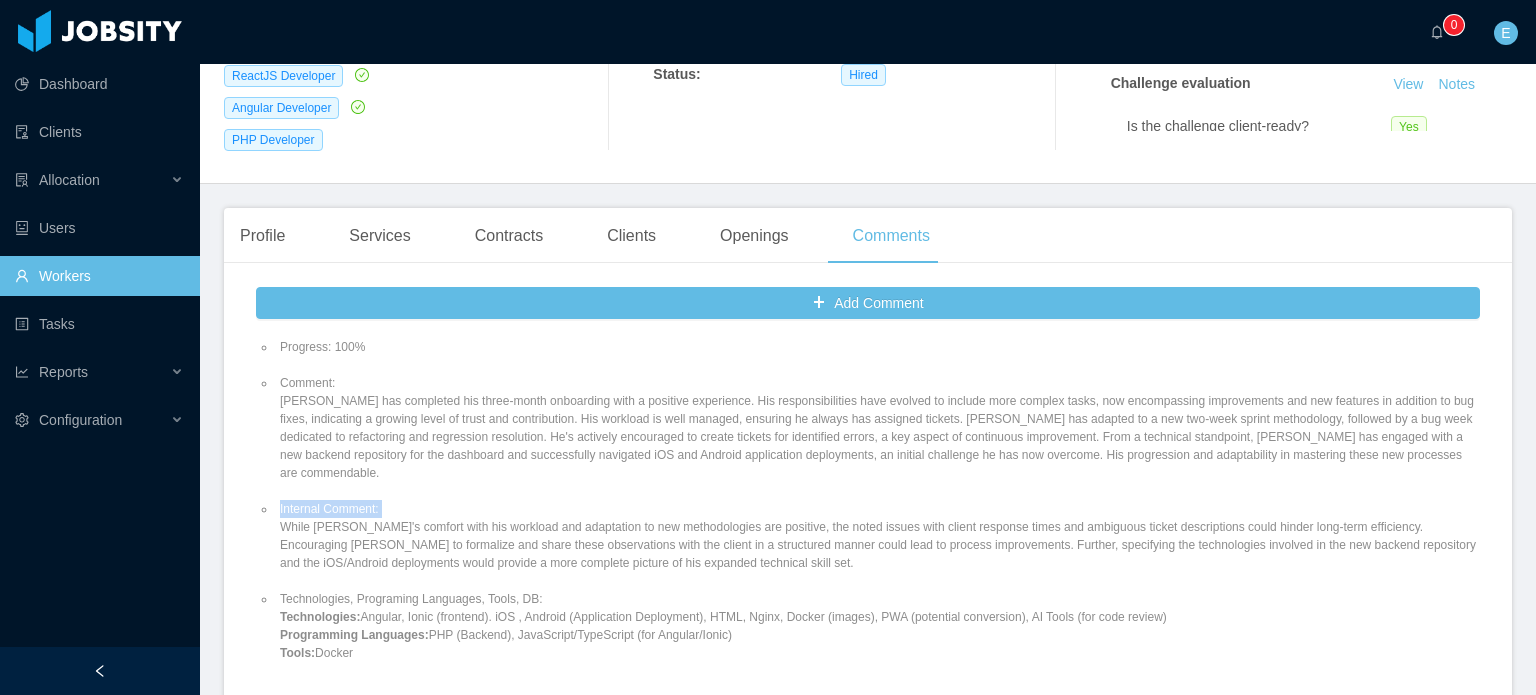 click on "Internal Comment: While [PERSON_NAME]'s comfort with his workload and adaptation to new methodologies are positive, the noted issues with client response times and ambiguous ticket descriptions could hinder long-term efficiency. Encouraging [PERSON_NAME] to formalize and share these observations with the client in a structured manner could lead to process improvements. Further, specifying the technologies involved in the new backend repository and the iOS/Android deployments would provide a more complete picture of his expanded technical skill set." at bounding box center [878, 536] 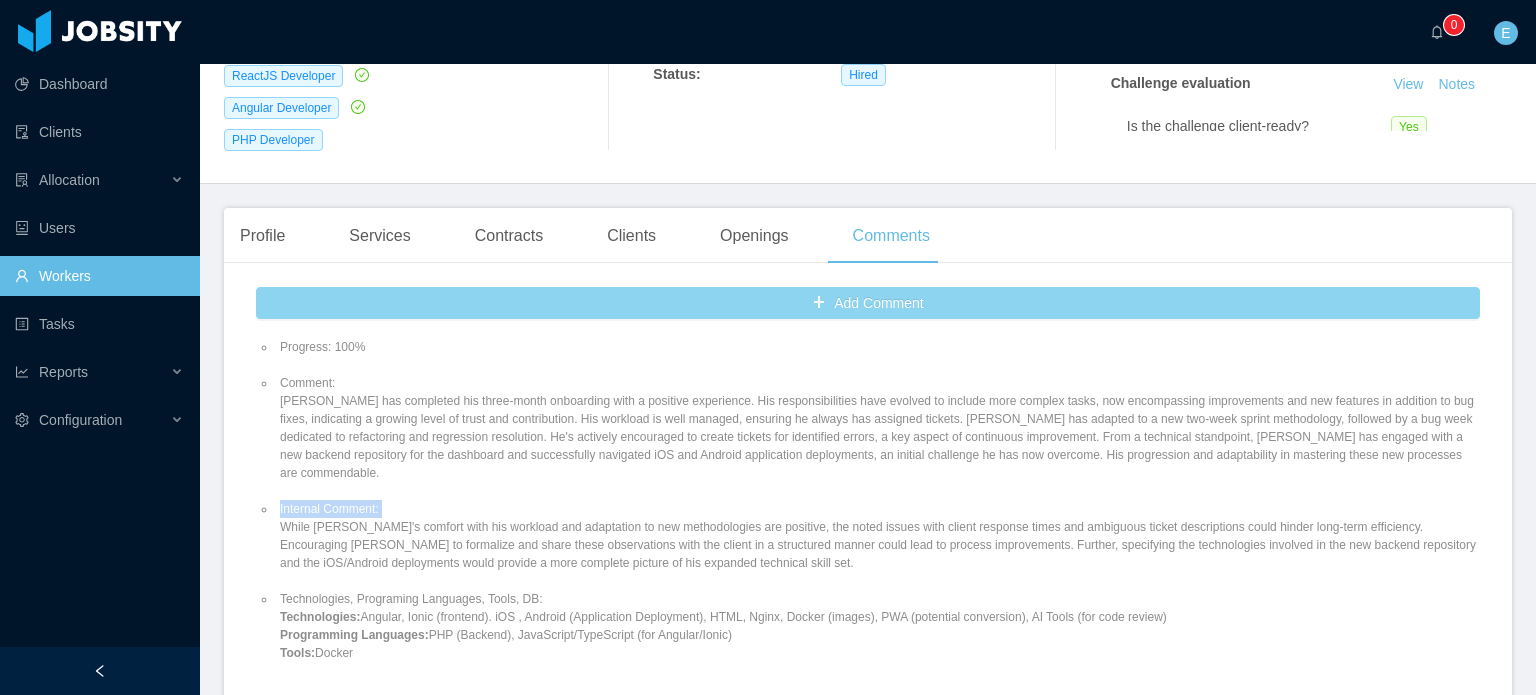 copy on "Internal Comment:" 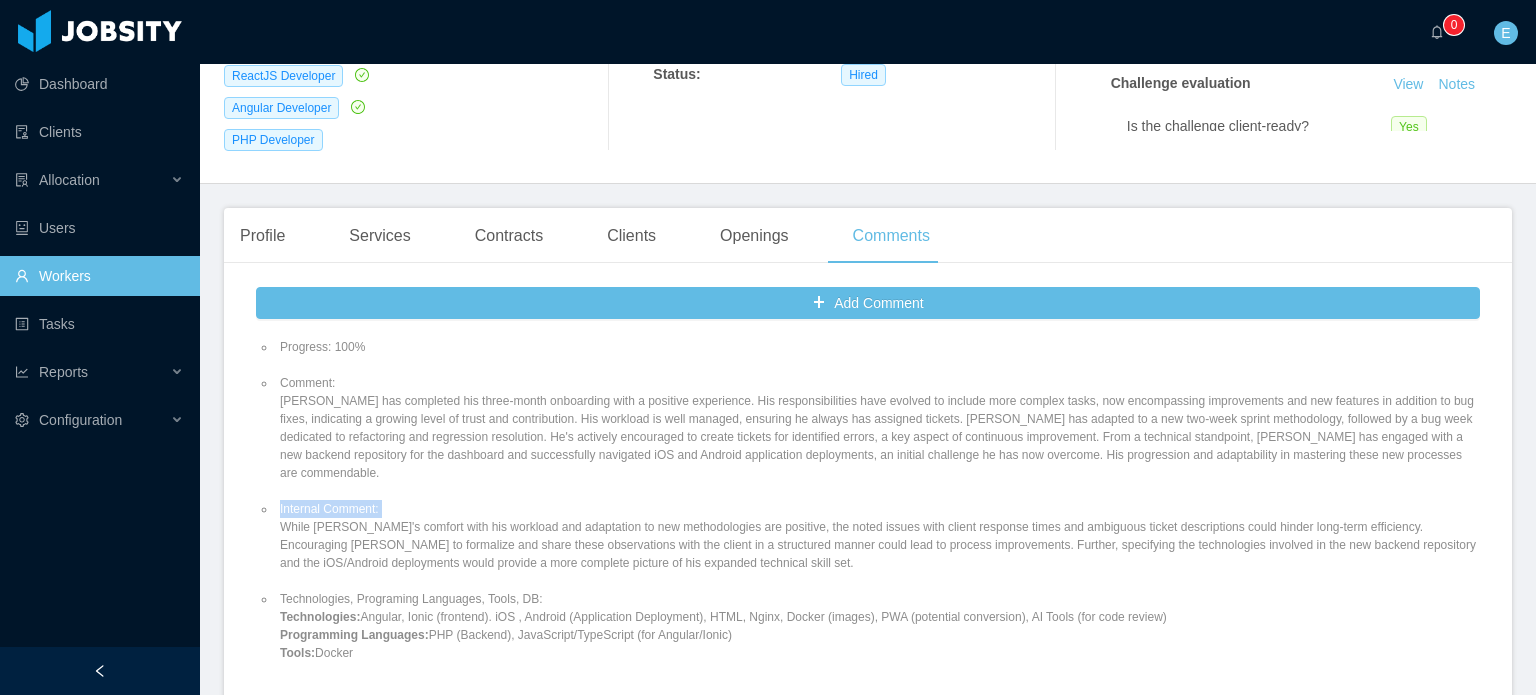 drag, startPoint x: 368, startPoint y: 637, endPoint x: 282, endPoint y: 599, distance: 94.02127 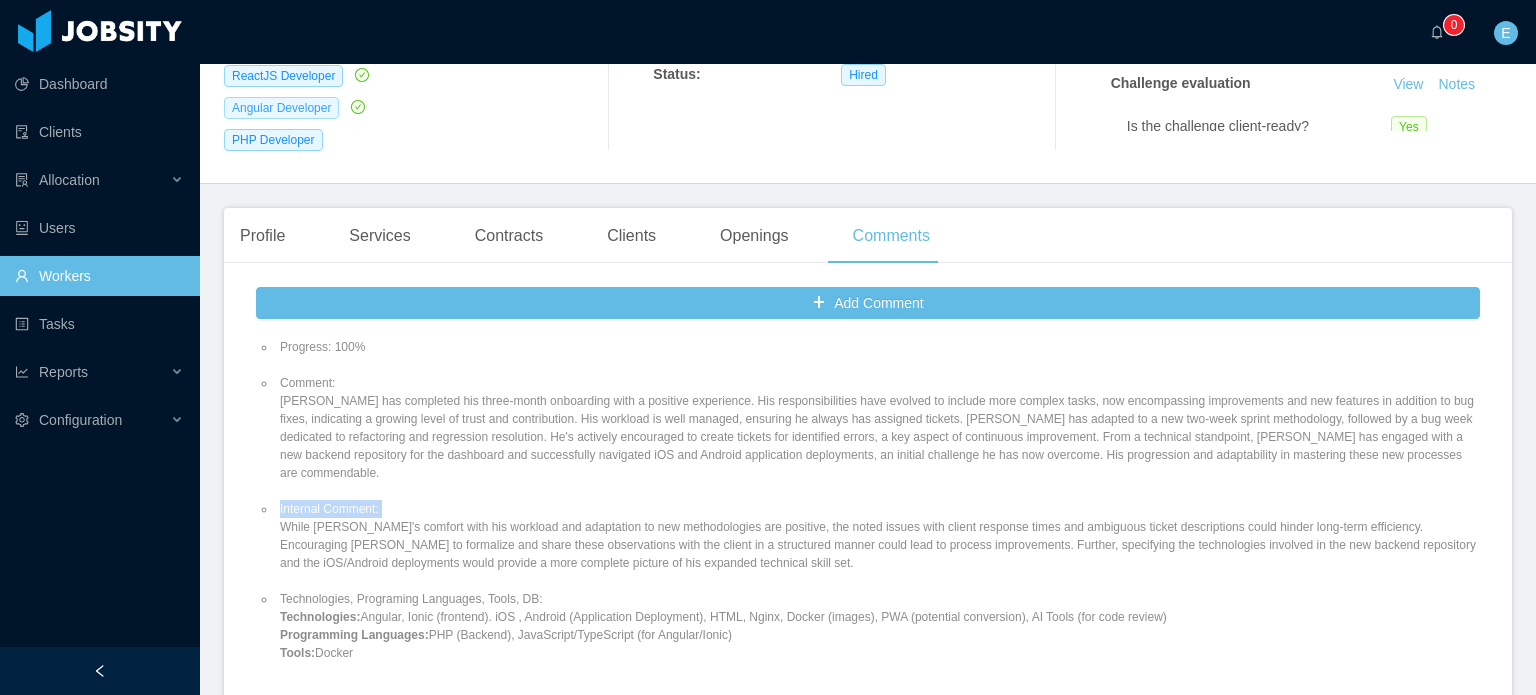 copy on "Technologies:  Angular, Ionic (frontend). iOS , Android (Application Deployment), HTML, Nginx, Docker (images), PWA (potential conversion), AI Tools (for code review) Programming Languages:  PHP (Backend), JavaScript/TypeScript (for Angular/Ionic) Tools:  Docker" 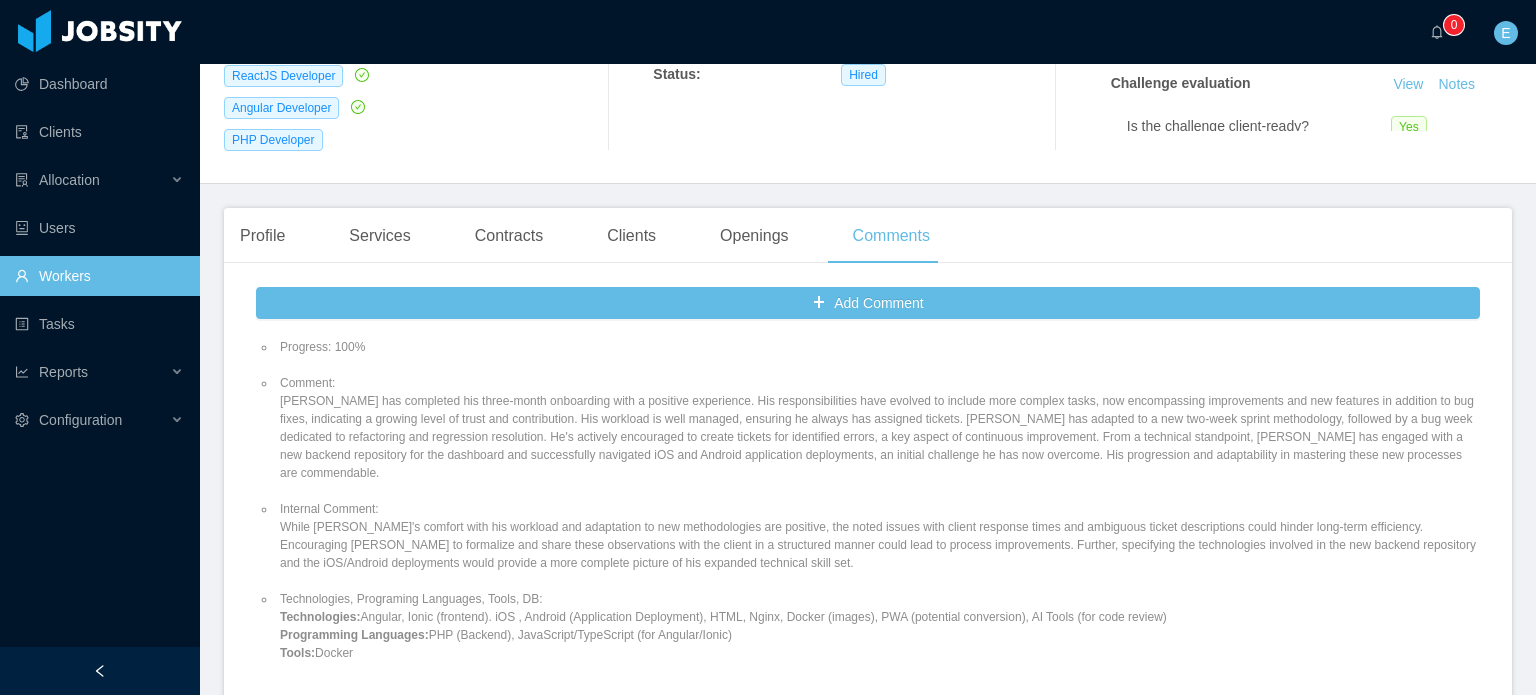click on "Progress: 100% Comment: [PERSON_NAME] has completed his three-month onboarding with a positive experience. His responsibilities have evolved to include more complex tasks, now encompassing improvements and new features in addition to bug fixes, indicating a growing level of trust and contribution. His workload is well managed, ensuring he always has assigned tickets. [PERSON_NAME] has adapted to a new two-week sprint methodology, followed by a bug week dedicated to refactoring and regression resolution. He's actively encouraged to create tickets for identified errors, a key aspect of continuous improvement. From a technical standpoint, [PERSON_NAME] has engaged with a new backend repository for the dashboard and successfully navigated iOS and Android application deployments, an initial challenge he has now overcome. His progression and adaptability in mastering these new processes are commendable. Internal Comment: Technologies, Programing Languages, Tools, DB:   Technologies: Programming Languages: Tools:  Docker" at bounding box center (868, 500) 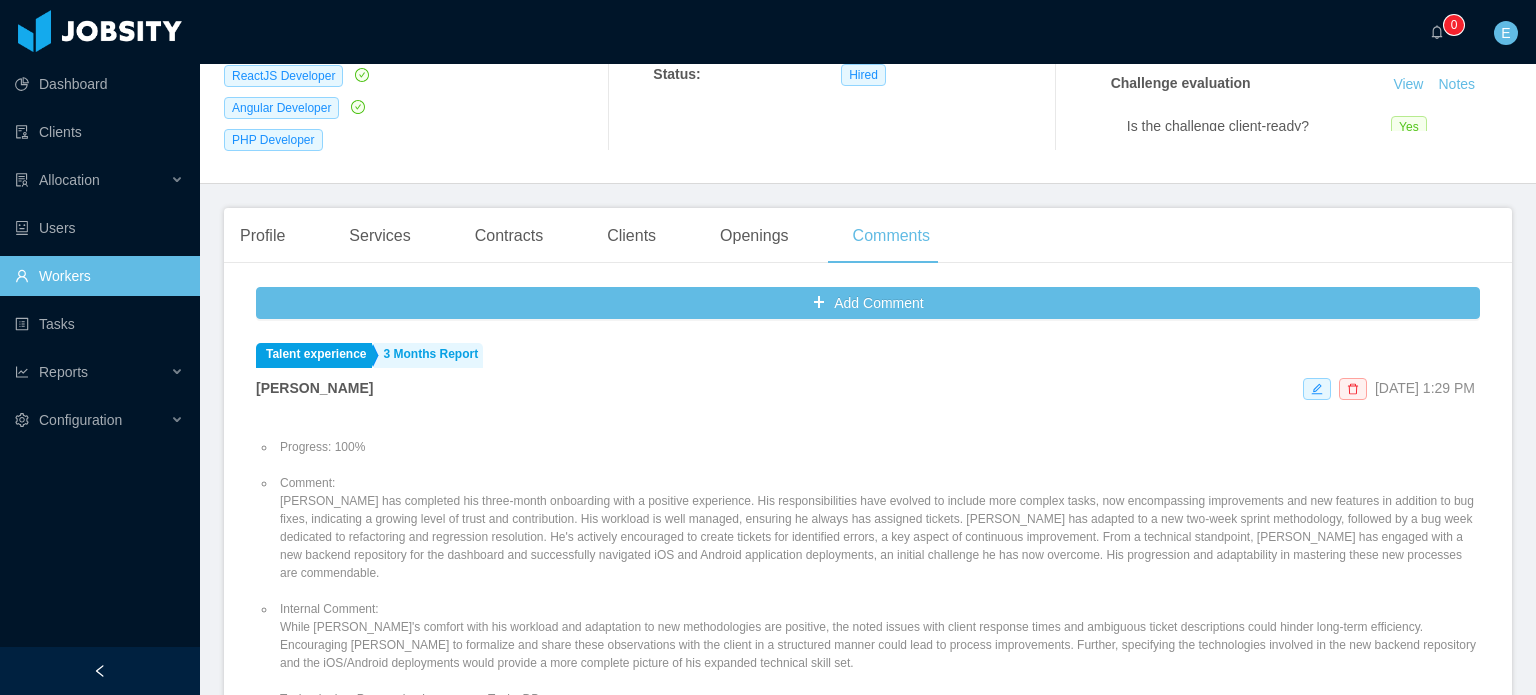click on "Comment: [PERSON_NAME] has completed his three-month onboarding with a positive experience. His responsibilities have evolved to include more complex tasks, now encompassing improvements and new features in addition to bug fixes, indicating a growing level of trust and contribution. His workload is well managed, ensuring he always has assigned tickets. [PERSON_NAME] has adapted to a new two-week sprint methodology, followed by a bug week dedicated to refactoring and regression resolution. He's actively encouraged to create tickets for identified errors, a key aspect of continuous improvement. From a technical standpoint, [PERSON_NAME] has engaged with a new backend repository for the dashboard and successfully navigated iOS and Android application deployments, an initial challenge he has now overcome. His progression and adaptability in mastering these new processes are commendable." at bounding box center (878, 528) 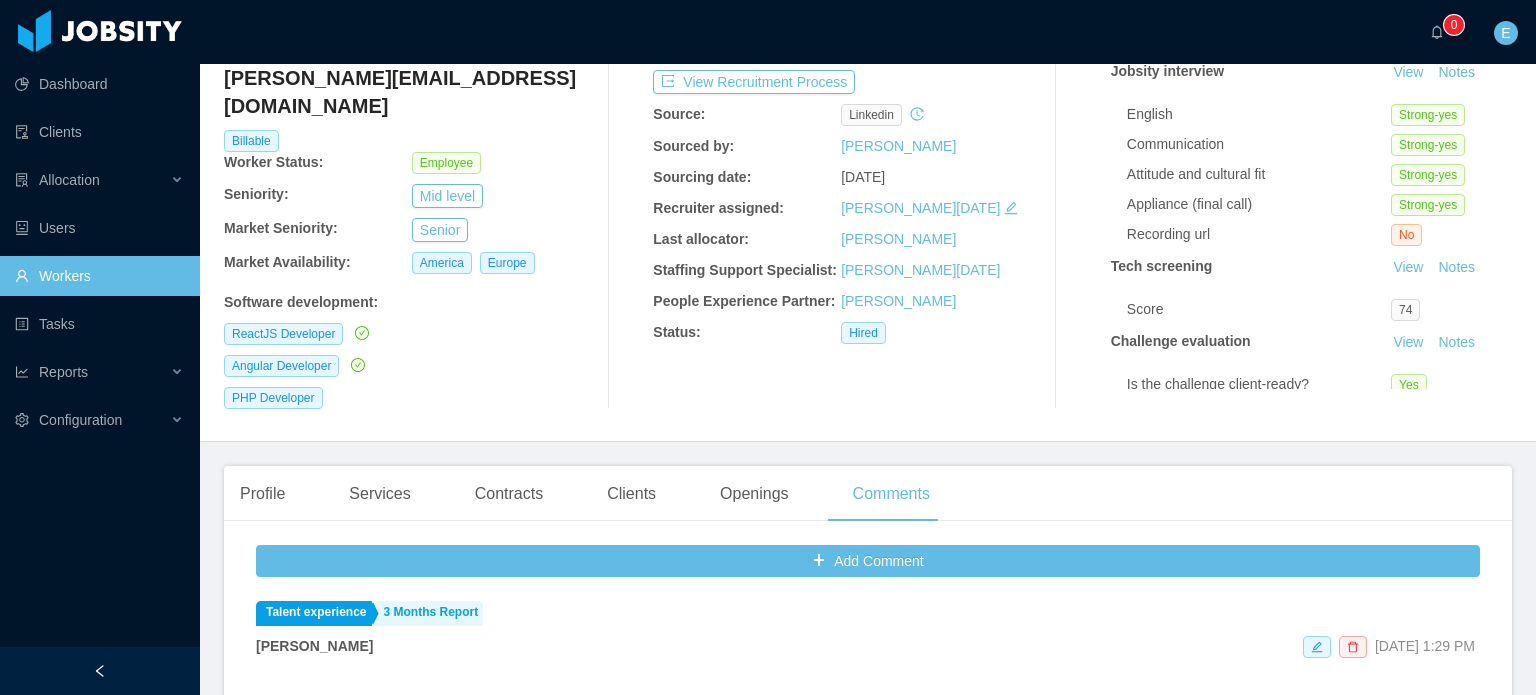 scroll, scrollTop: 0, scrollLeft: 0, axis: both 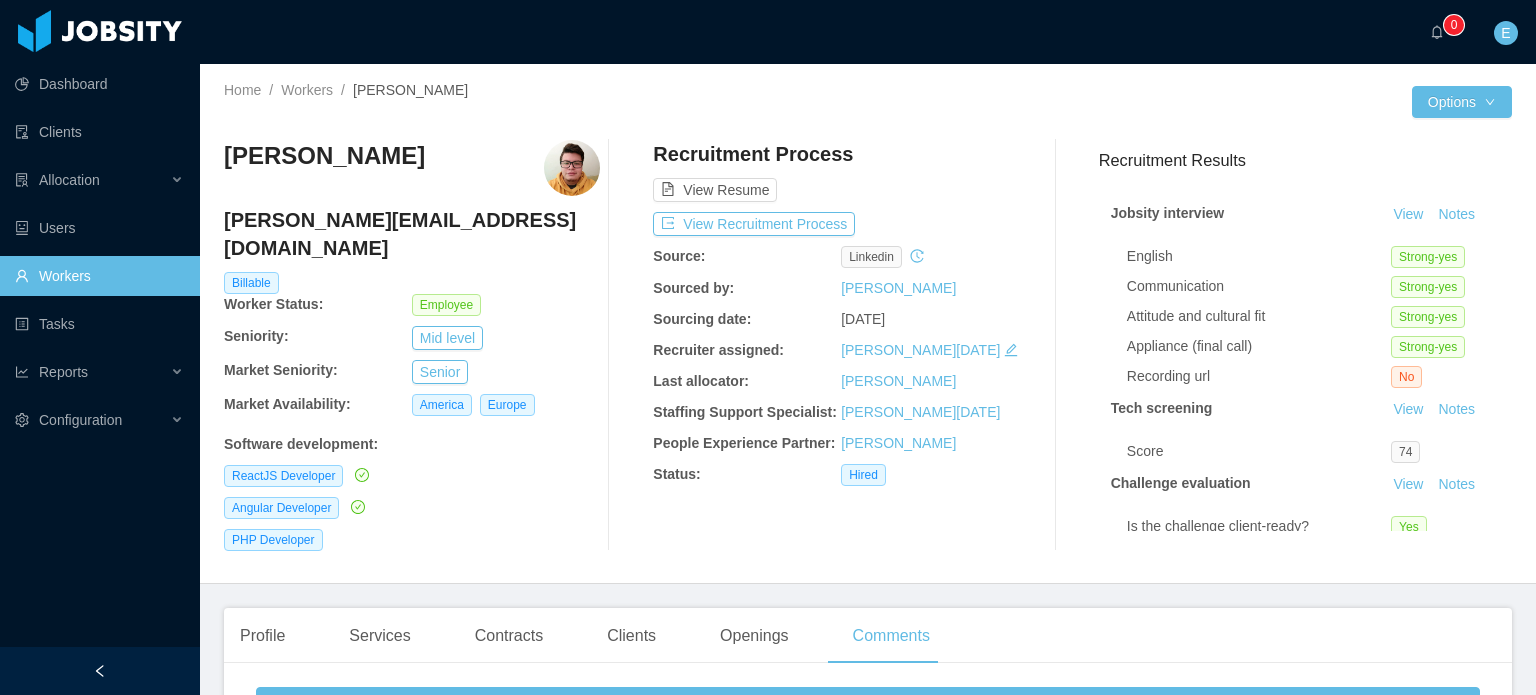 click on "Workers" at bounding box center (99, 276) 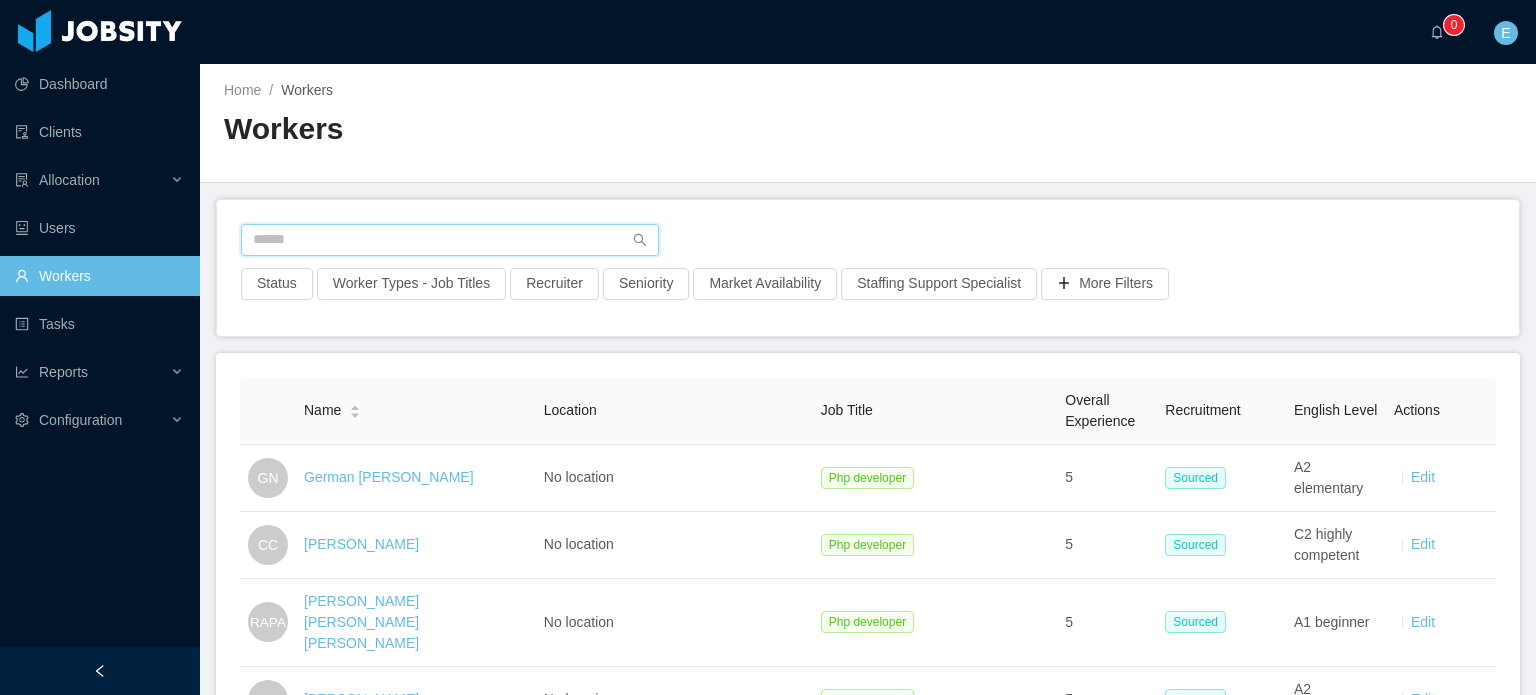 click at bounding box center [450, 240] 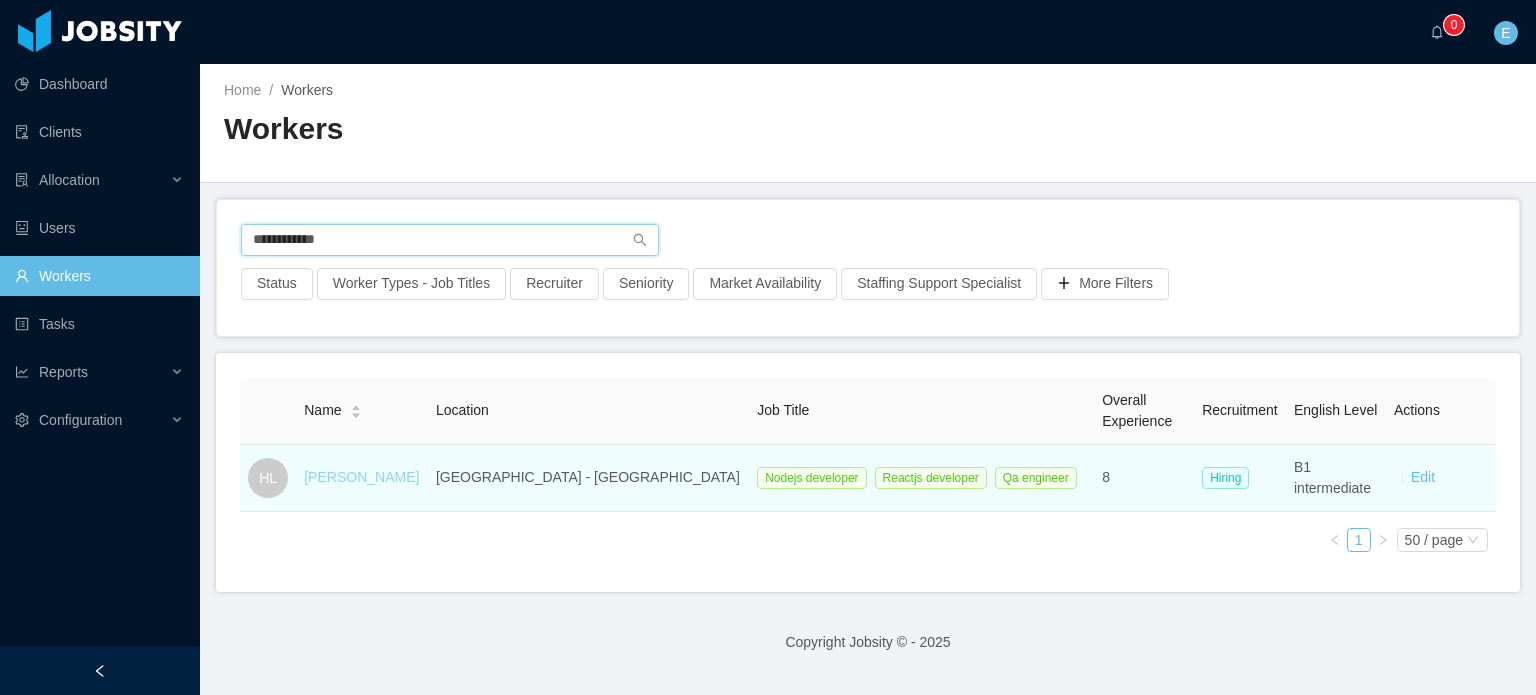 type on "**********" 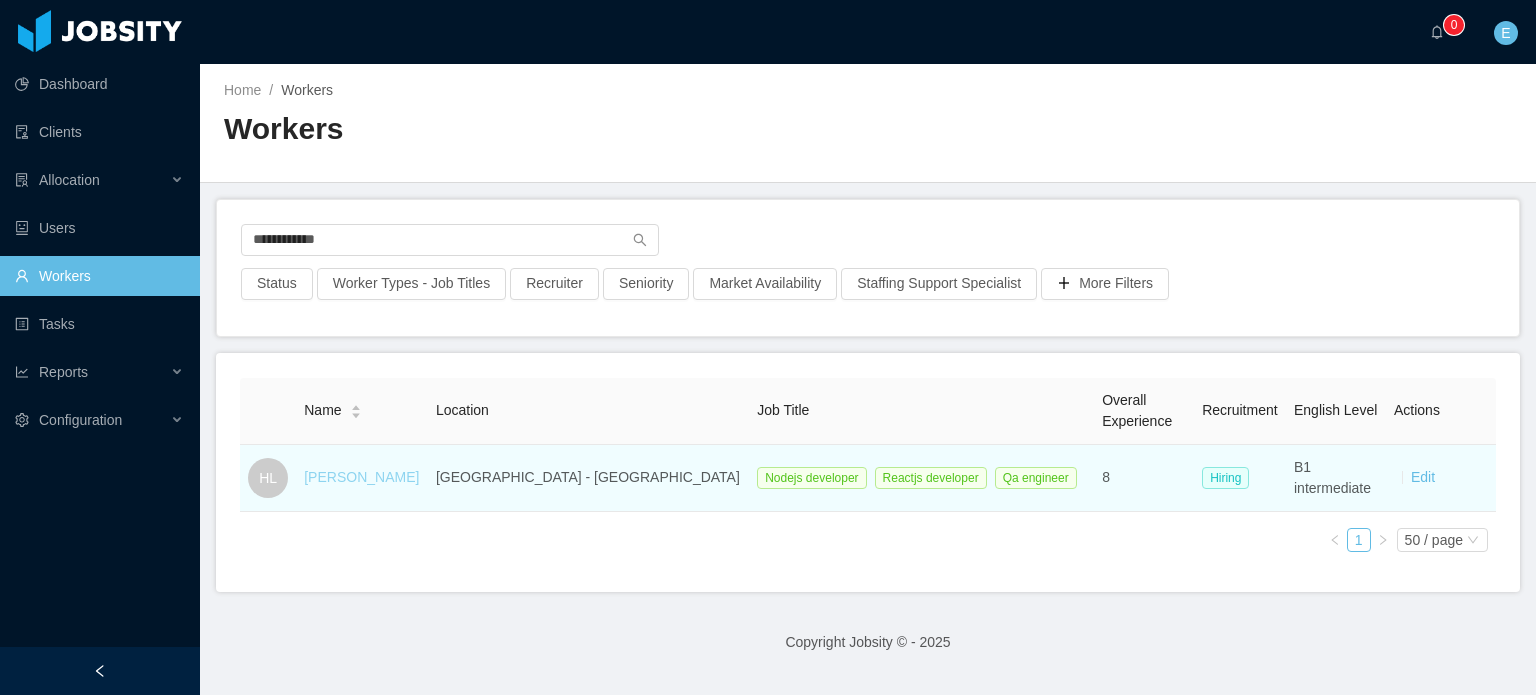click on "[PERSON_NAME]" at bounding box center [361, 477] 